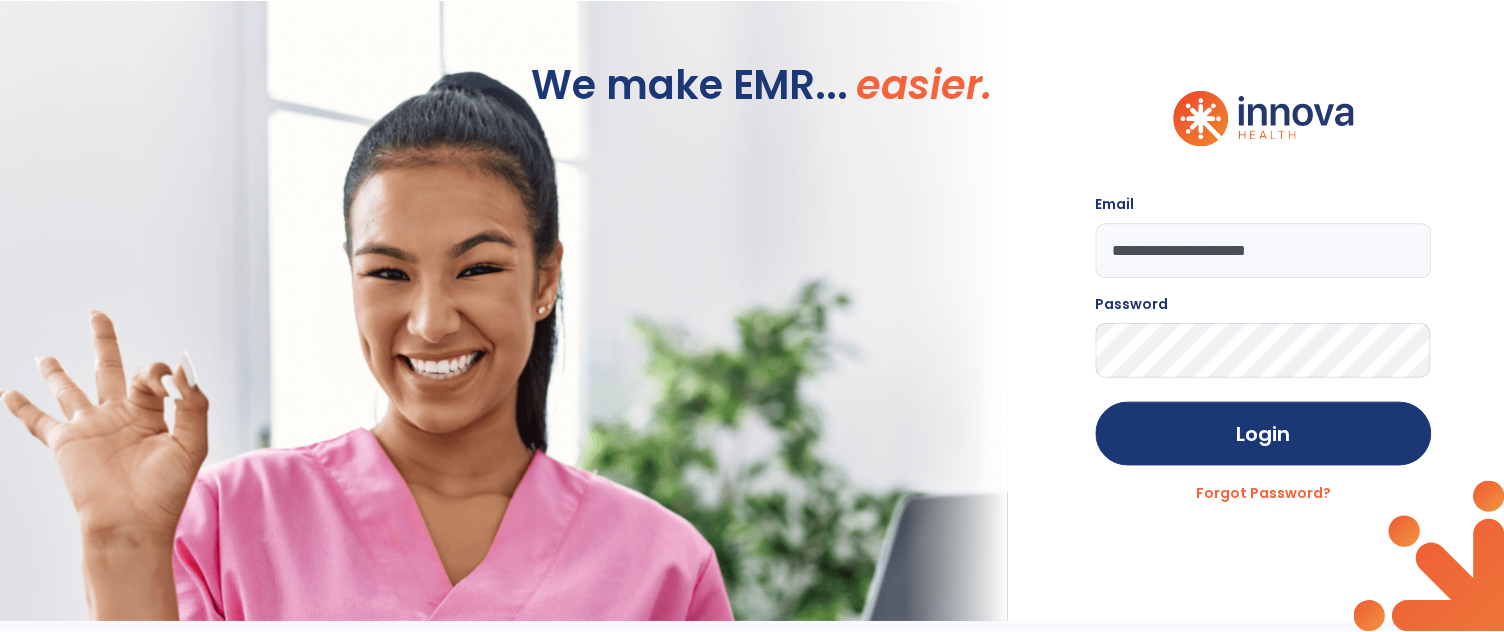 scroll, scrollTop: 0, scrollLeft: 0, axis: both 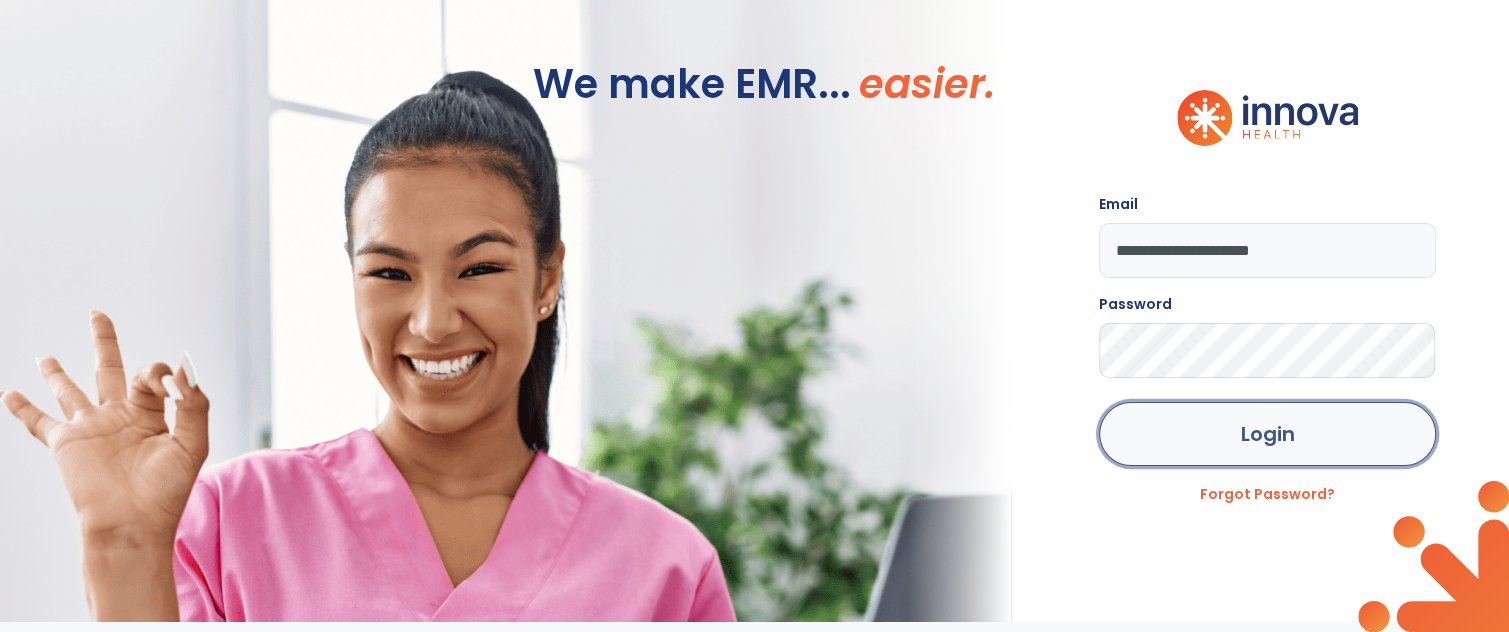 click on "Login" 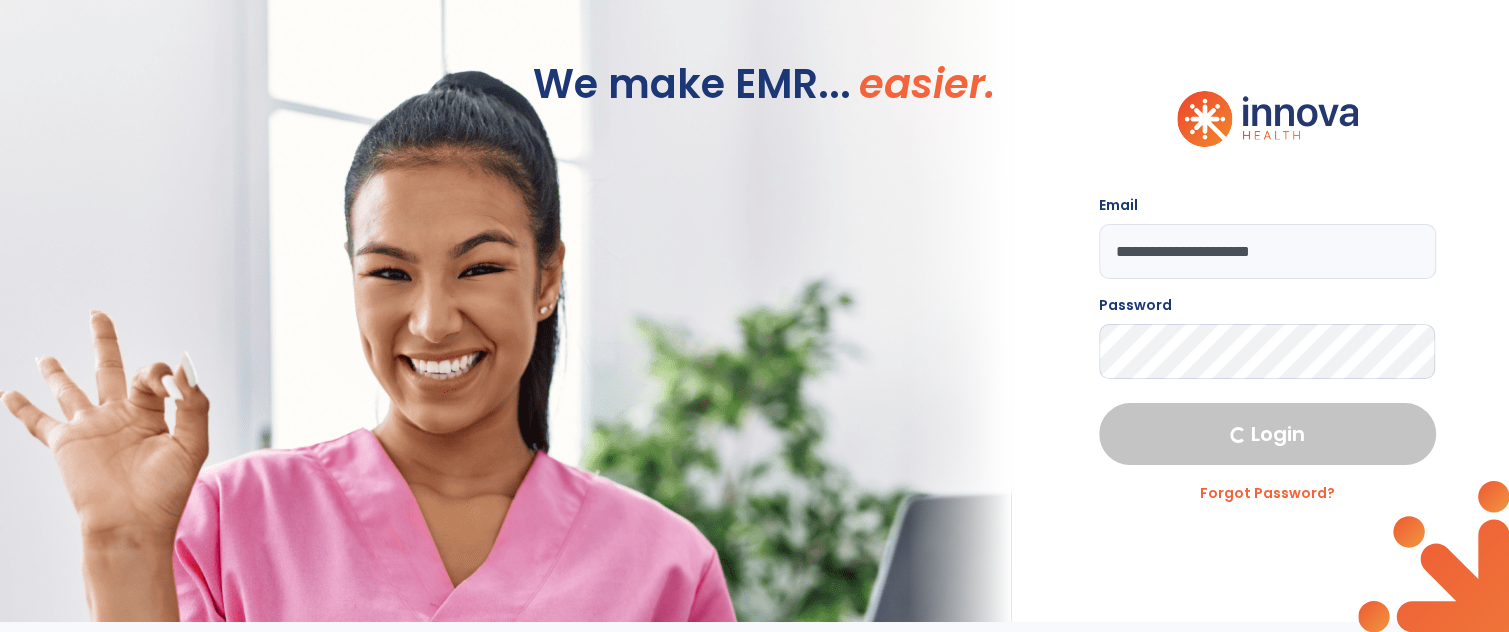 select on "****" 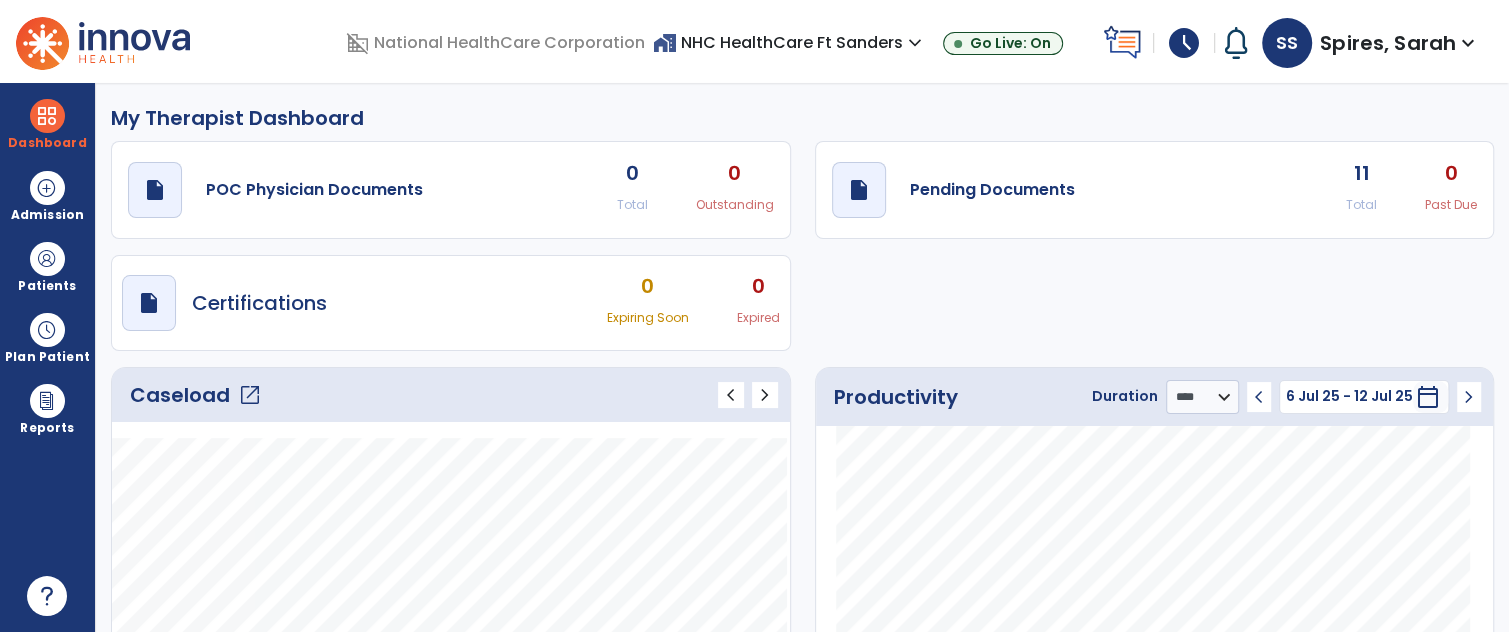 click on "open_in_new" 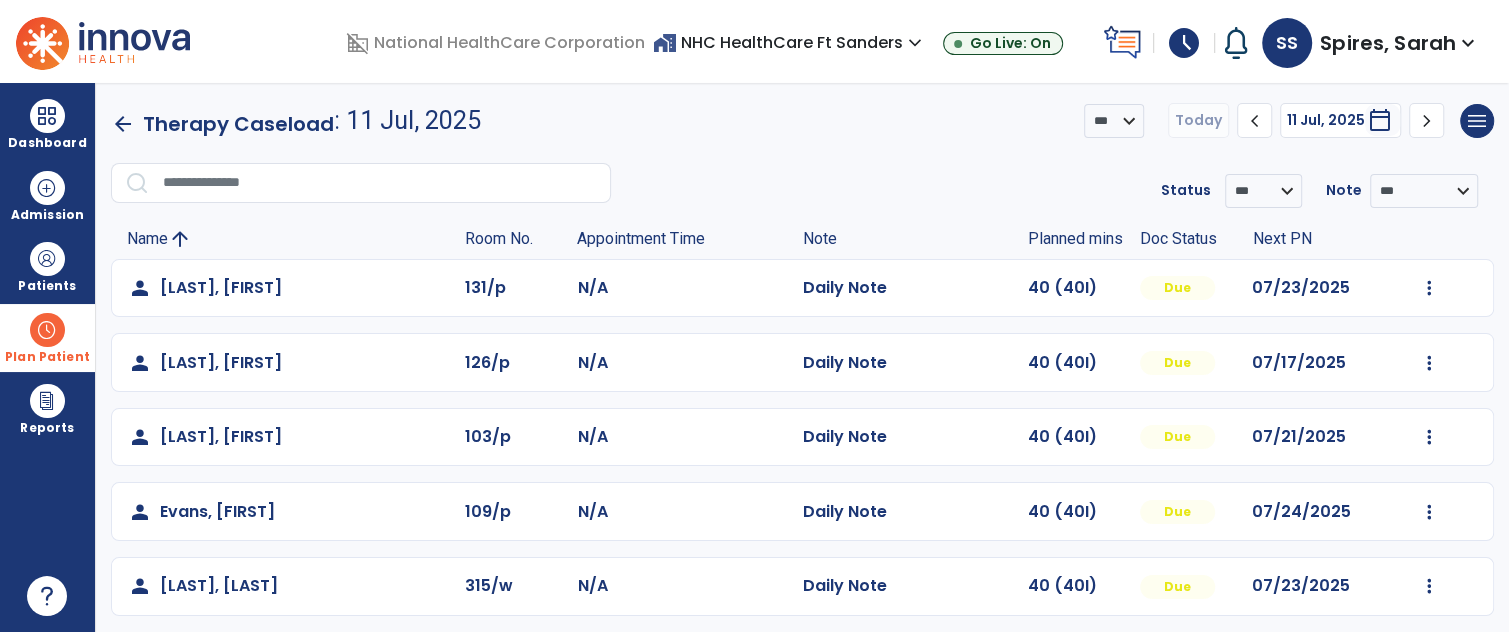 click on "Plan Patient" at bounding box center [47, 266] 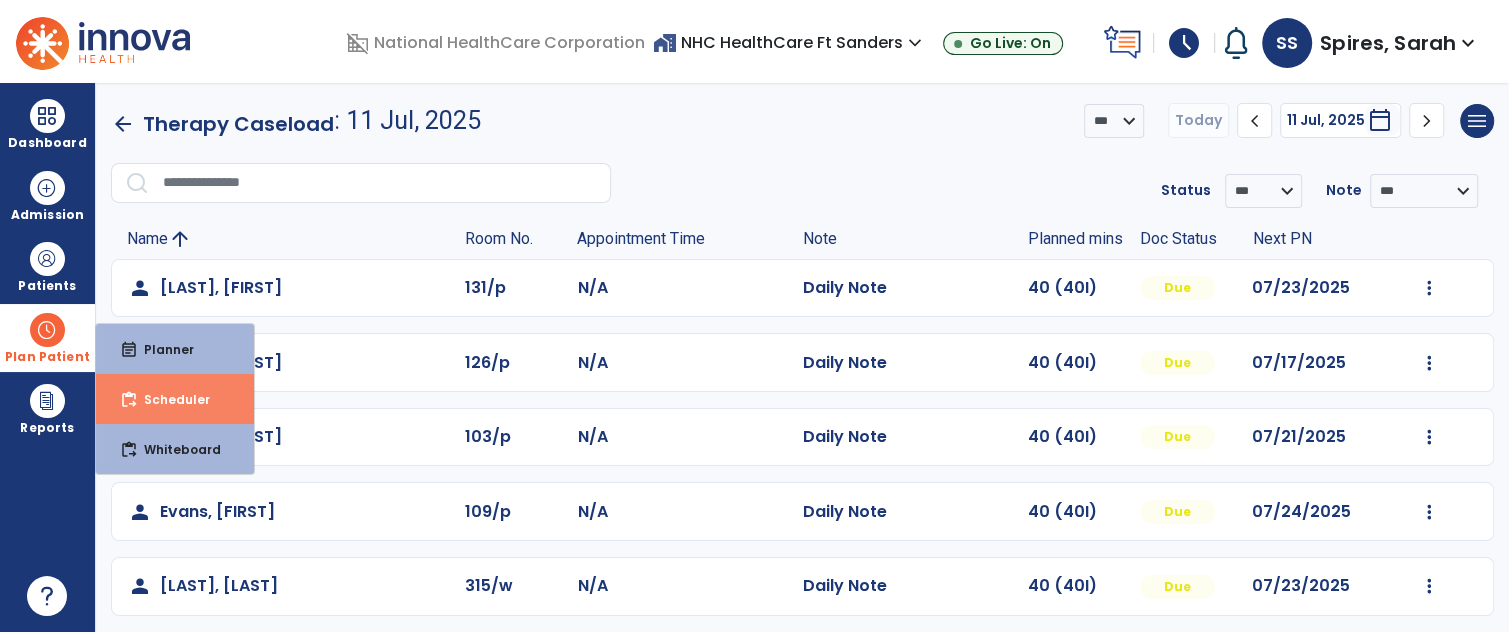 click on "content_paste_go  Scheduler" at bounding box center [175, 399] 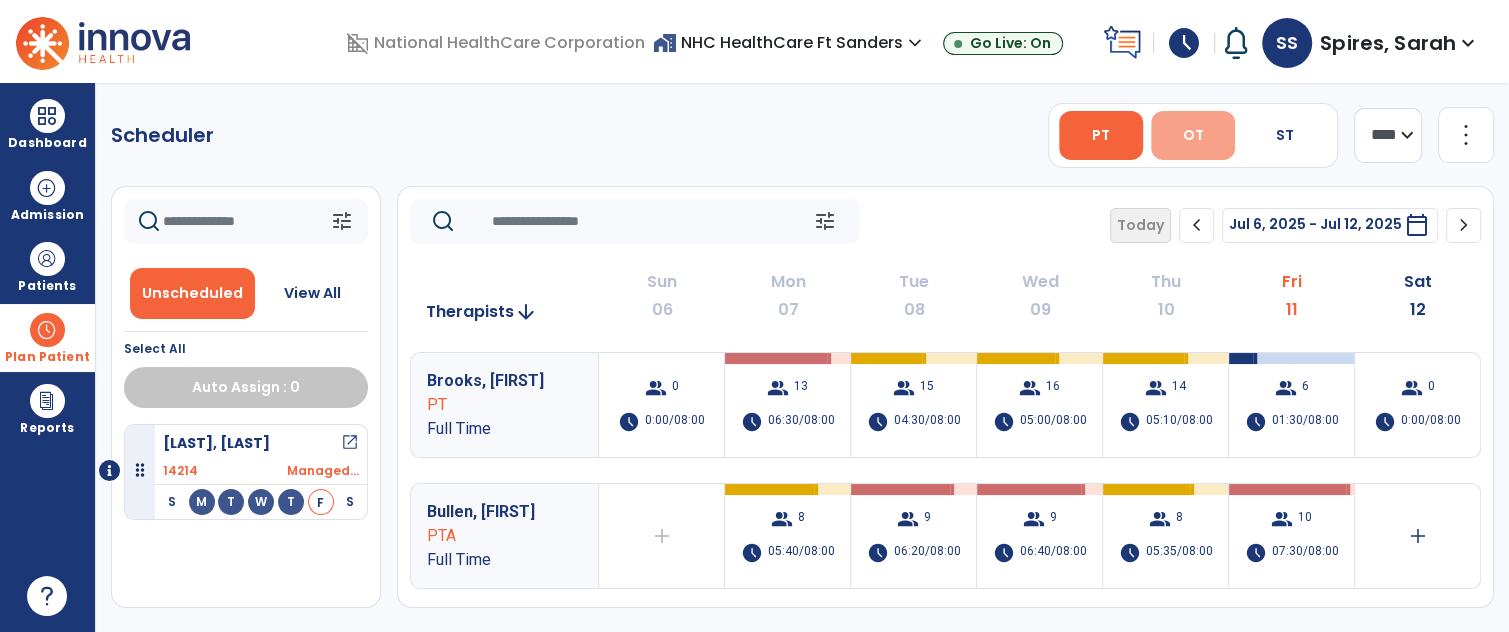 click on "OT" at bounding box center (1193, 135) 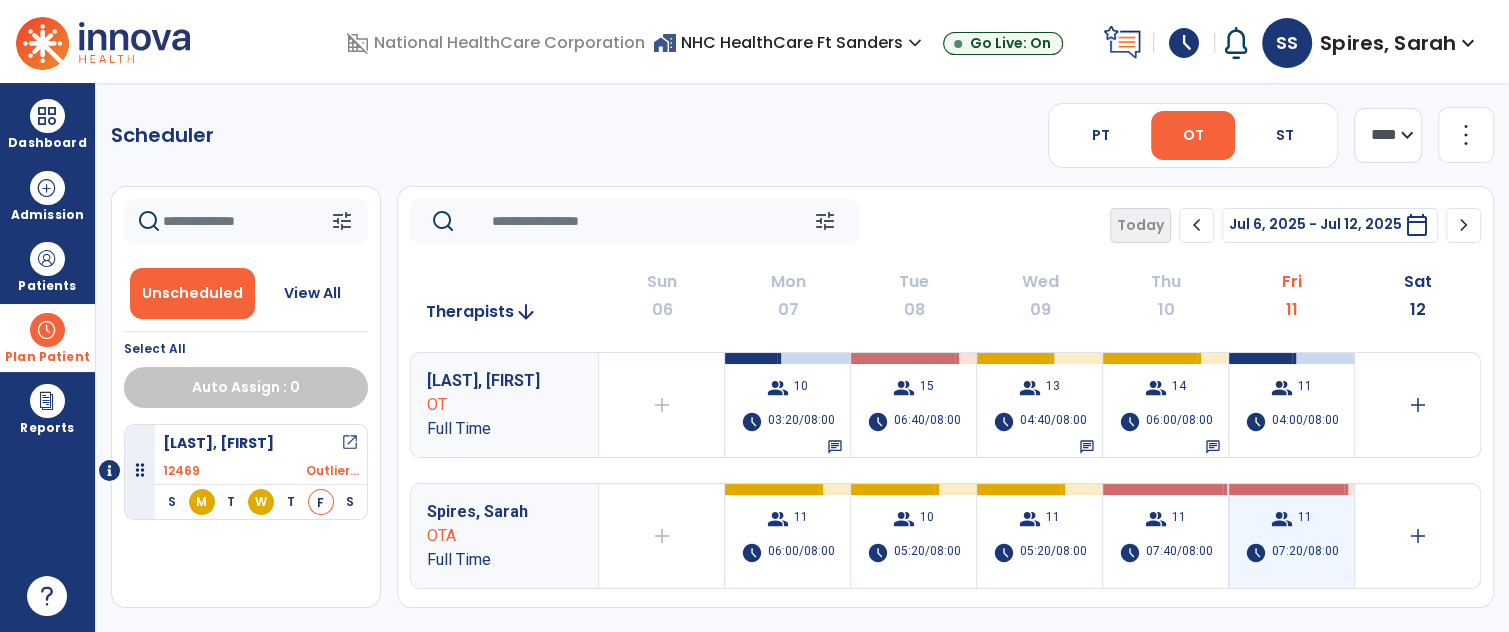 click on "group" at bounding box center [1282, 519] 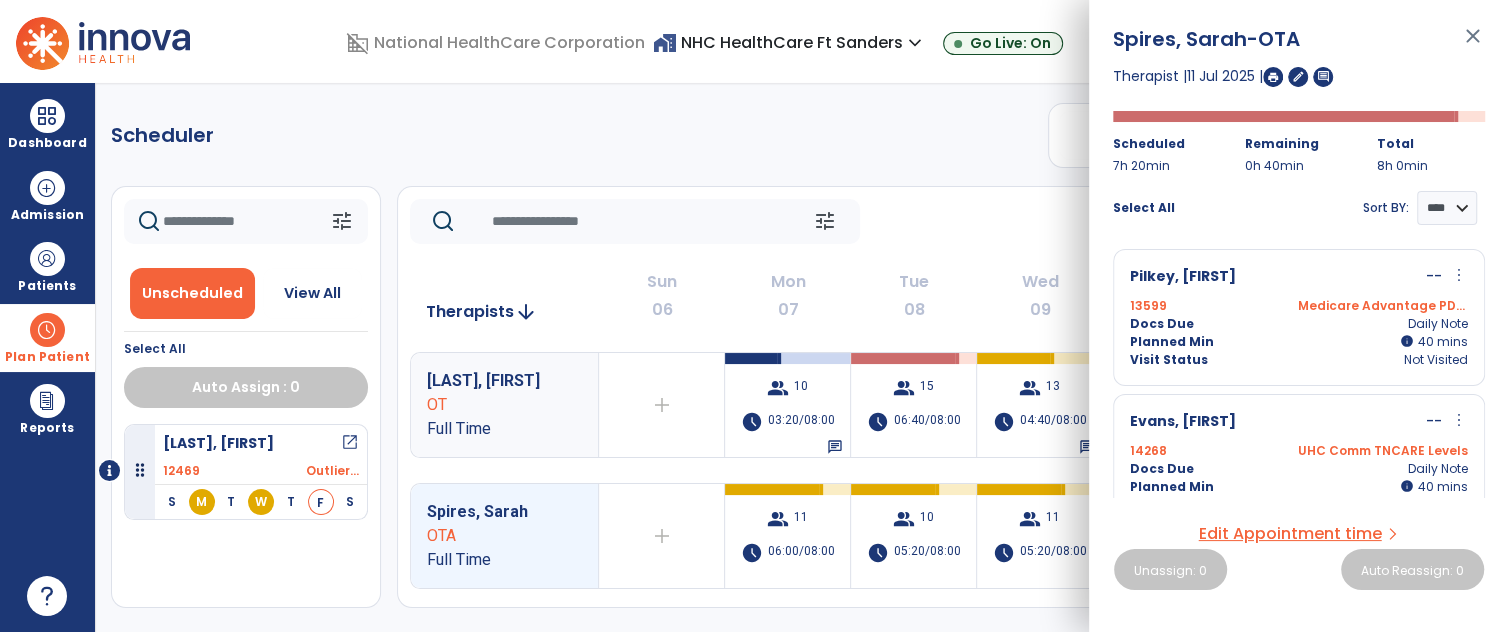 click at bounding box center (1273, 77) 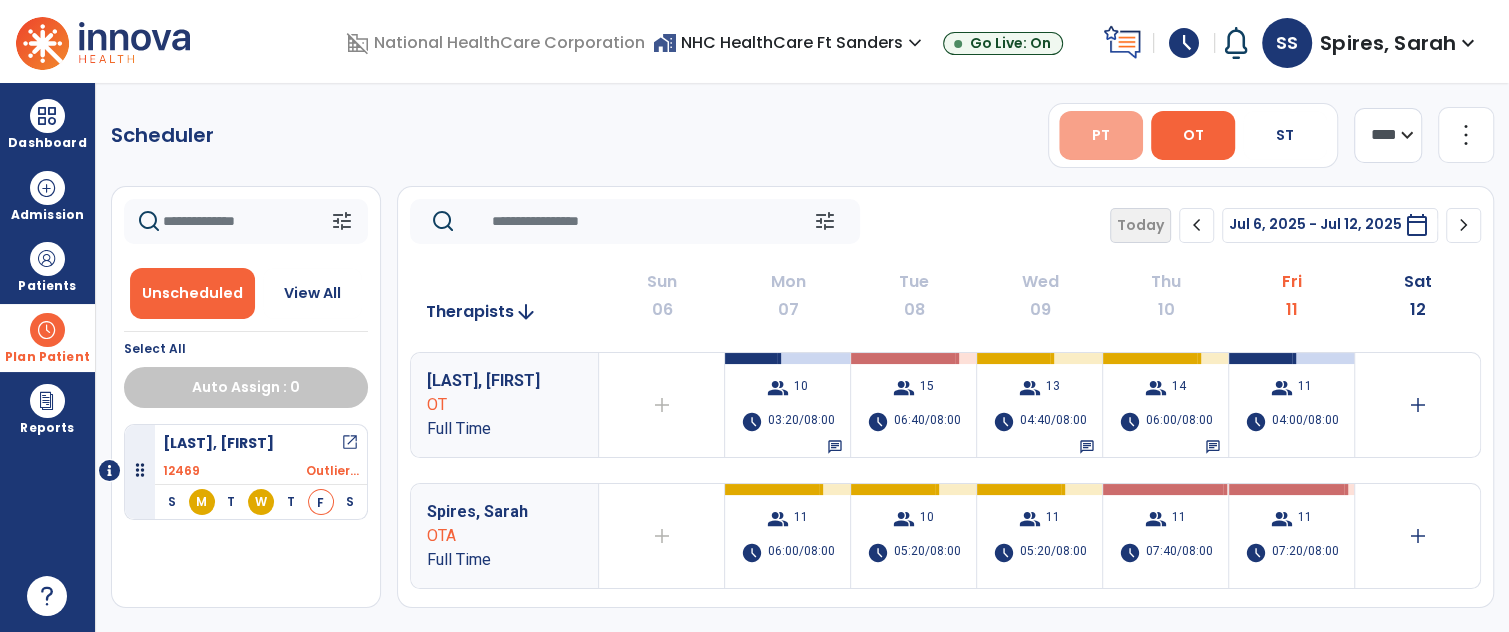 click on "PT" at bounding box center [1101, 135] 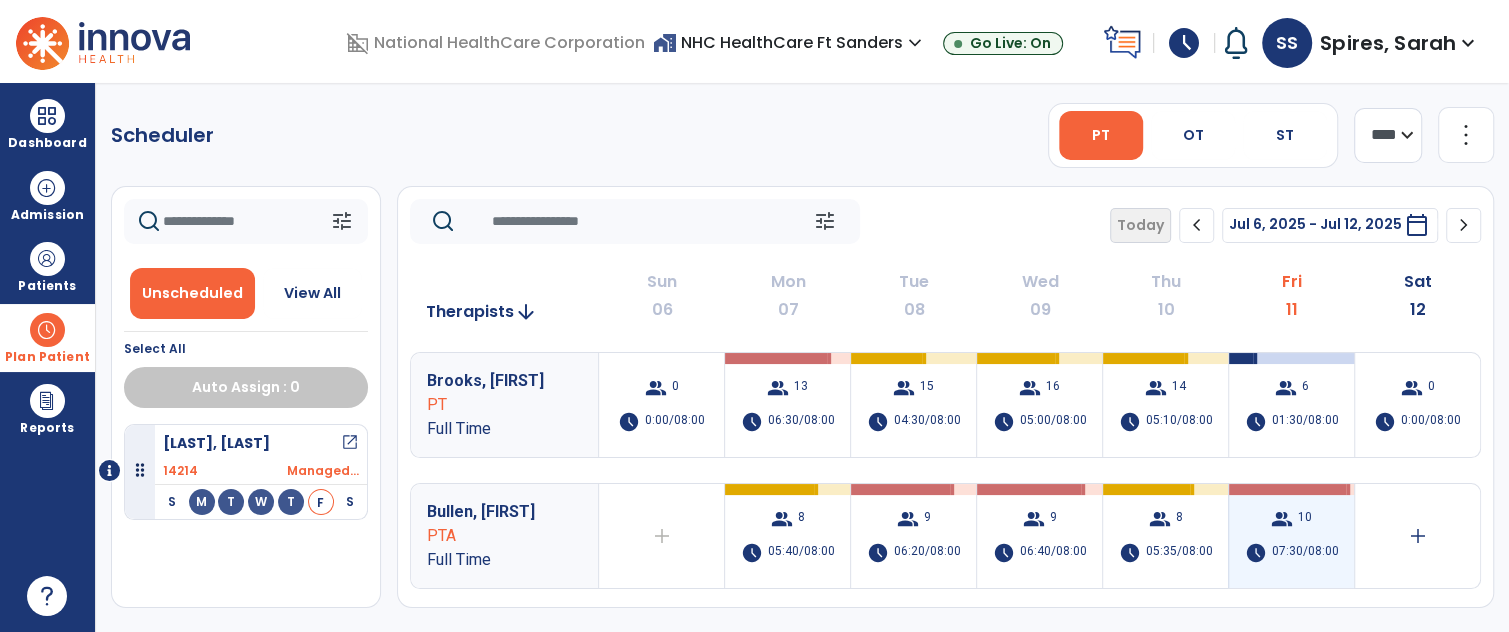 click on "group  10  schedule  07:30/08:00" at bounding box center (1291, 536) 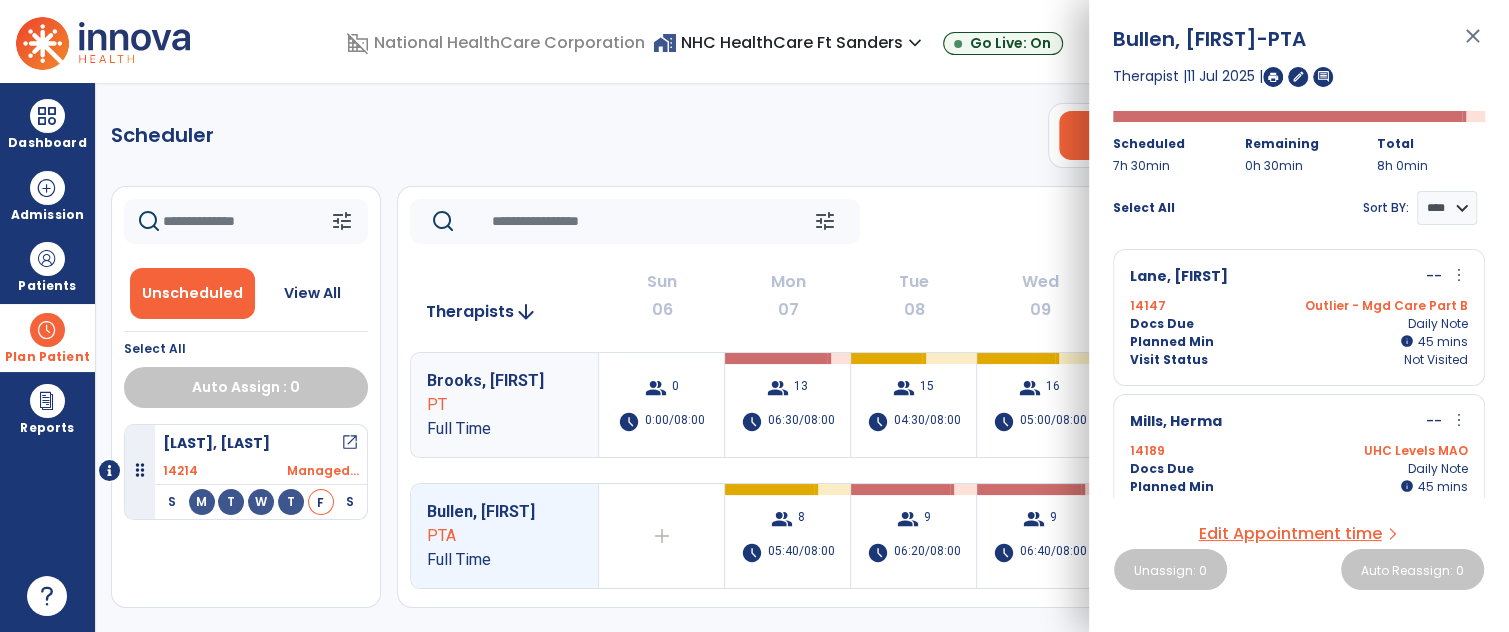 click on "close" at bounding box center [1473, 45] 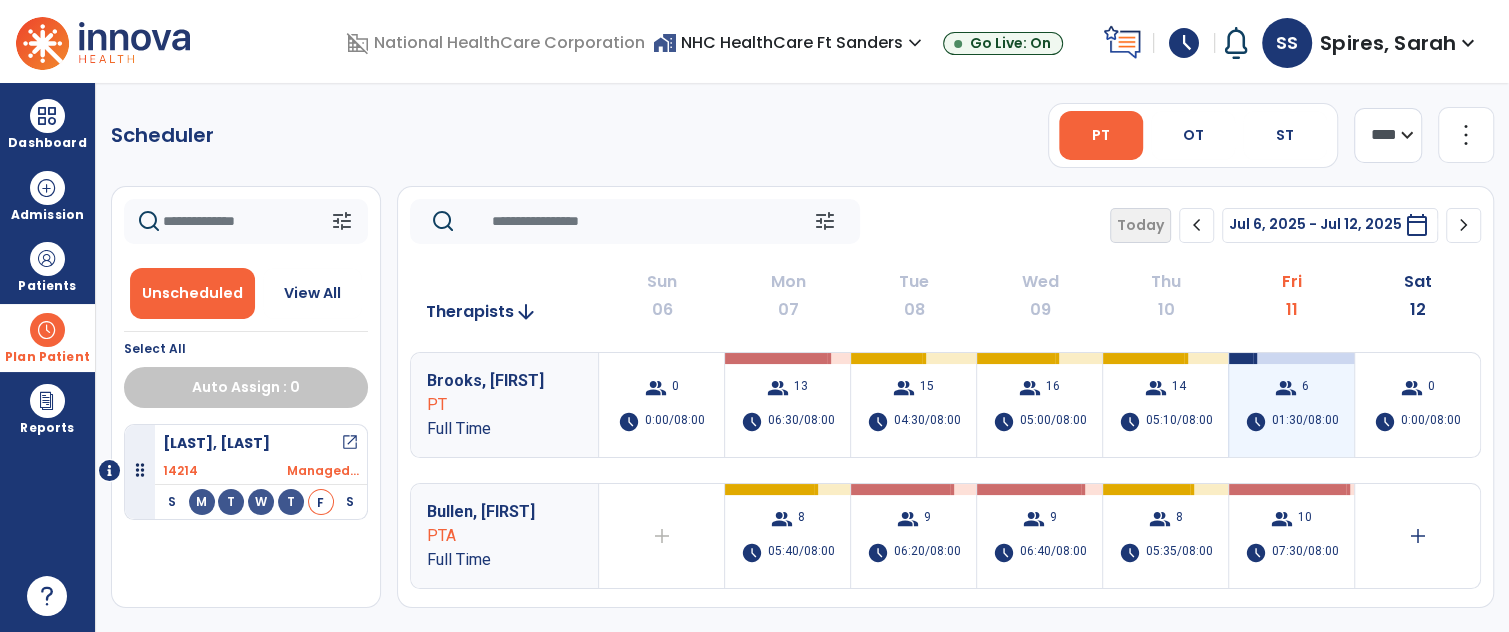 click on "group  6  schedule  01:30/08:00" at bounding box center (1291, 405) 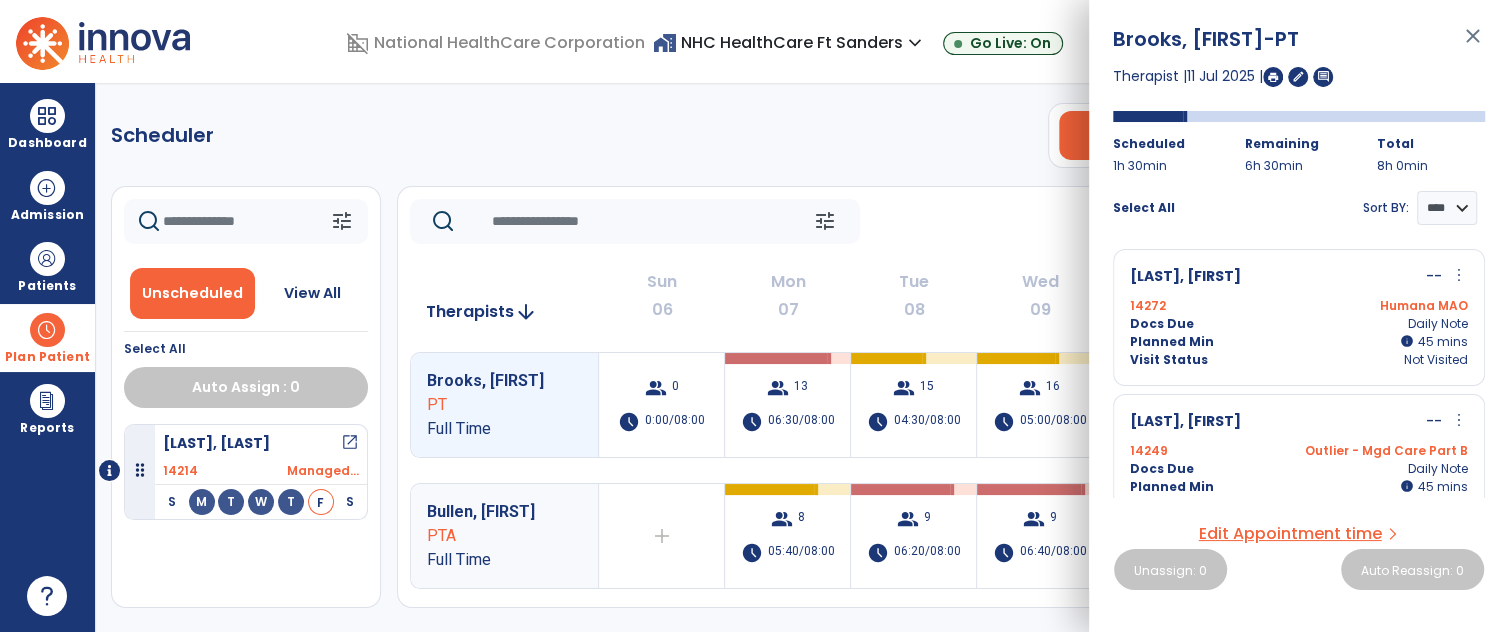 click on "[LAST], [FIRST] -PT close Therapist | 11 Jul 2025 | edit comment Scheduled 1h 30min Remaining 6h 30min Total 8h 0min Select All Sort BY: **** **** [LAST], [LAST] -- more_vert edit Edit Session alt_route Split Minutes 14272 Humana MAO Docs Due Daily Note Planned Min info 45 I 45 mins Visit Status Not Visited [LAST], [LAST] -- more_vert edit Edit Session alt_route Split Minutes 14249 Outlier - Mgd Care Part B Docs Due Daily Note Planned Min info 45 I 45 mins Visit Status Not Visited [LAST], [LAST] -- 13857 Workers Comp. Docs Due Progress Note Planned Min 0 mins Visit Status Not Visited [LAST], [LAST] -- 14268 UHC Comm TNCARE Levels Docs Due Progress Note Planned Min 0 mins Visit Status Not Visited [LAST], [LAST] -- more_vert edit Edit Session 14275 Docs Due Daily Note Planned Min info 0 mins Visit Status Not Visited [LAST], [LAST] -- more_vert edit Edit Session 13857 Workers Comp. Docs Due Daily Note info" at bounding box center [1299, 316] 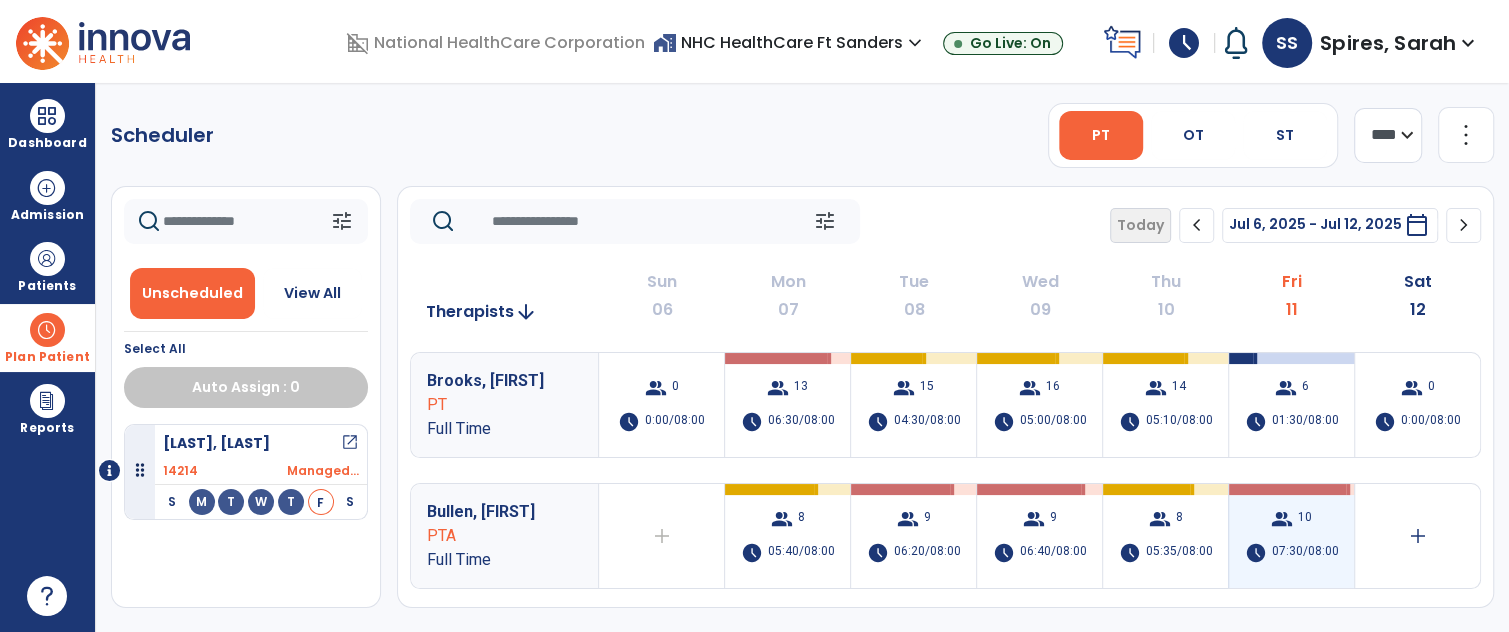 click on "04:30/08:00" at bounding box center (1305, 684) 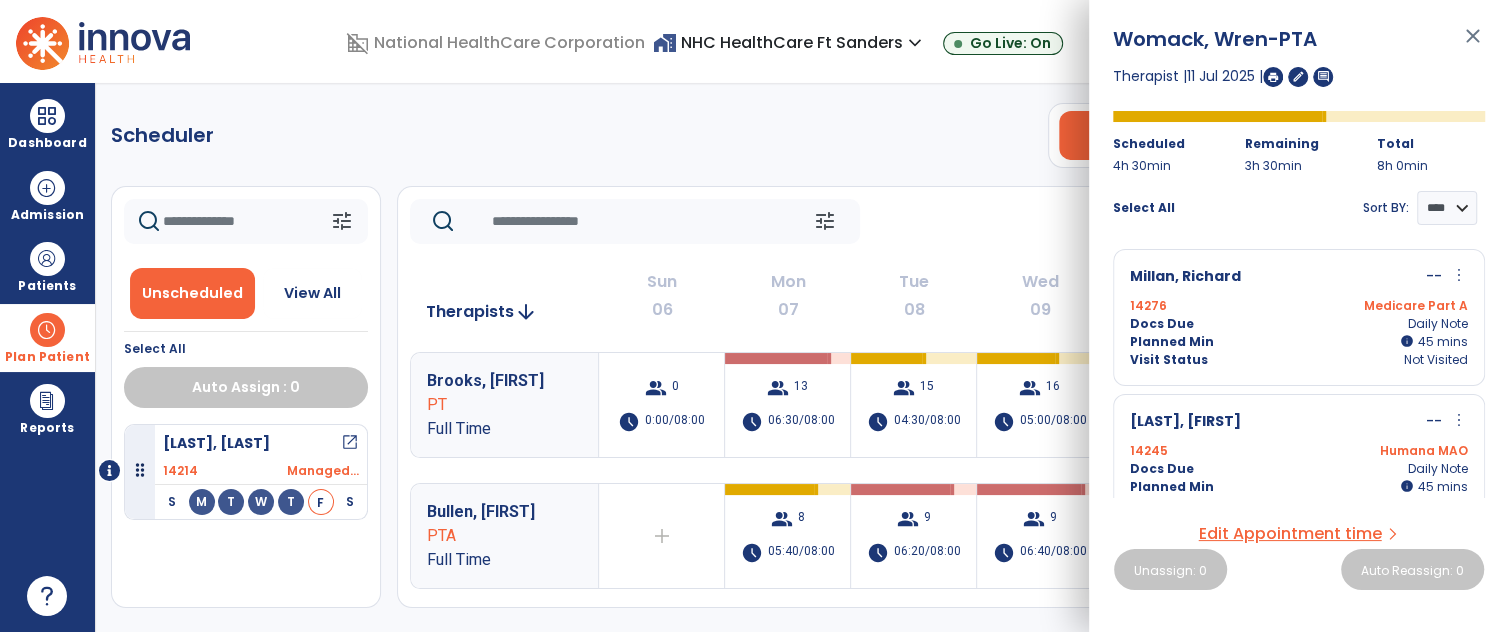 click on "close" at bounding box center (1473, 45) 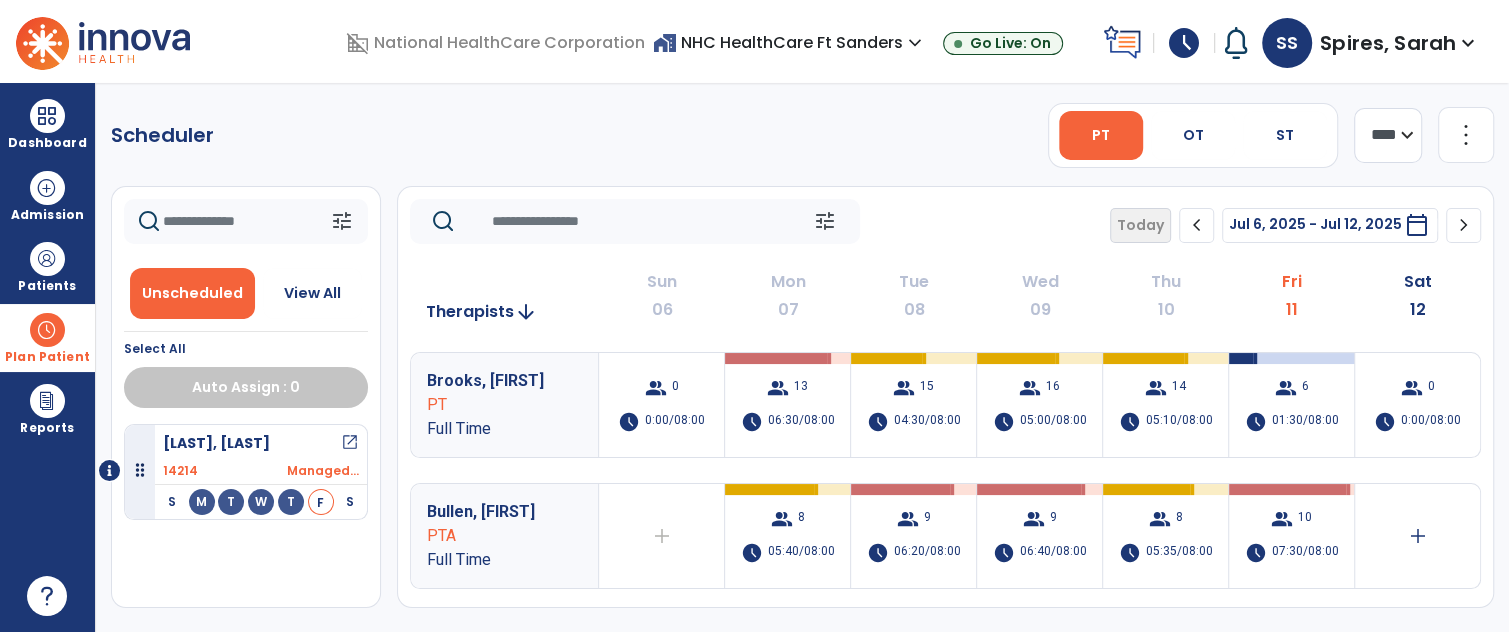 click on "group  6  schedule  04:30/08:00" at bounding box center [1291, 667] 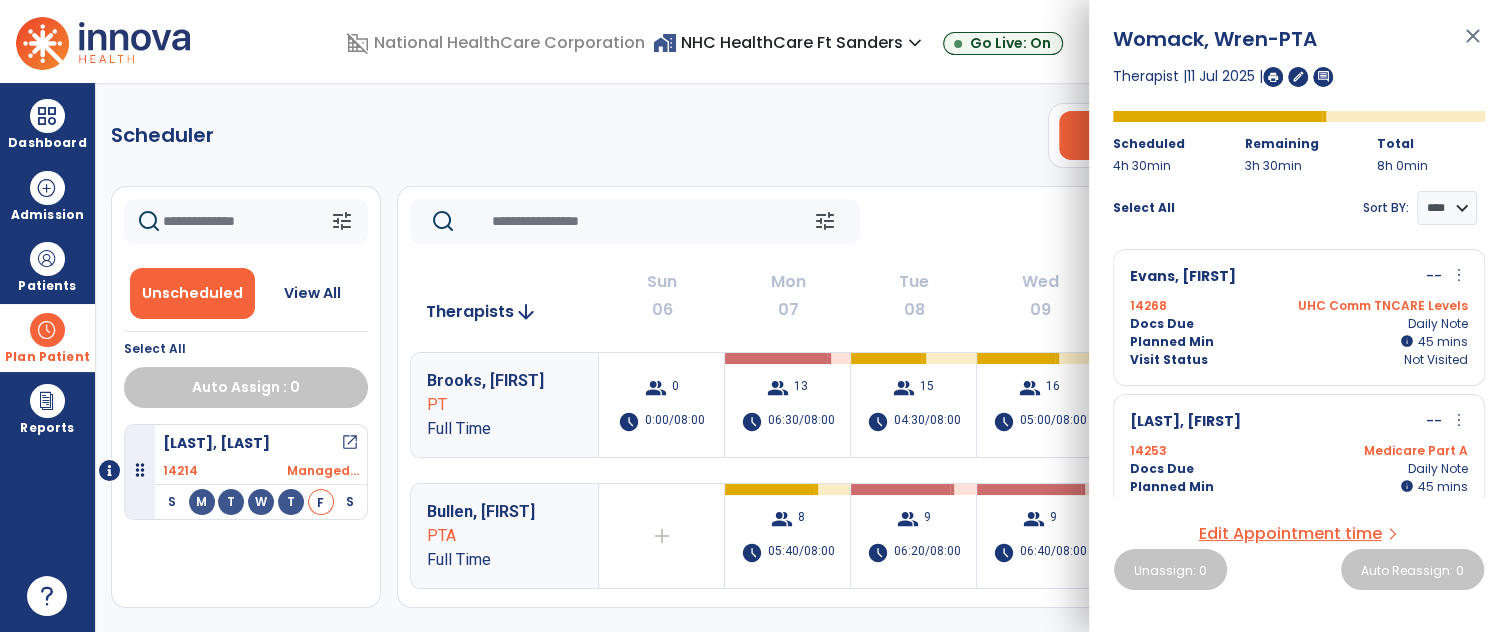 click on "close" at bounding box center [1473, 45] 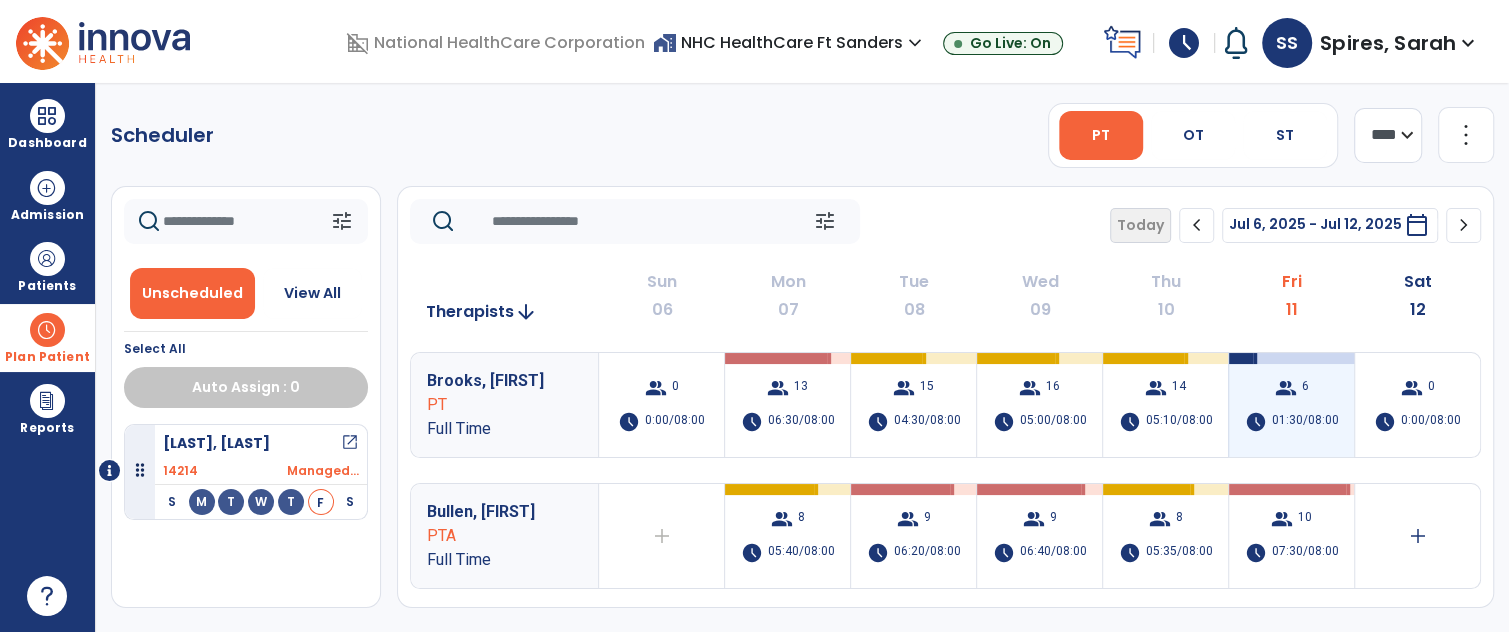 click on "01:30/08:00" at bounding box center (1305, 422) 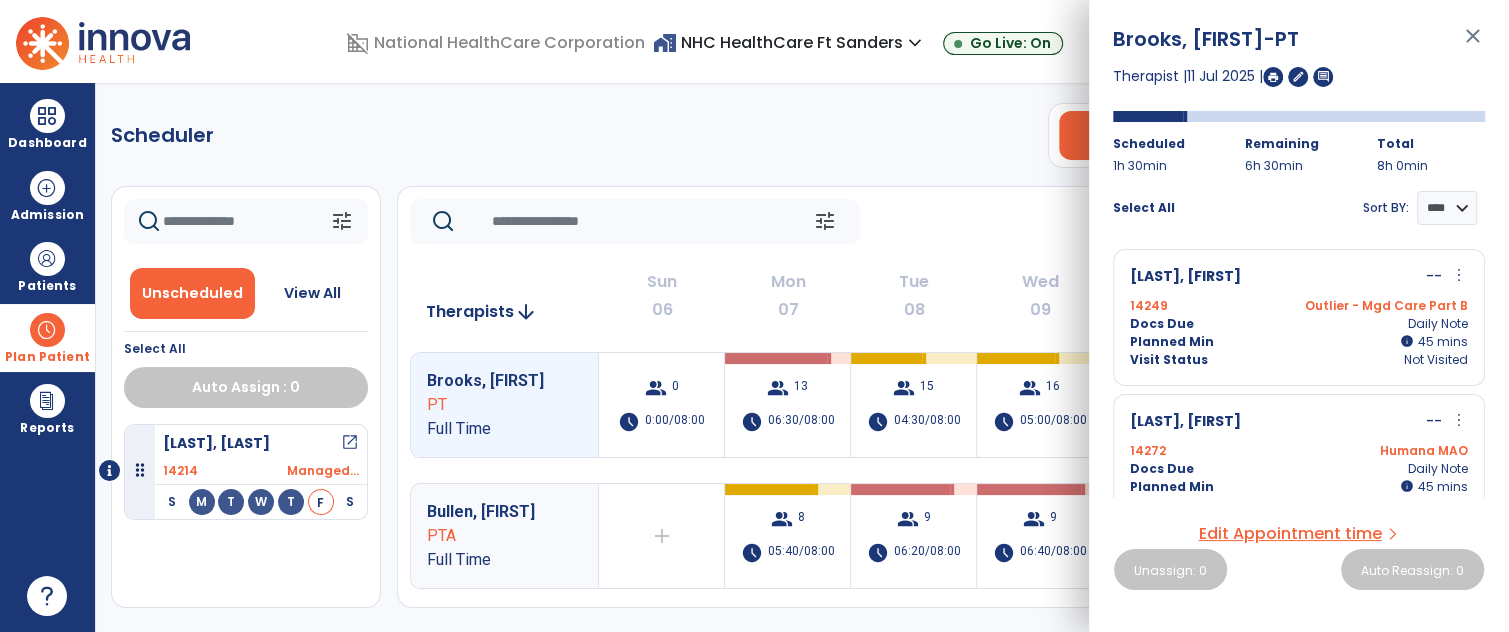 click on "close" at bounding box center [1473, 45] 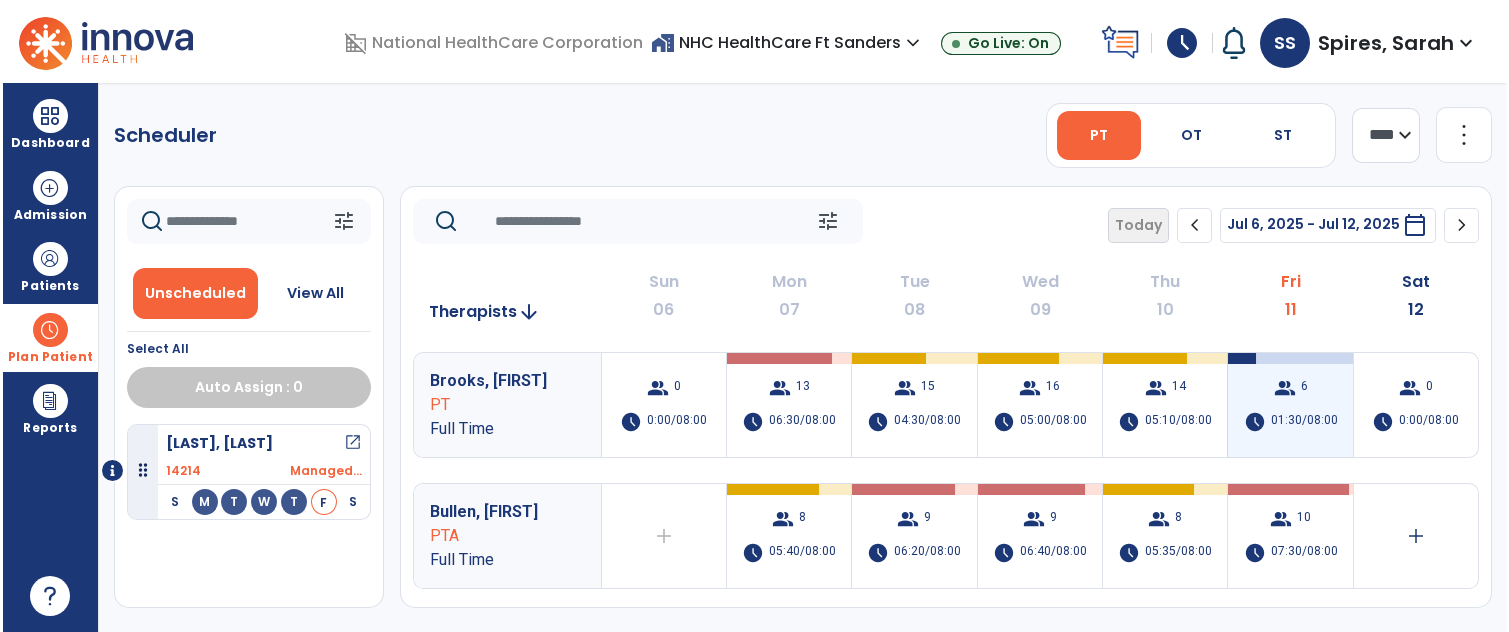 scroll, scrollTop: 0, scrollLeft: 0, axis: both 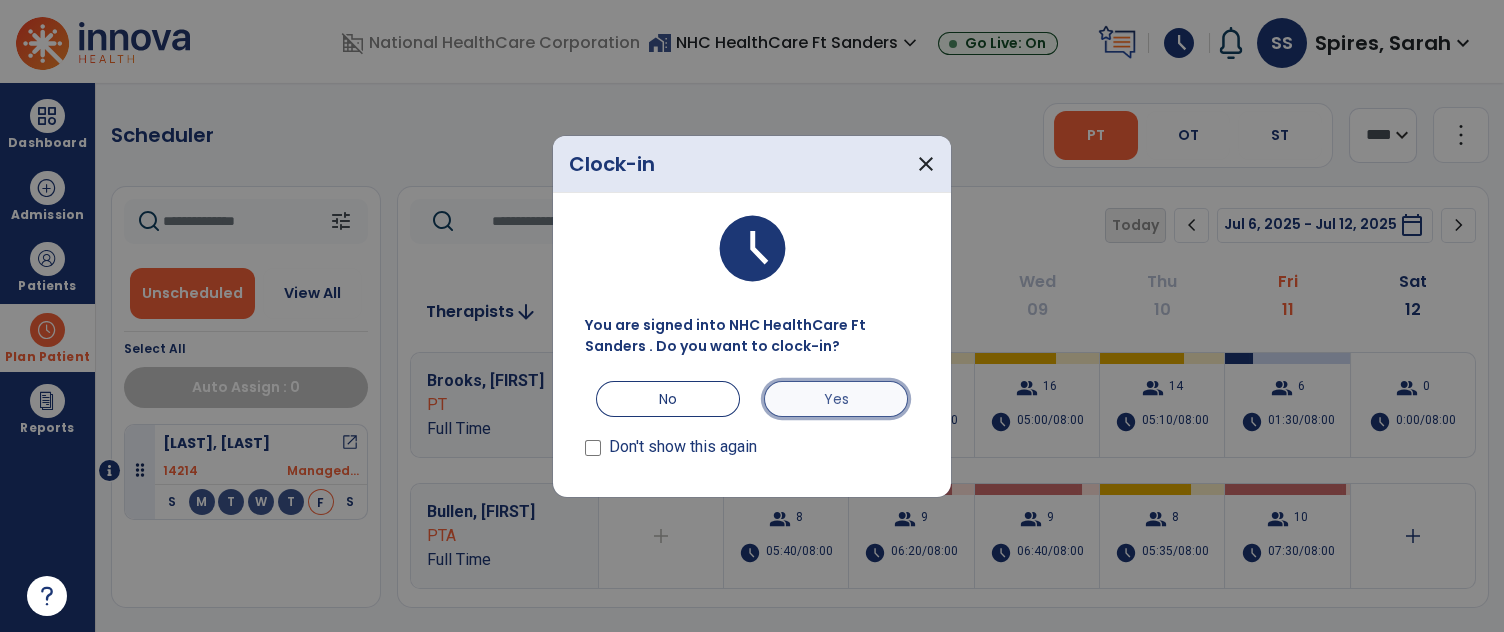 click on "Yes" at bounding box center [836, 399] 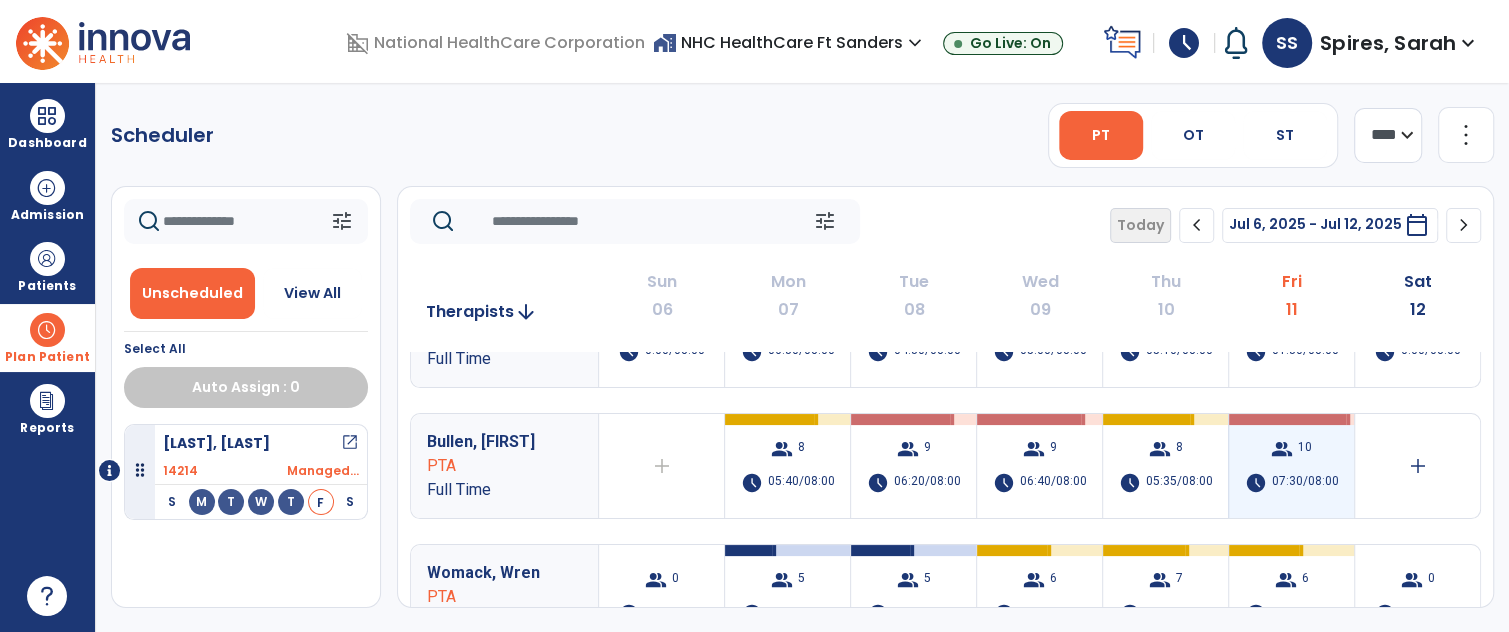 scroll, scrollTop: 72, scrollLeft: 0, axis: vertical 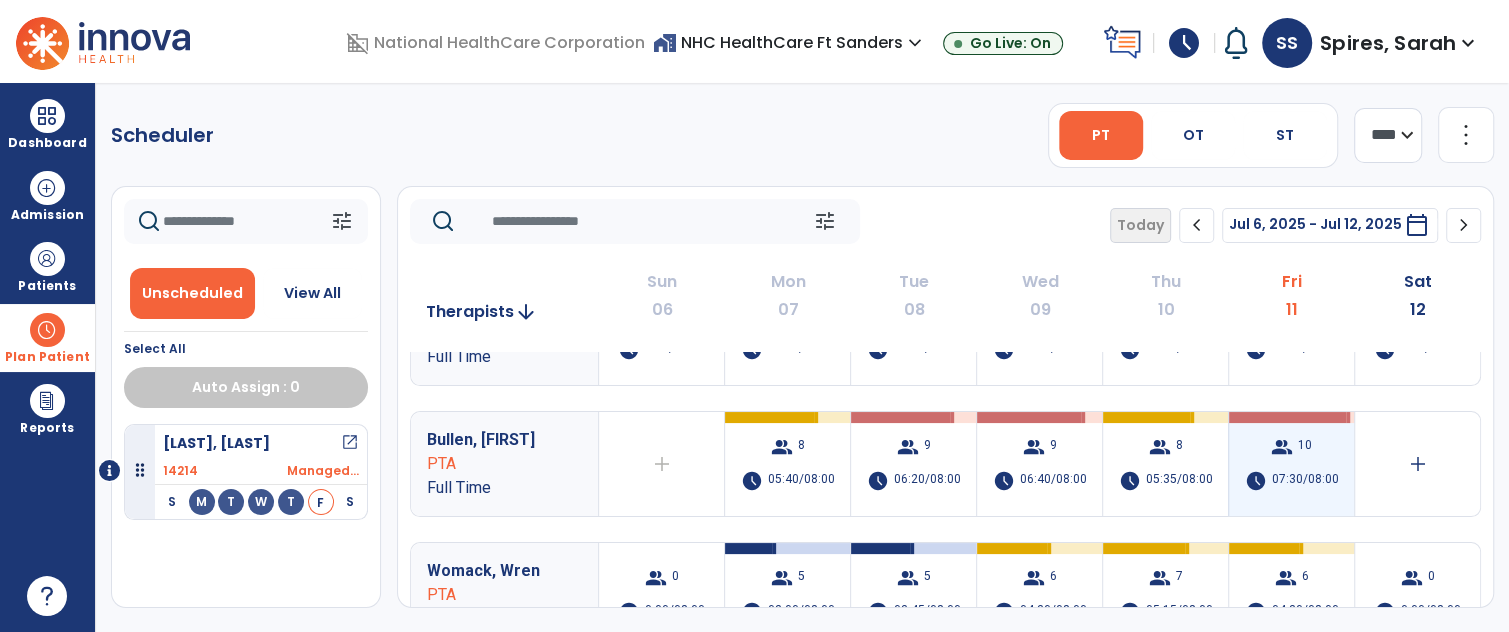 click on "07:30/08:00" at bounding box center (1305, 481) 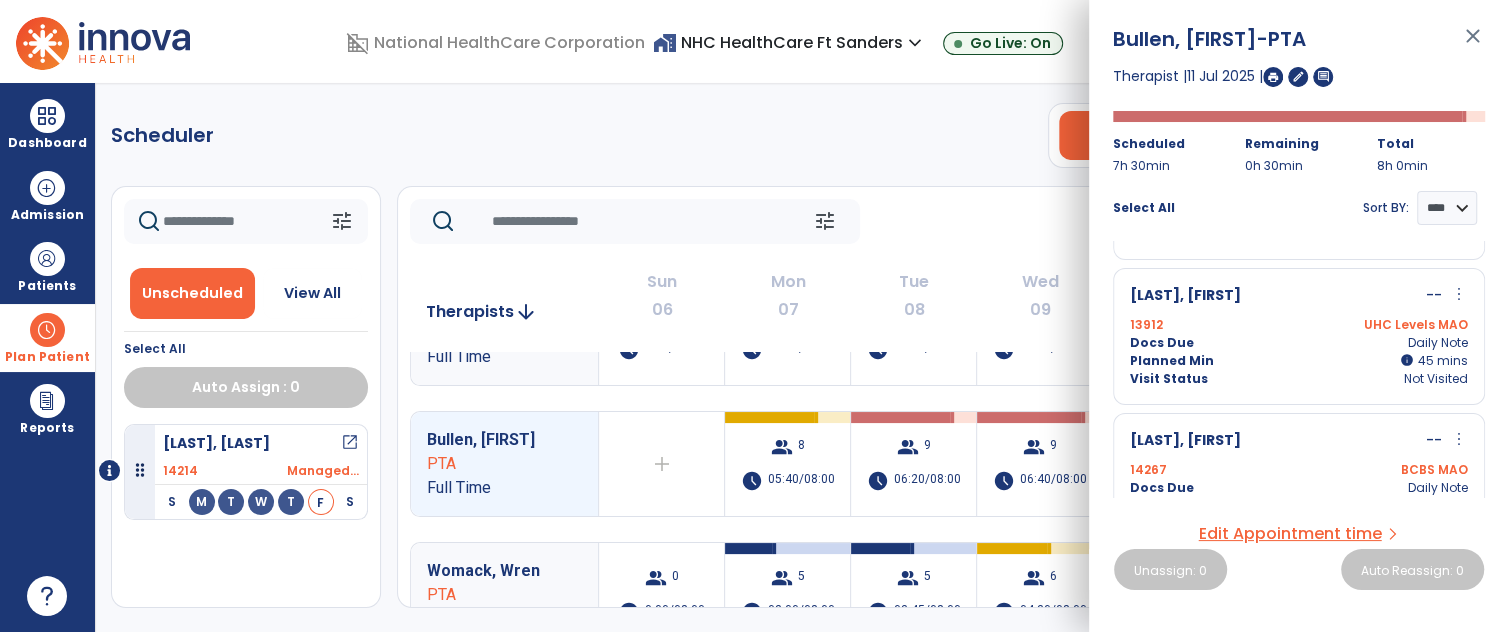 scroll, scrollTop: 1185, scrollLeft: 0, axis: vertical 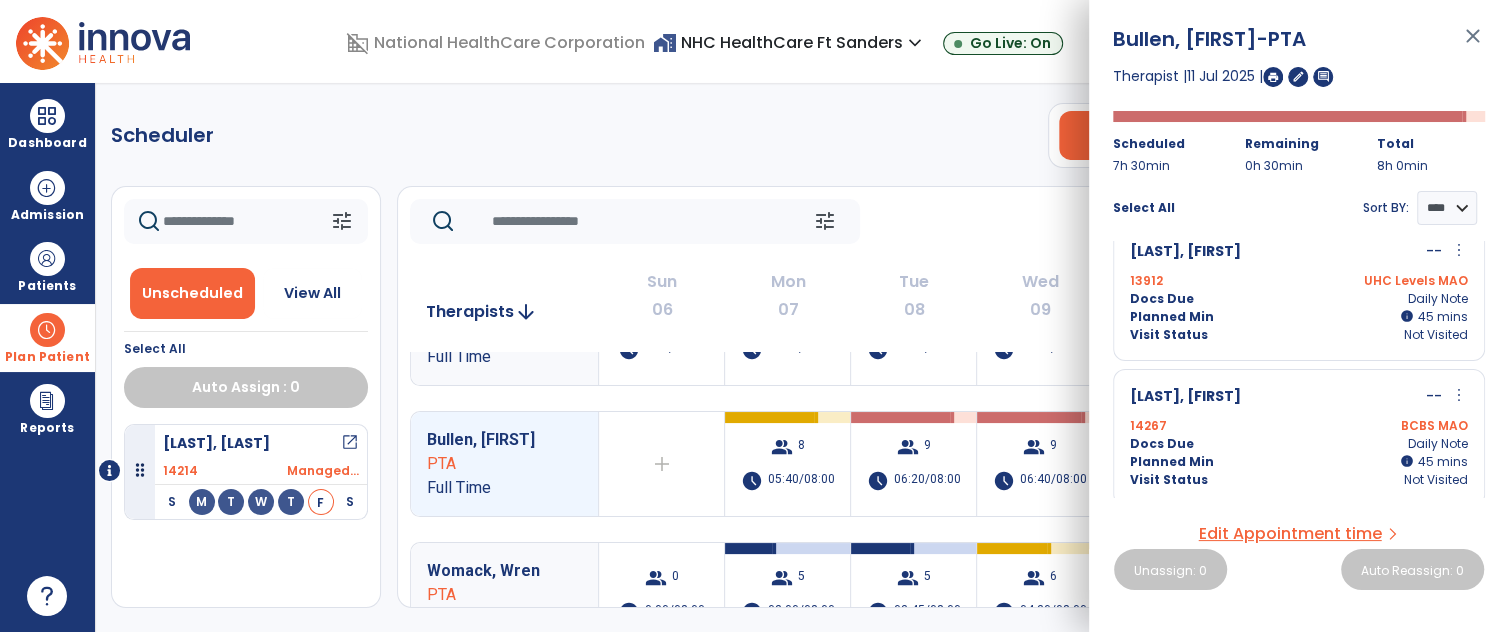 click on "close" at bounding box center (1473, 45) 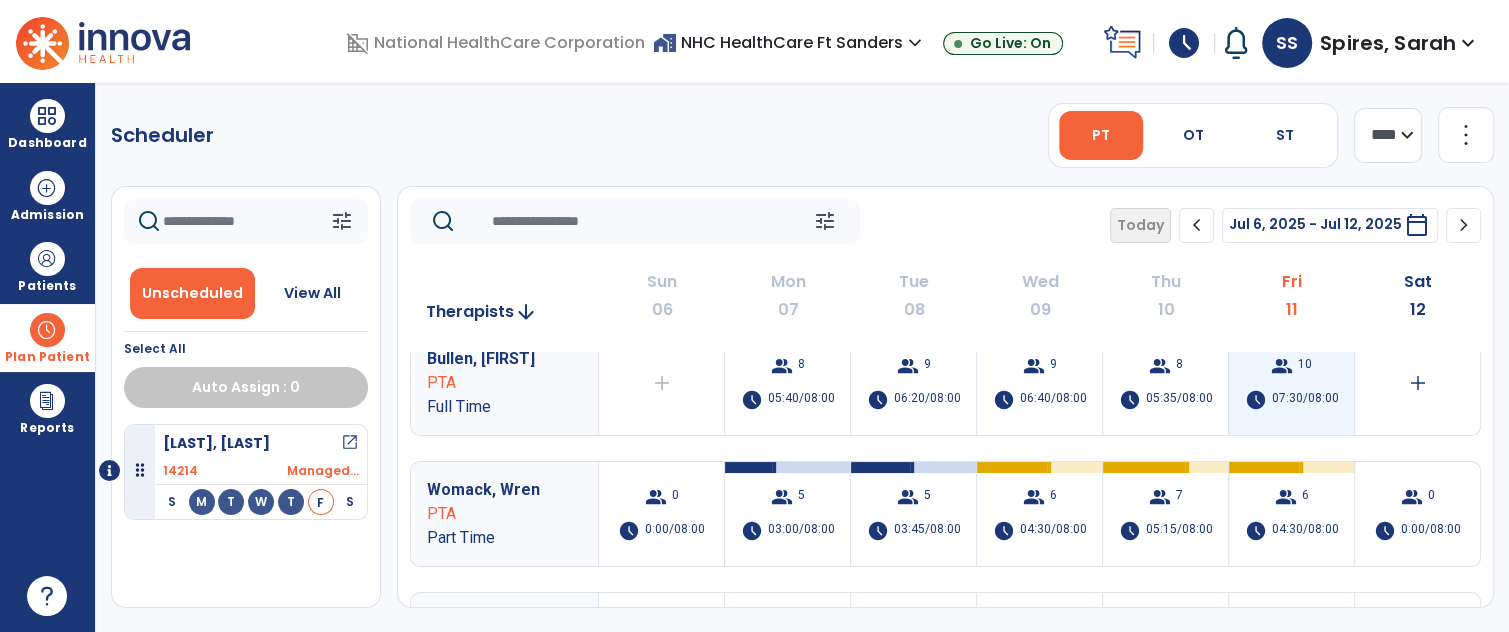 scroll, scrollTop: 170, scrollLeft: 0, axis: vertical 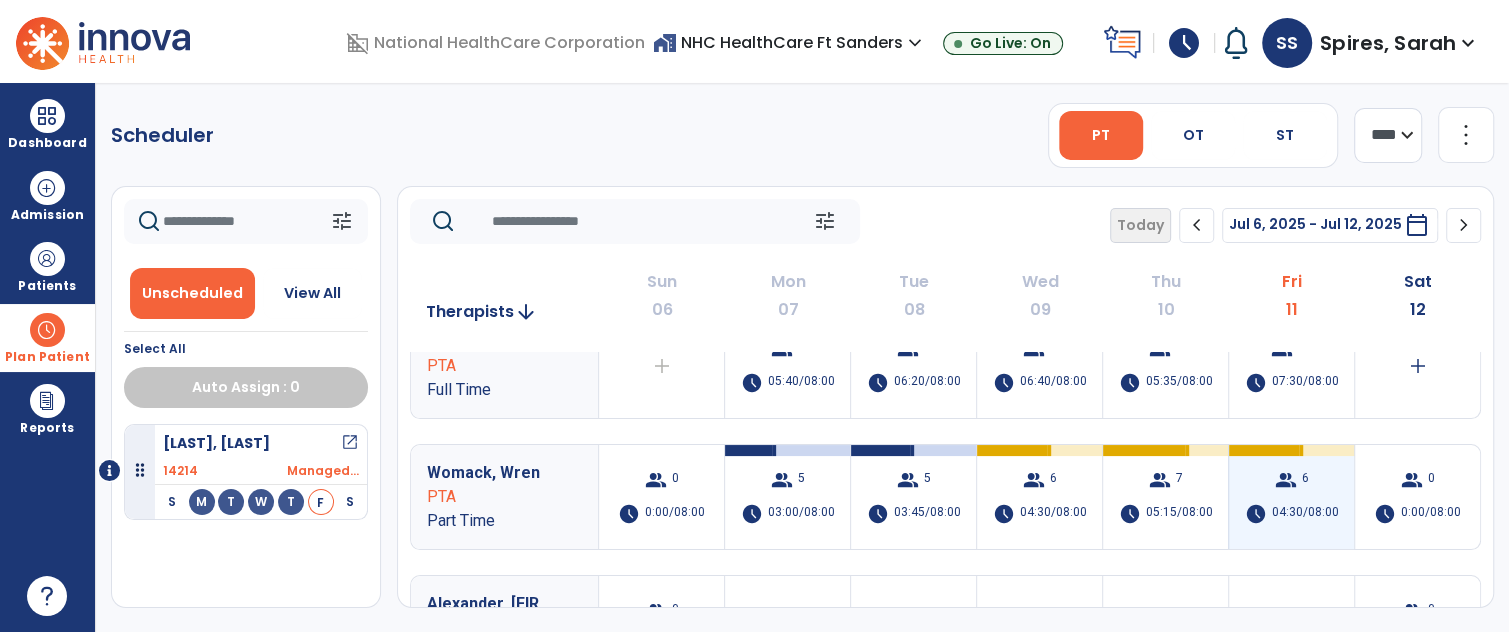 click on "group  6  schedule  04:30/08:00" at bounding box center (1291, 497) 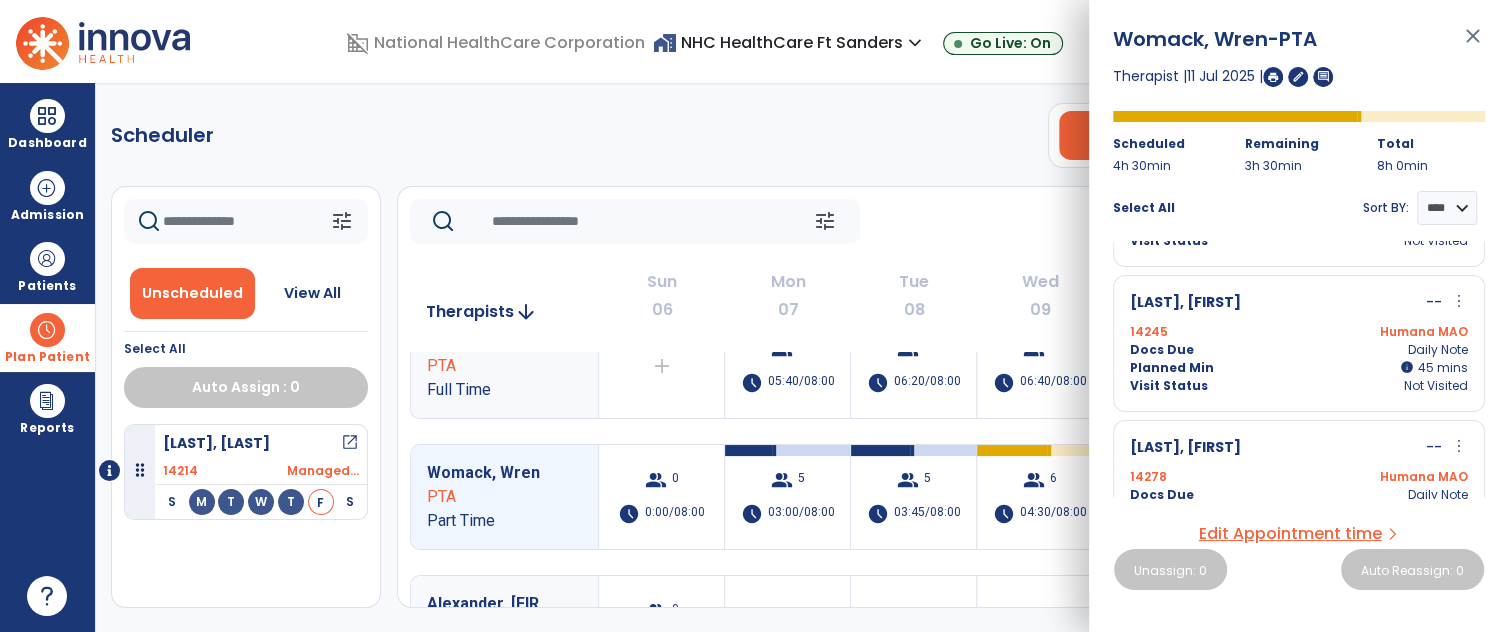 scroll, scrollTop: 126, scrollLeft: 0, axis: vertical 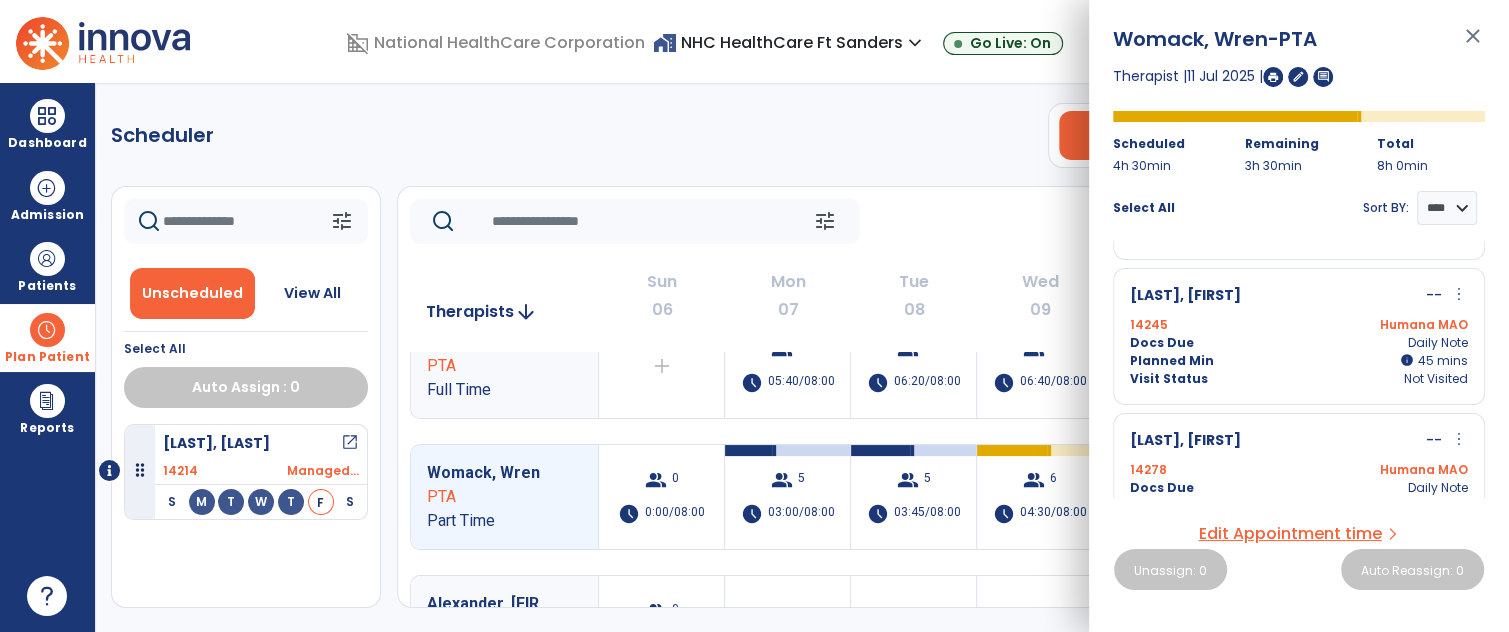 click on "close" at bounding box center (1473, 45) 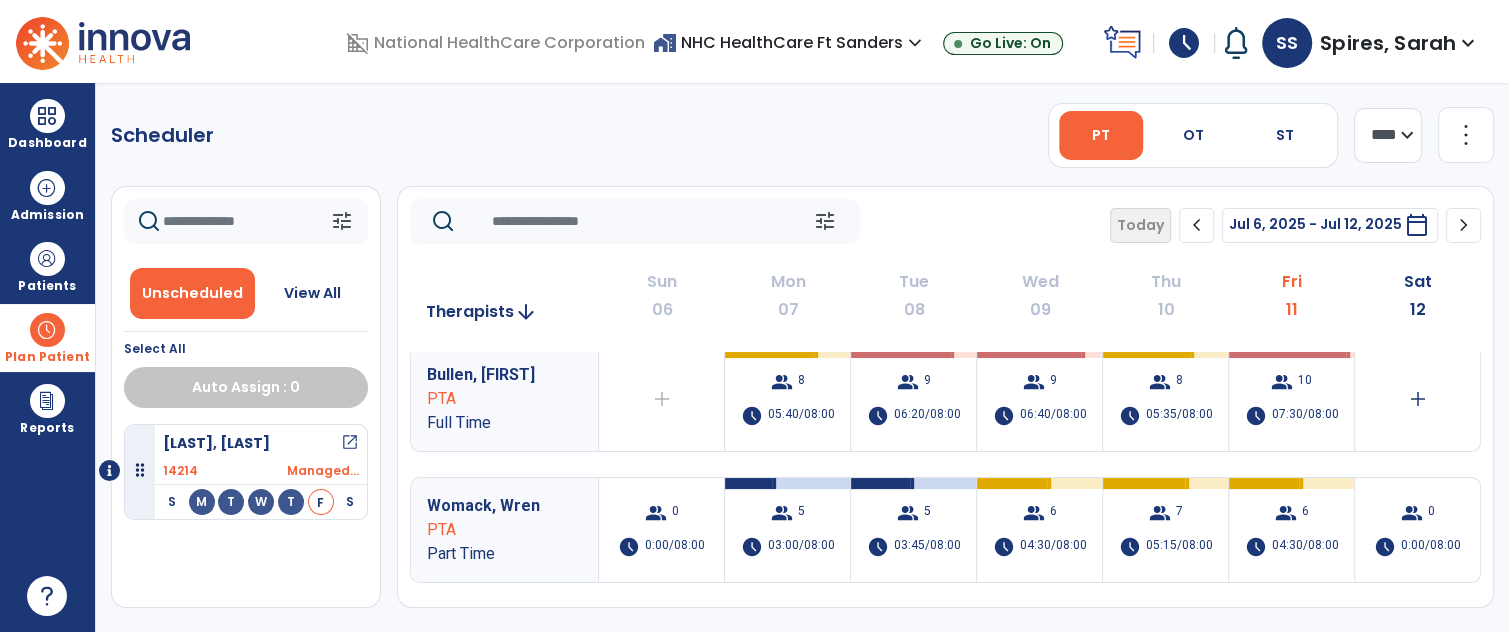 scroll, scrollTop: 135, scrollLeft: 0, axis: vertical 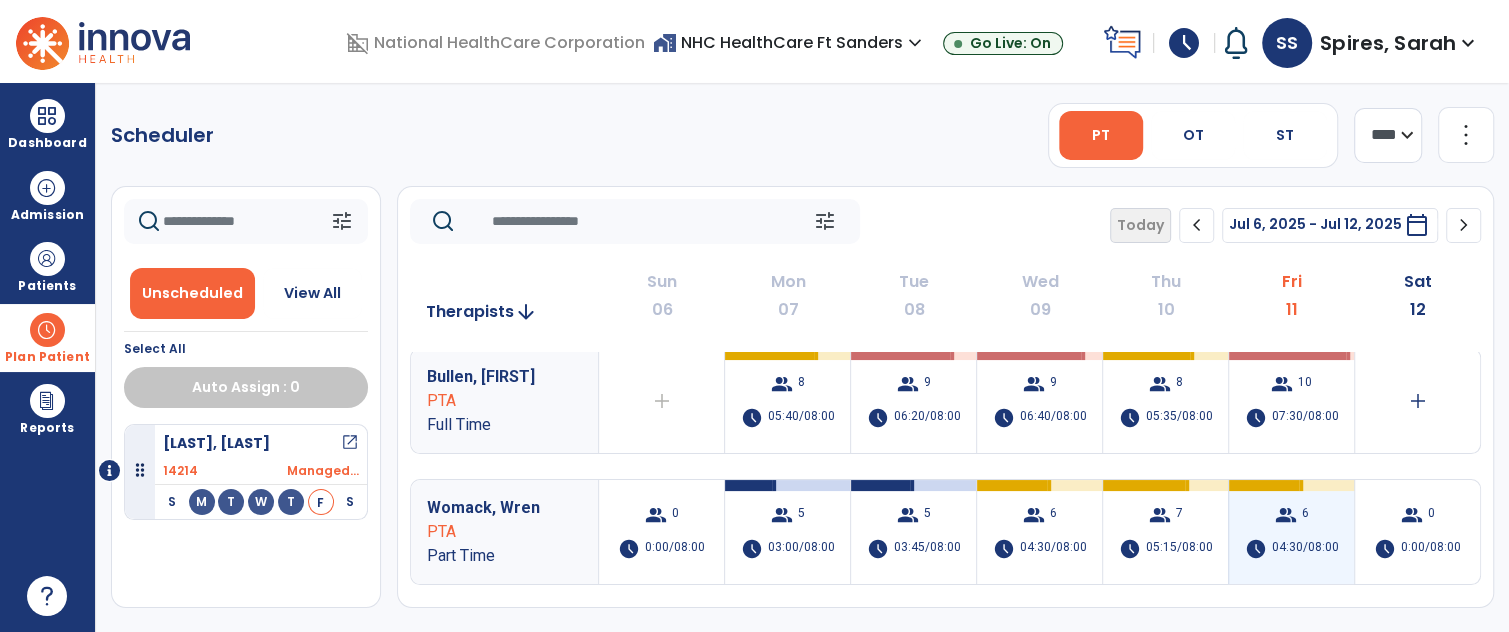 click on "group  6  schedule  04:30/08:00" at bounding box center [1291, 532] 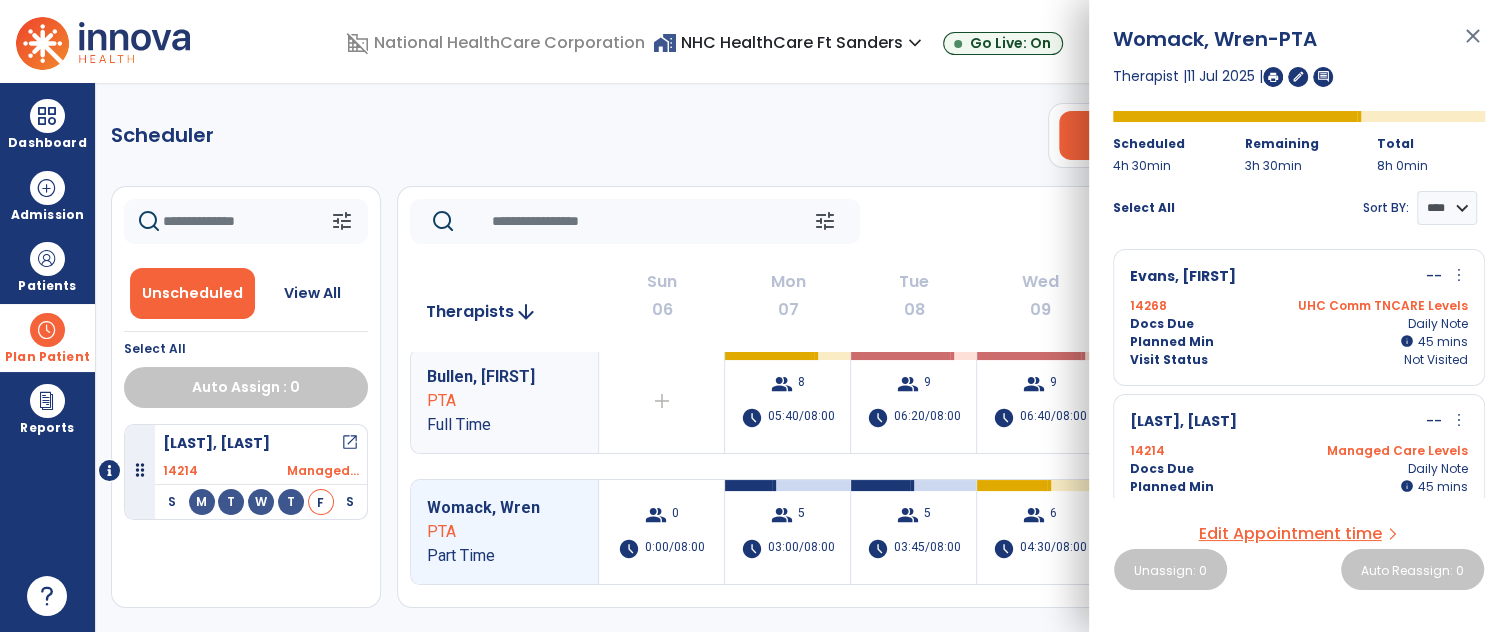 click on "close" at bounding box center (1473, 45) 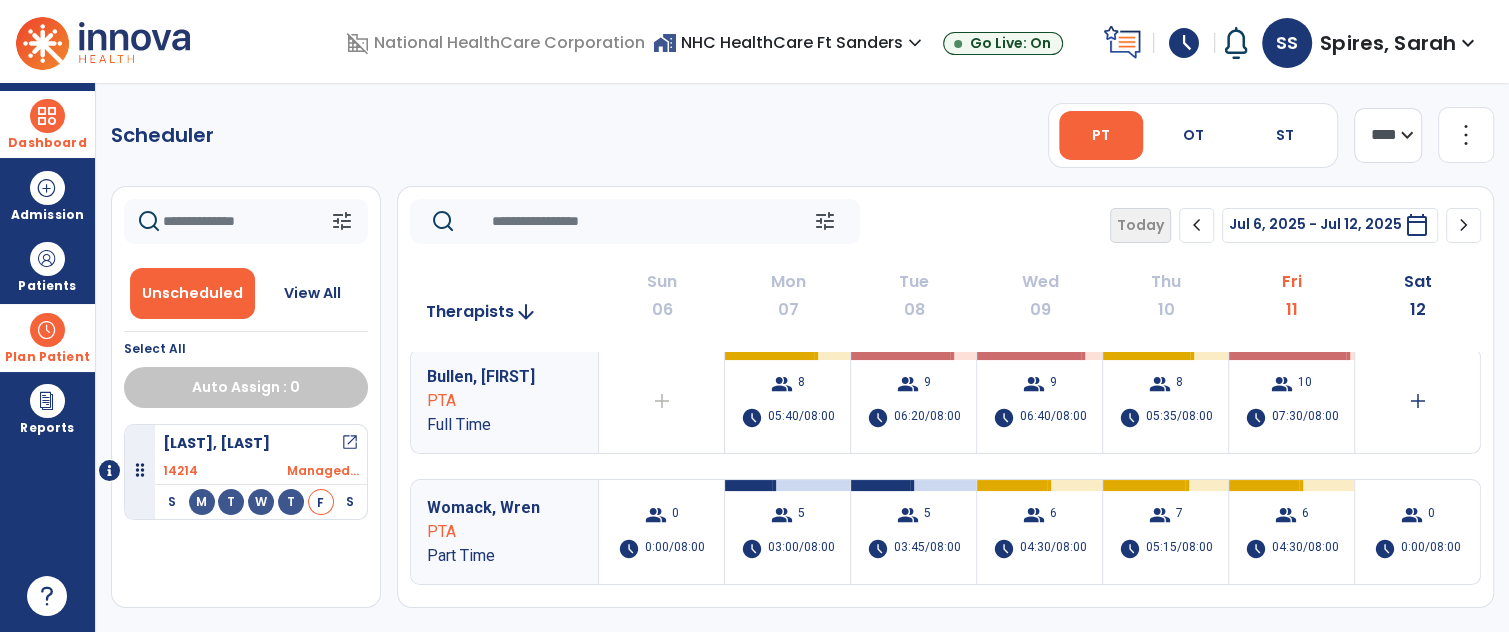 click on "Dashboard" at bounding box center [47, 124] 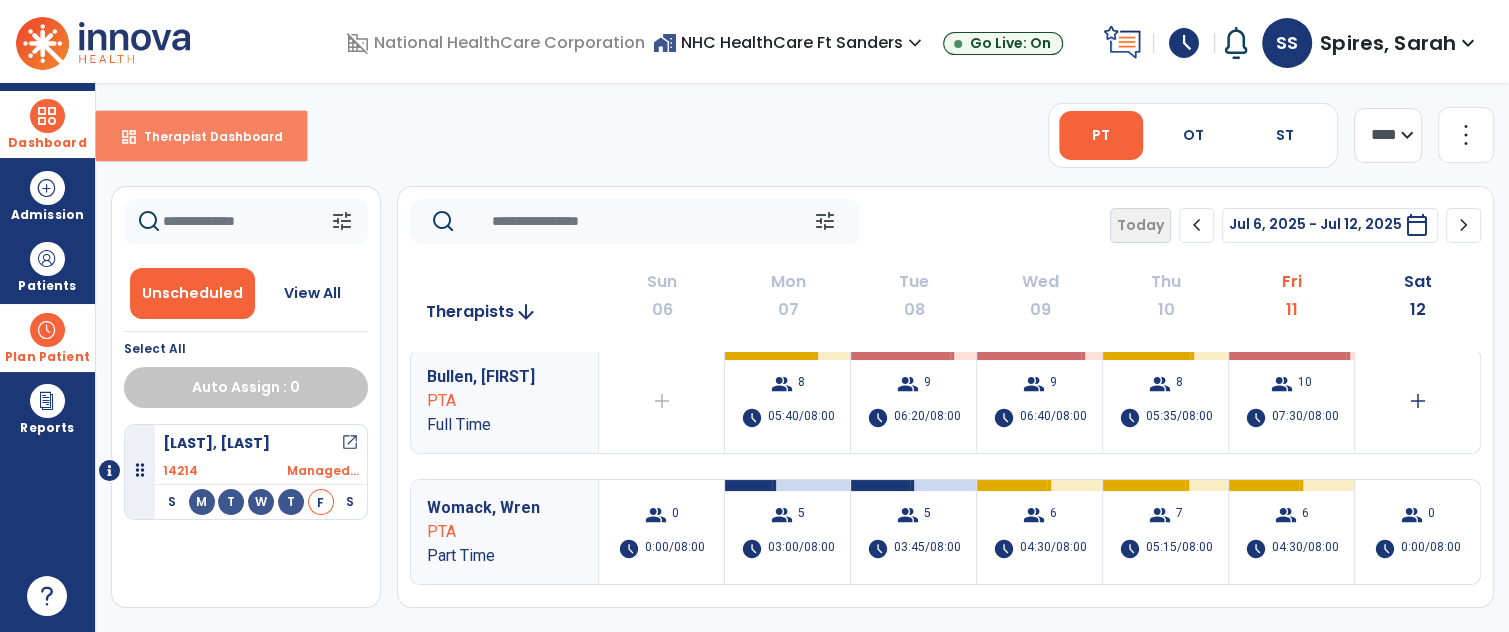 click on "dashboard  Therapist Dashboard" at bounding box center [201, 136] 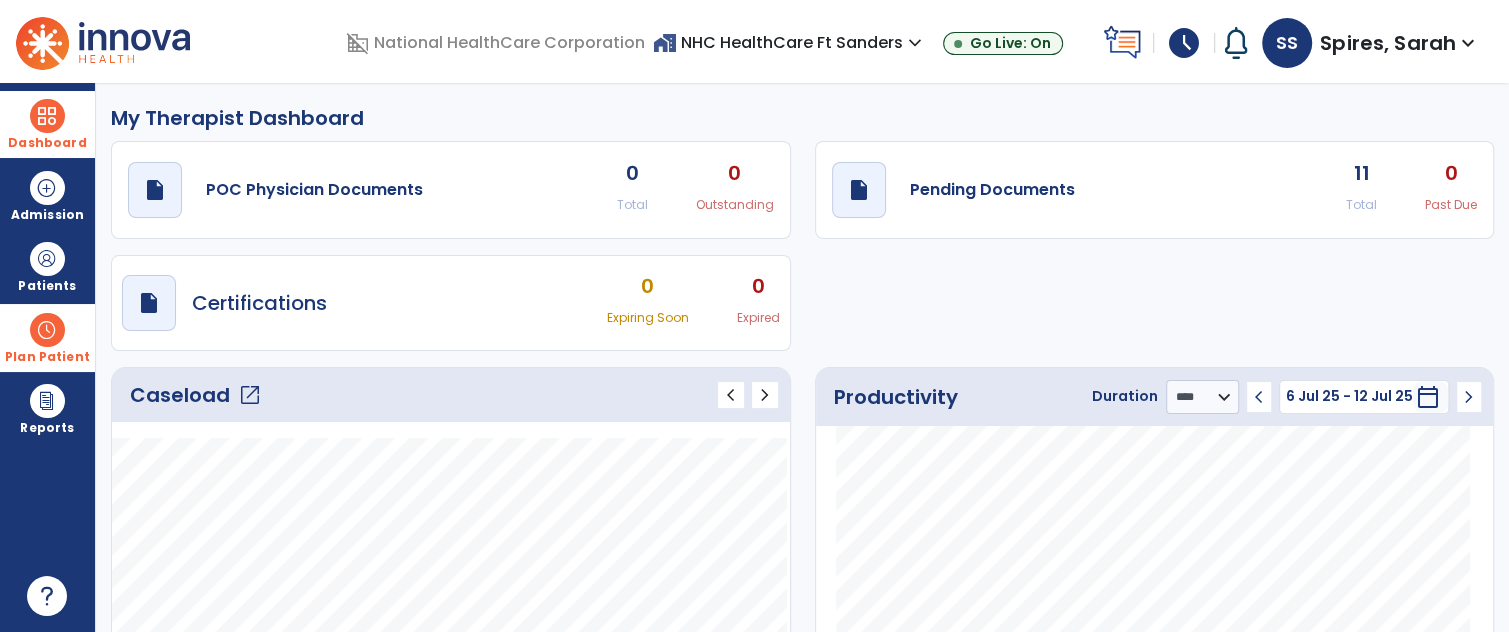 click on "open_in_new" 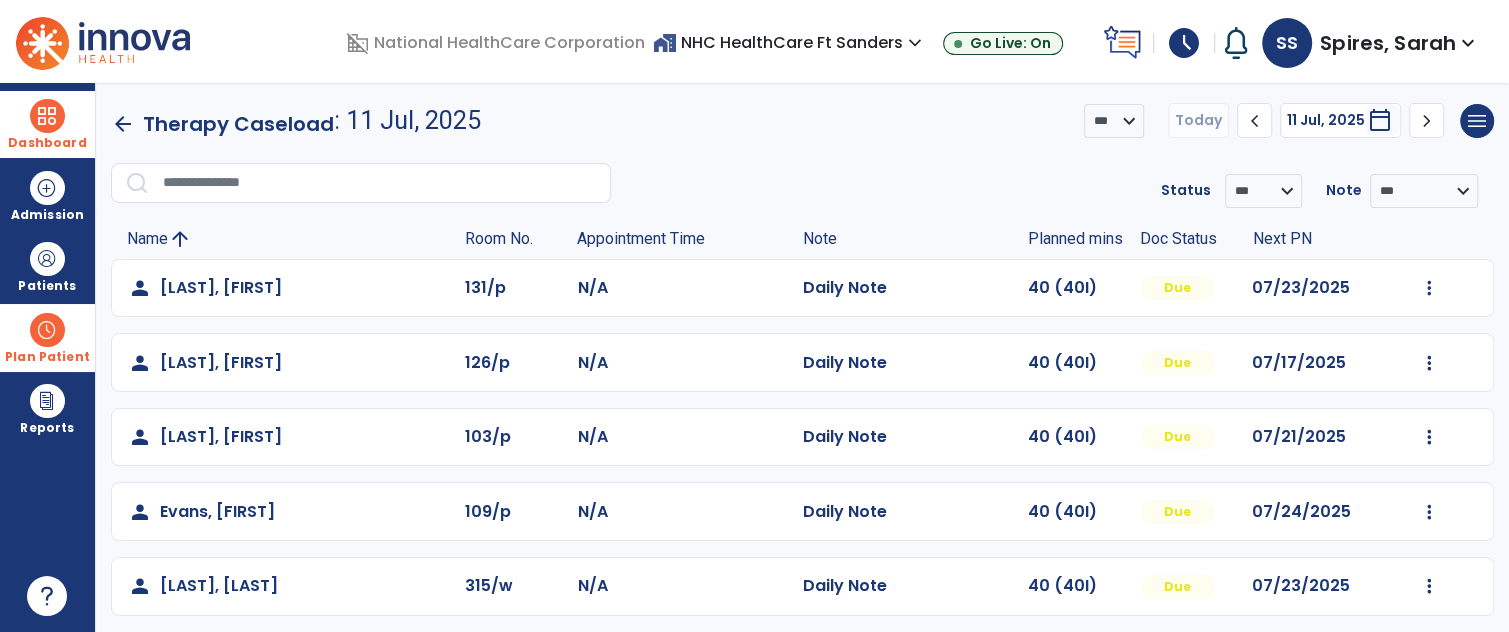 click at bounding box center [47, 330] 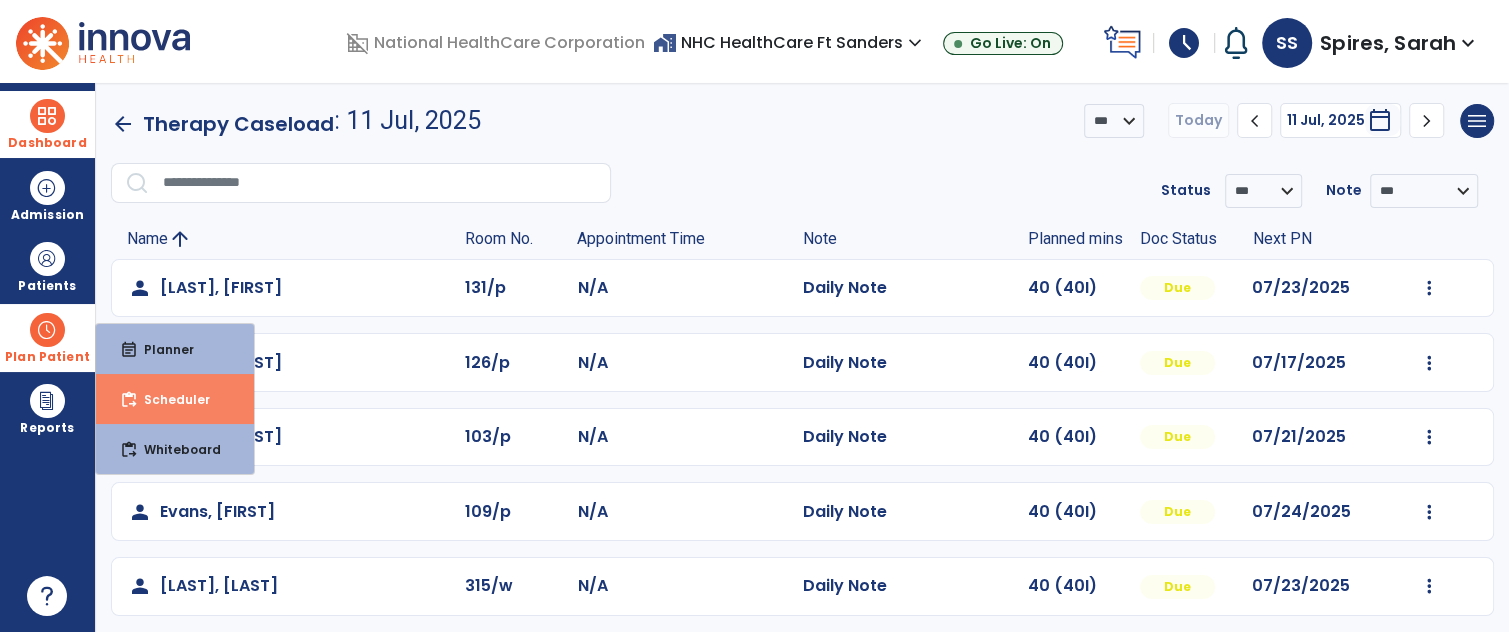 click on "content_paste_go  Scheduler" at bounding box center (175, 399) 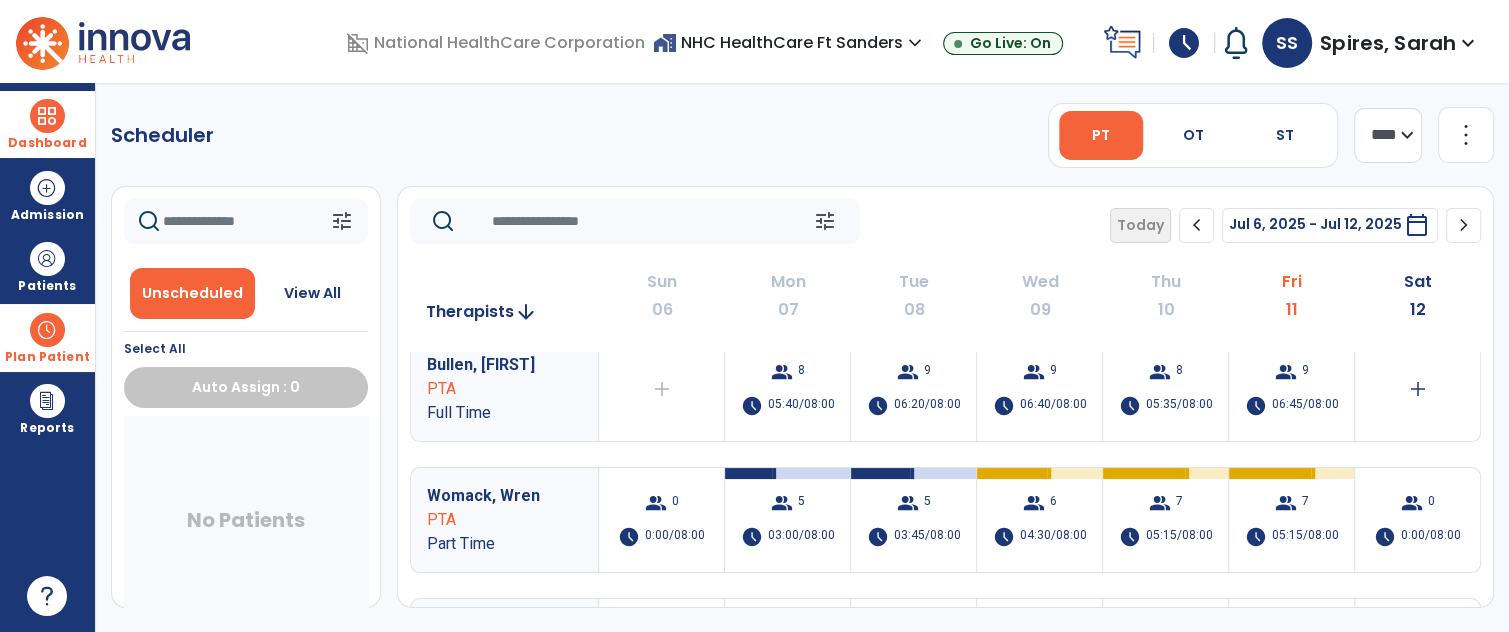 scroll, scrollTop: 0, scrollLeft: 0, axis: both 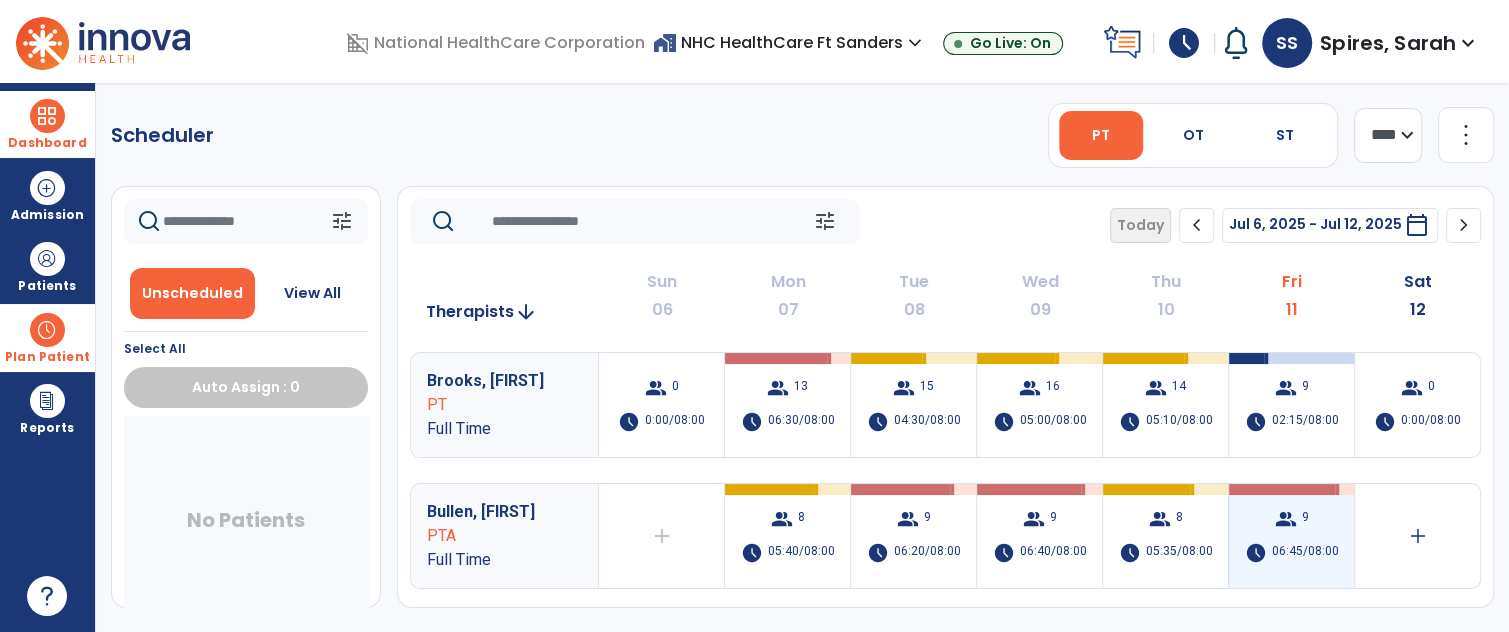 click on "group" at bounding box center (1286, 519) 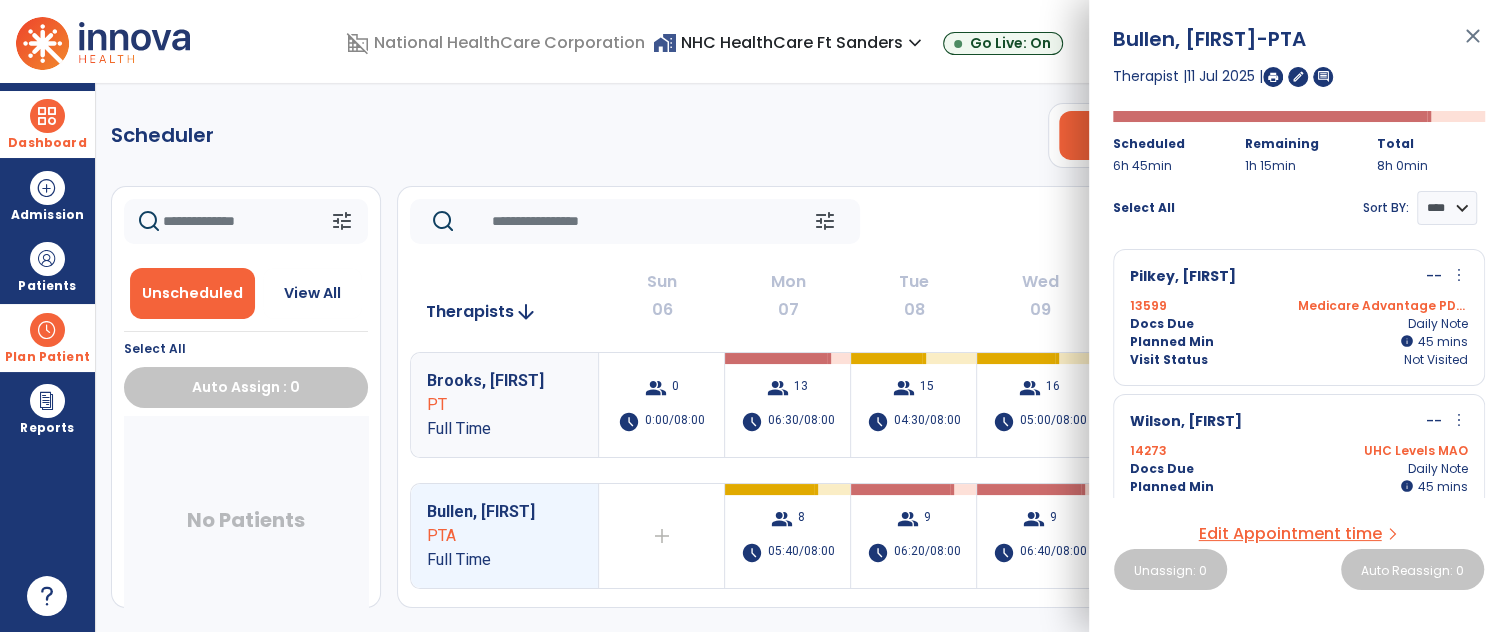 click on "close" at bounding box center [1473, 45] 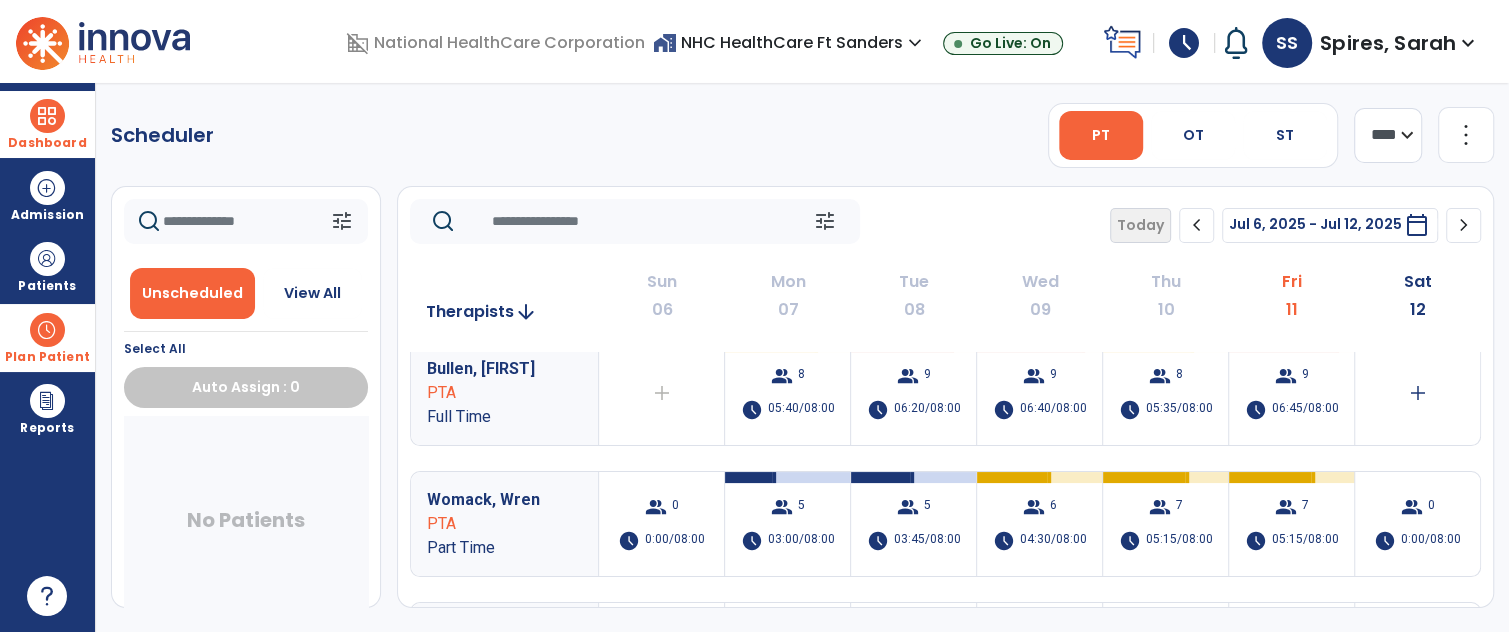 scroll, scrollTop: 165, scrollLeft: 0, axis: vertical 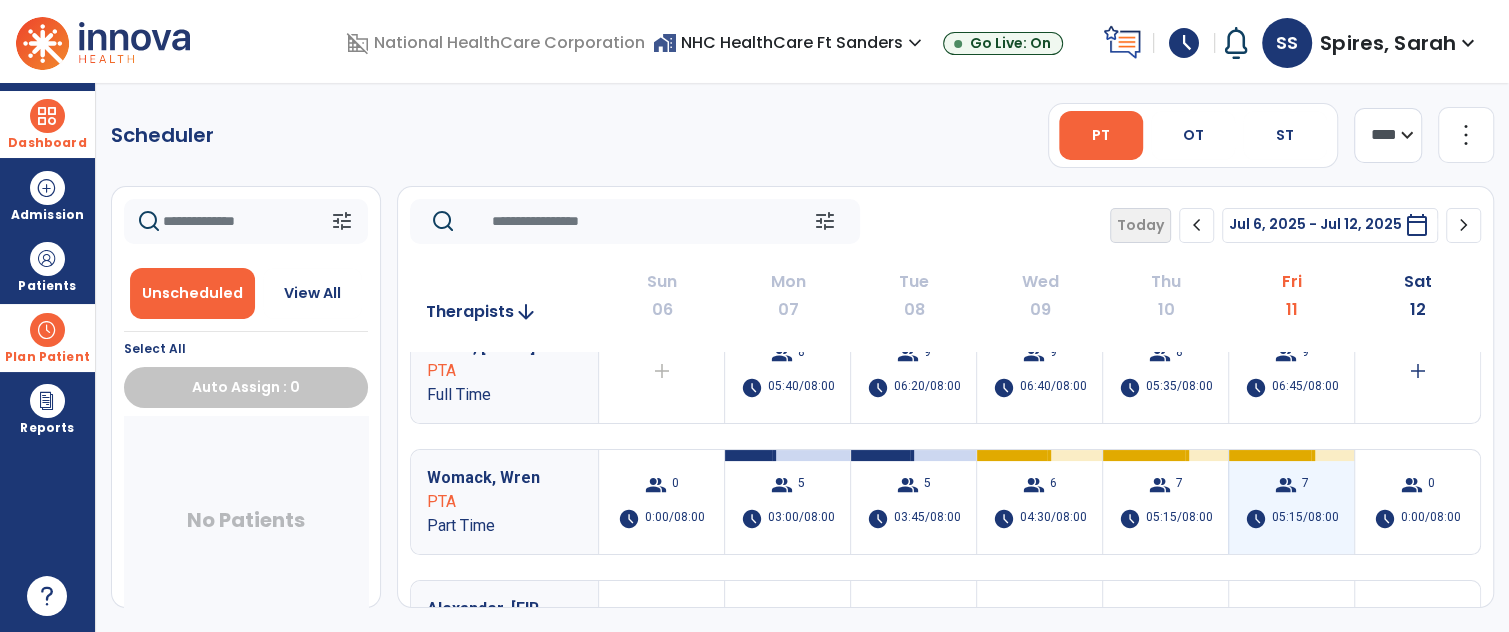 click on "group  7  schedule  05:15/08:00" at bounding box center [1291, 502] 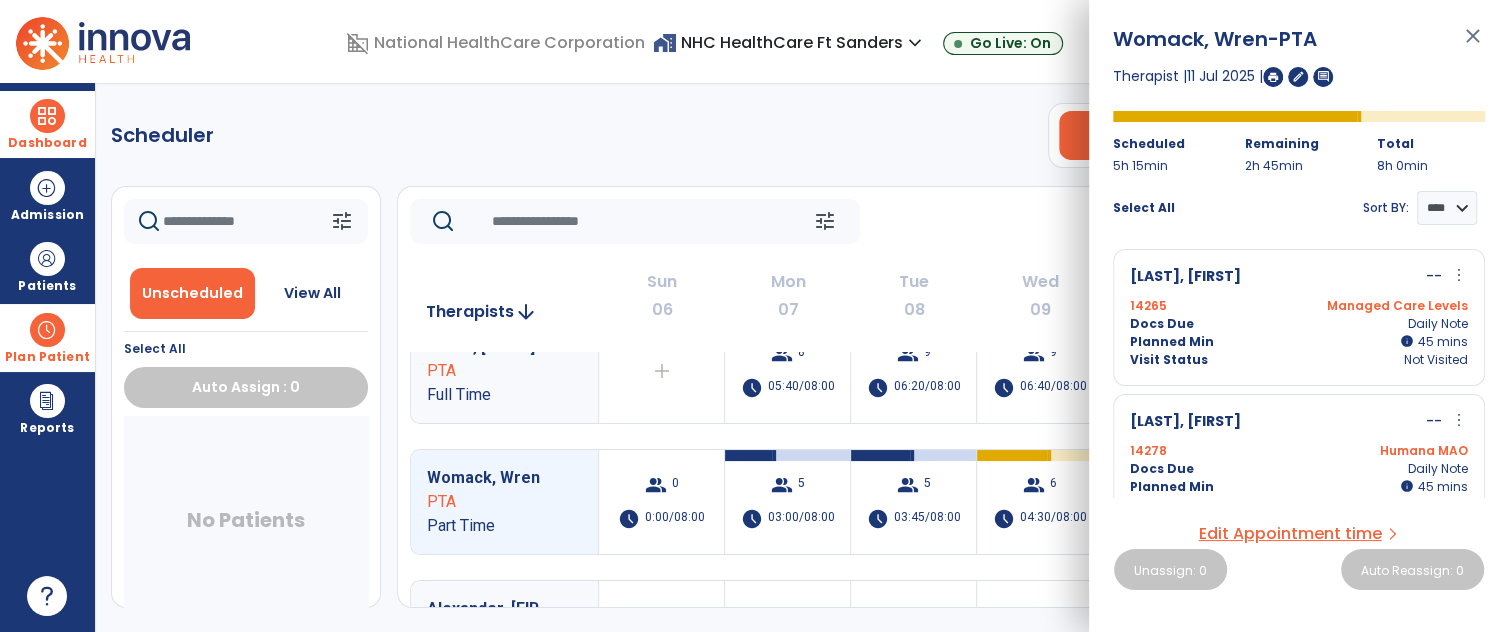 click on "Docs Due Daily Note" at bounding box center [1299, 469] 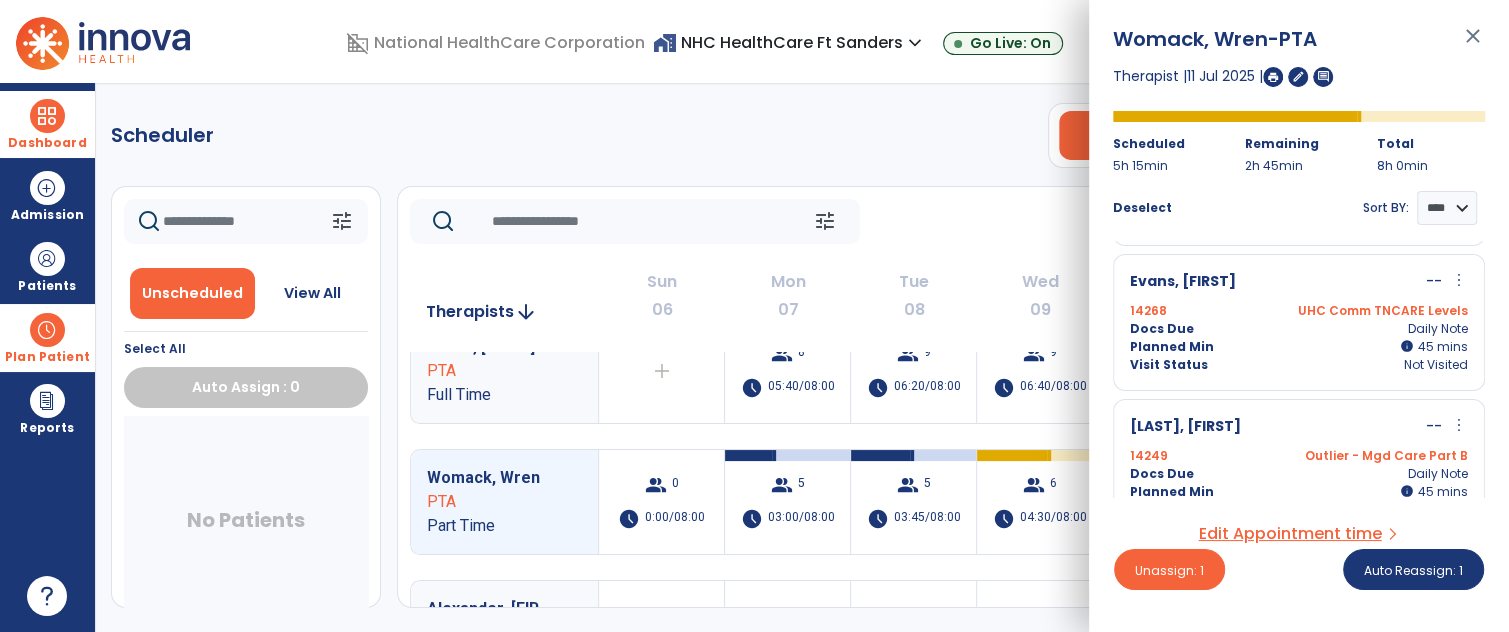 scroll, scrollTop: 494, scrollLeft: 0, axis: vertical 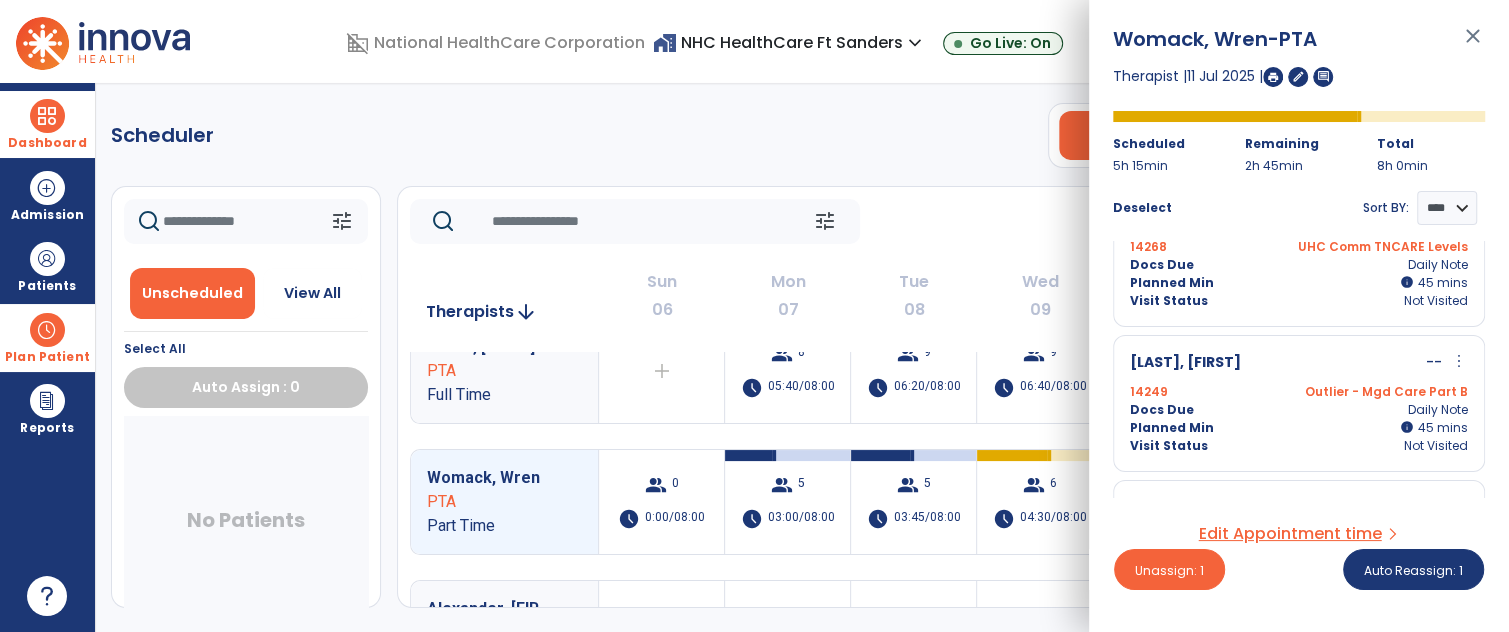 click on "close" at bounding box center (1473, 45) 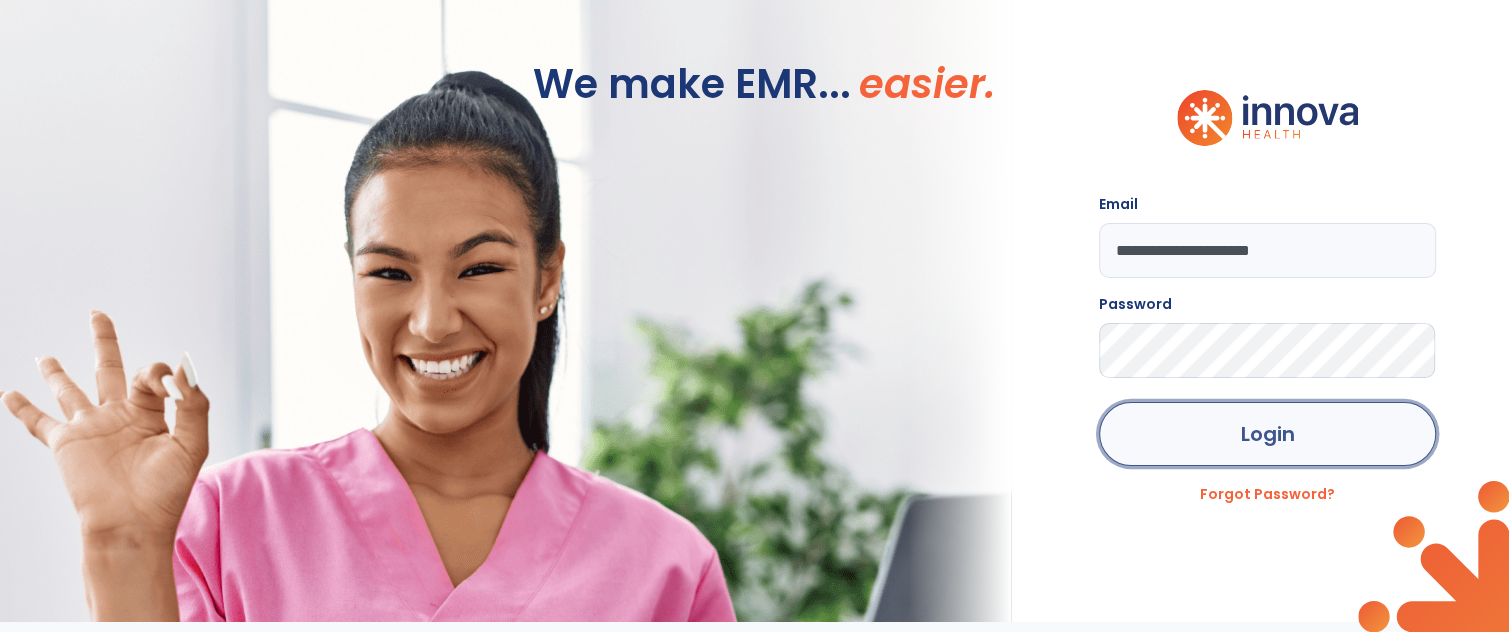 click on "Login" 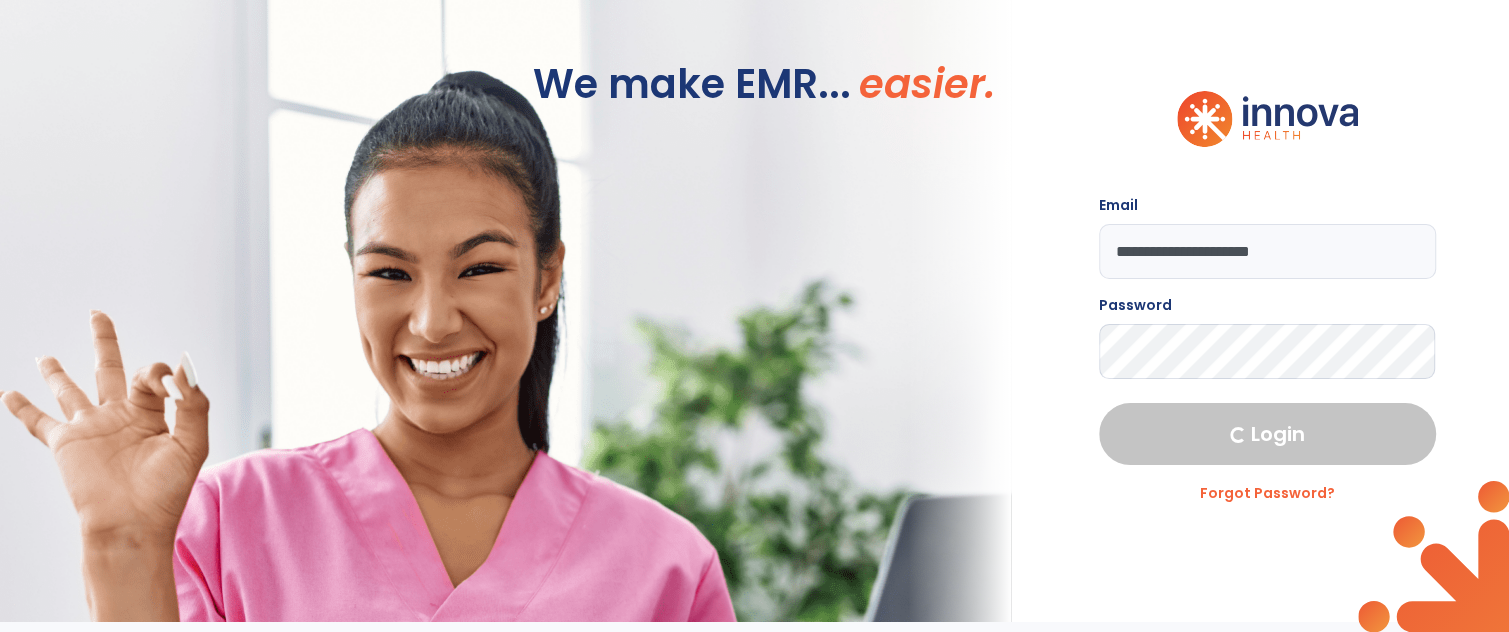 select on "****" 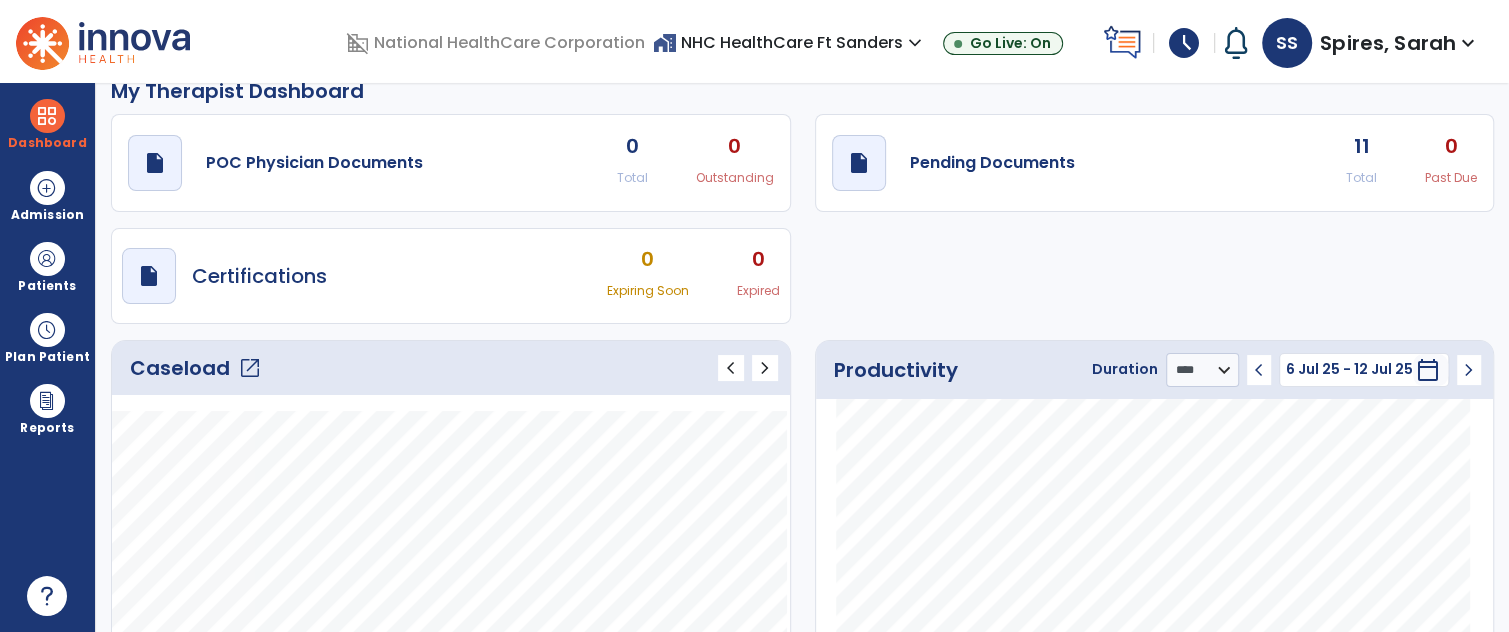 scroll, scrollTop: 0, scrollLeft: 0, axis: both 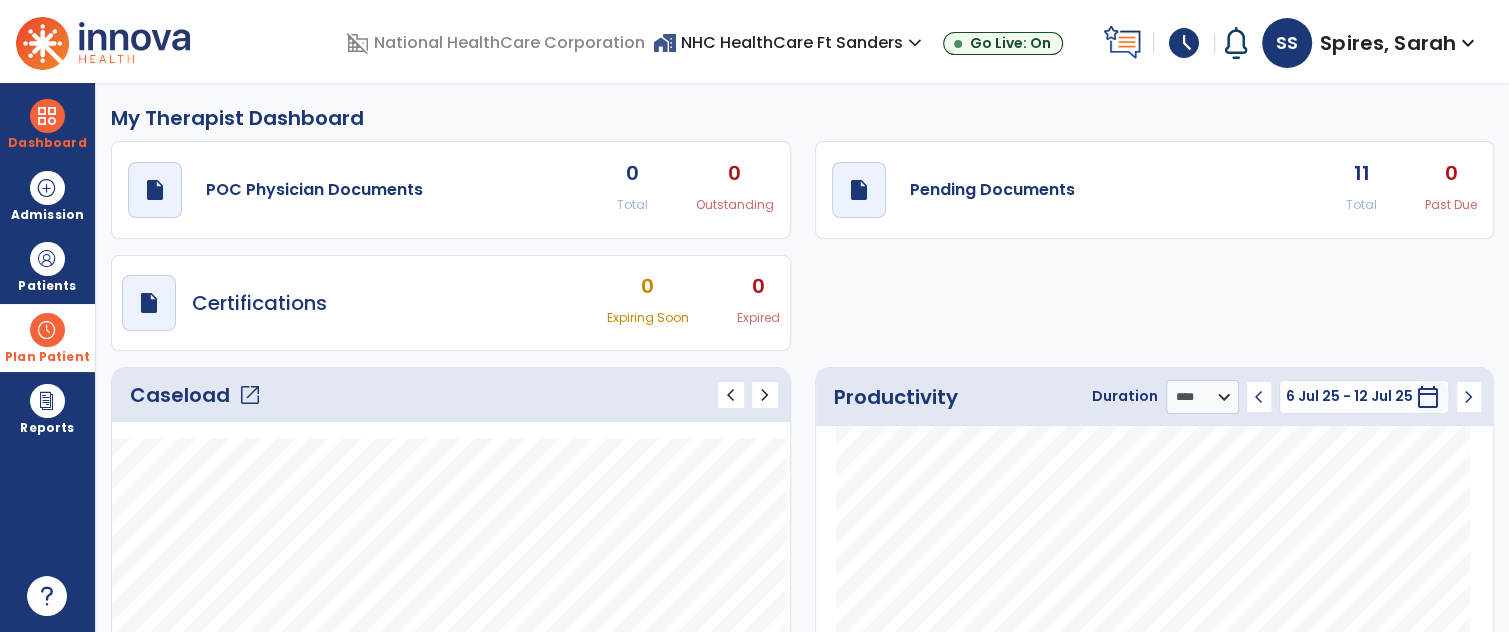click on "Plan Patient" at bounding box center [47, 266] 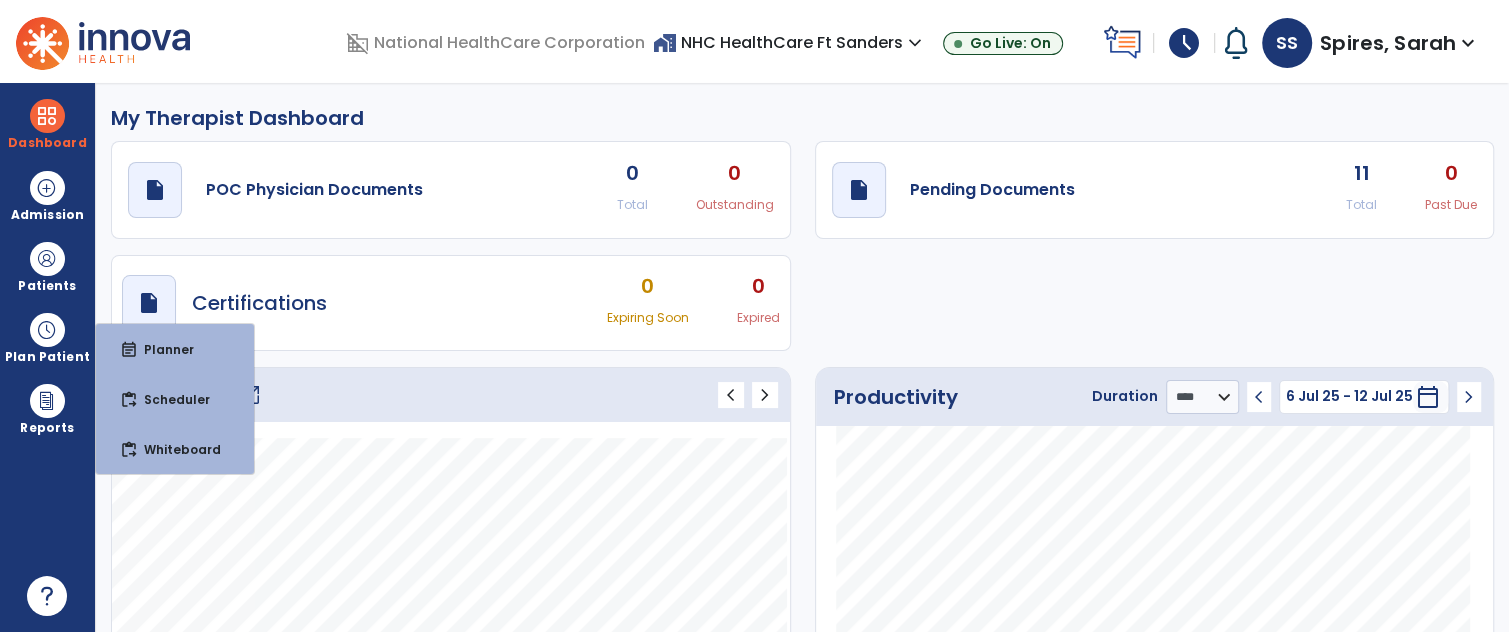 click on "Caseload   open_in_new   chevron_left   chevron_right" 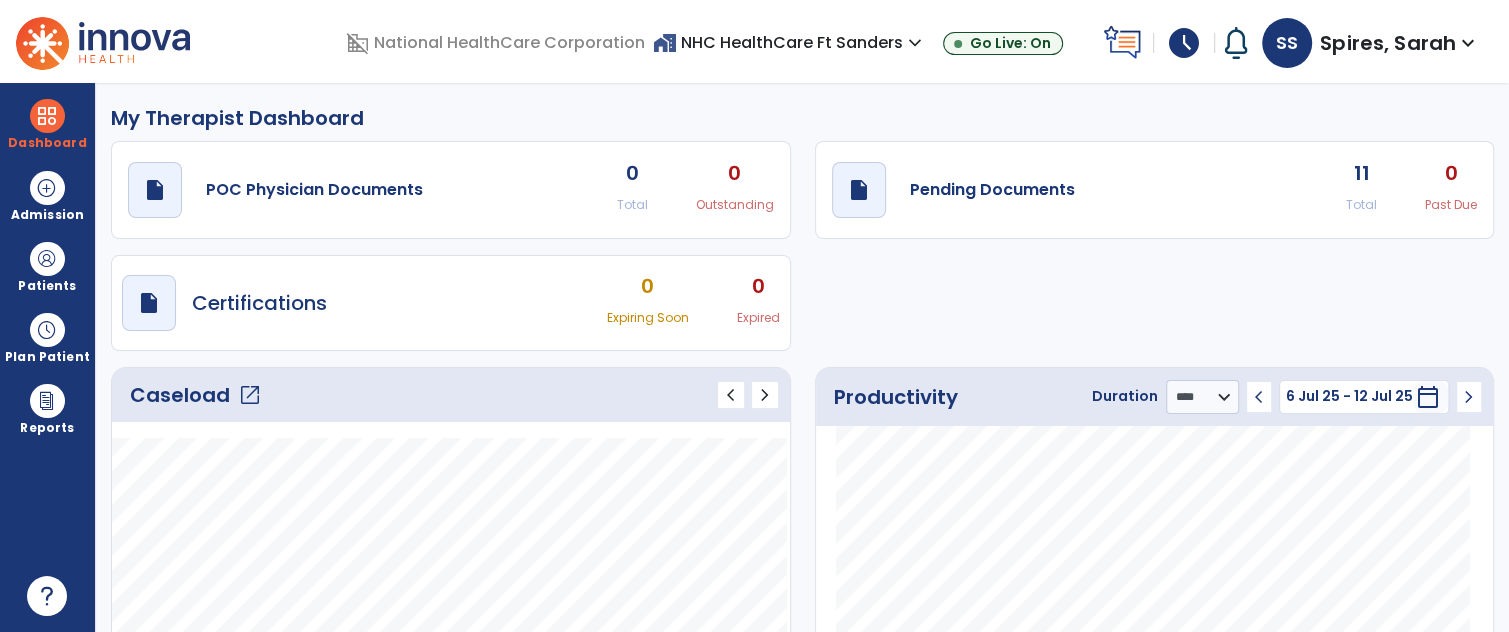click on "open_in_new" 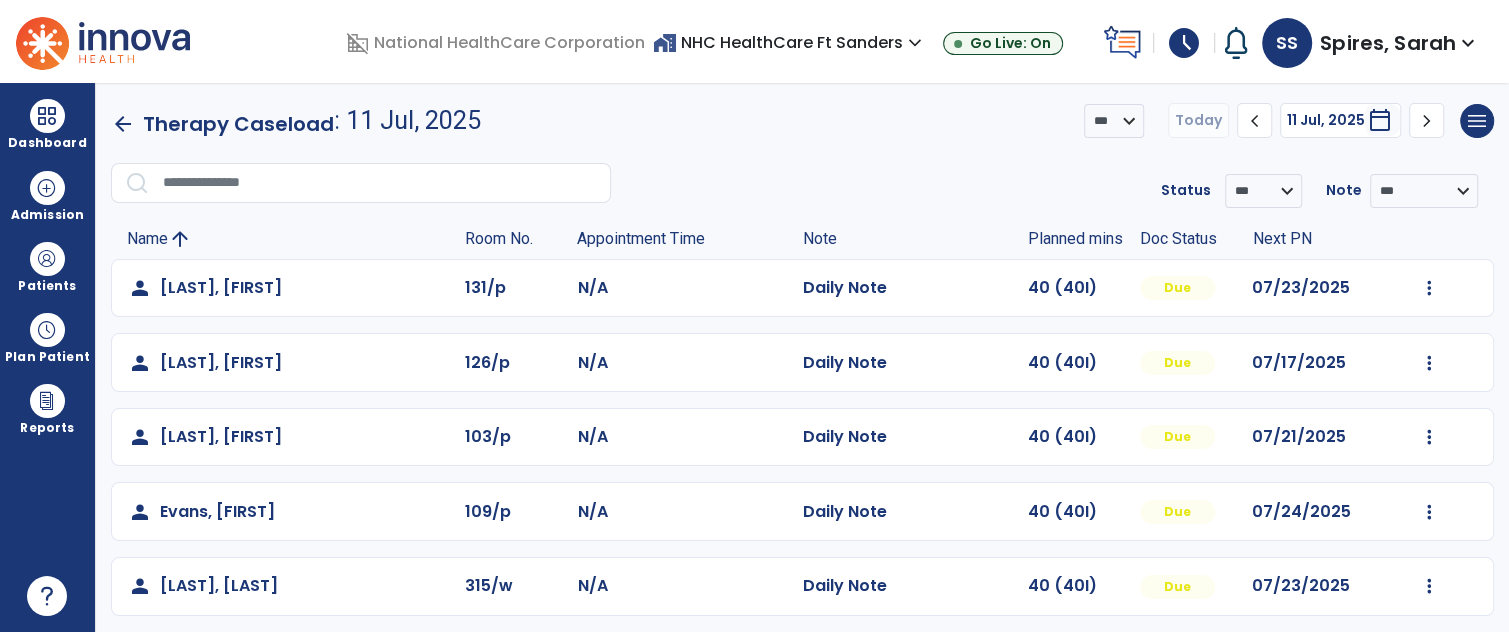 scroll, scrollTop: 435, scrollLeft: 0, axis: vertical 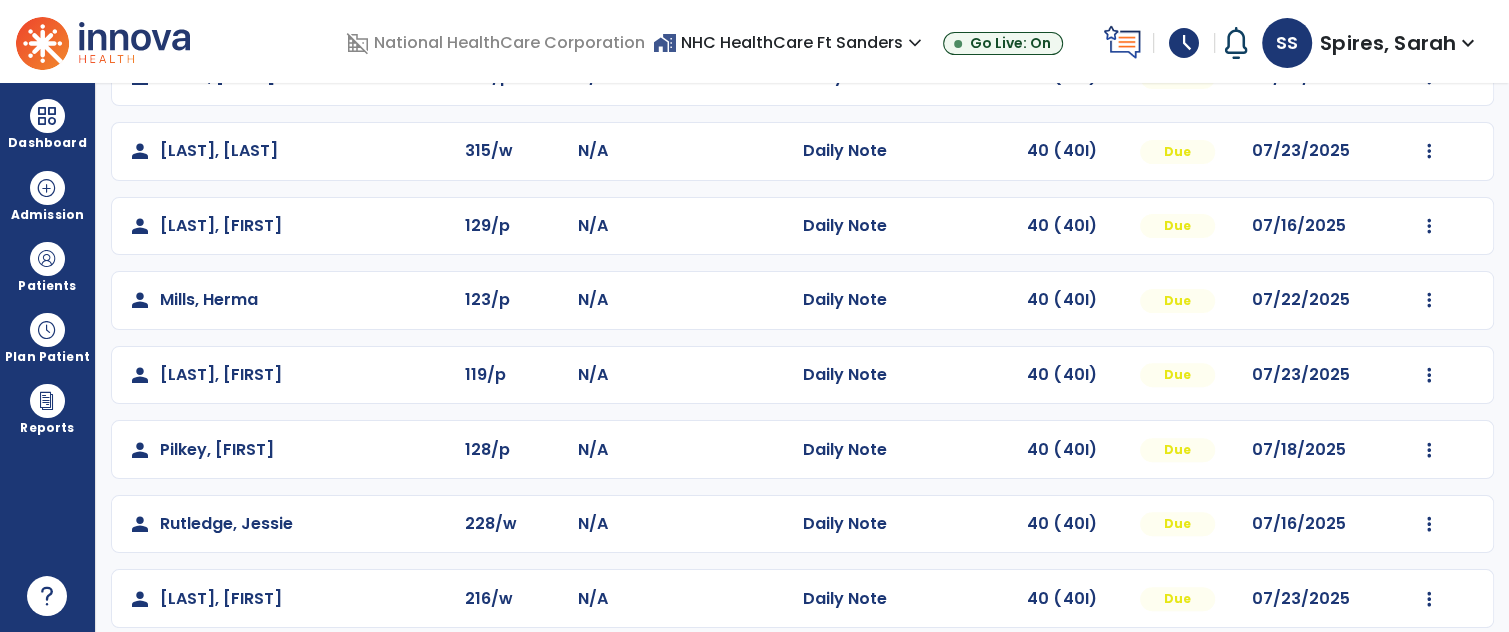 click on "Mark Visit As Complete   Reset Note   Open Document   G + C Mins" 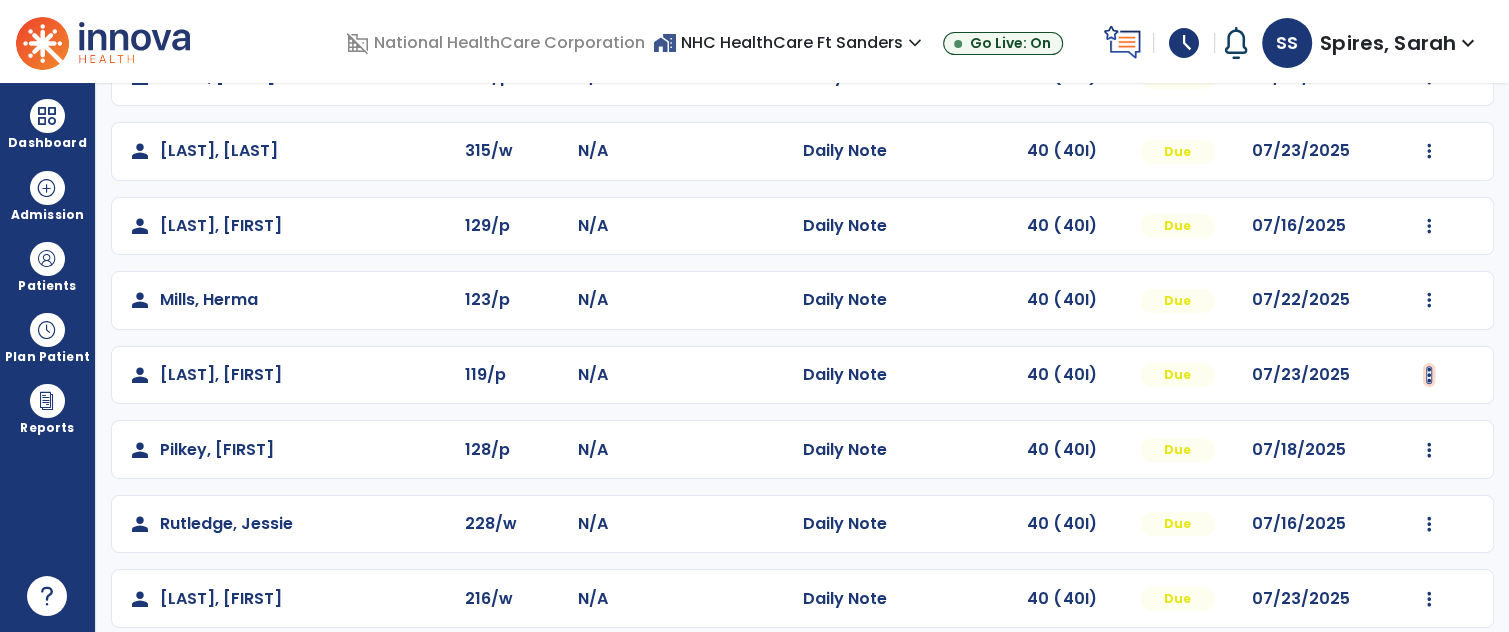 click at bounding box center [1429, -147] 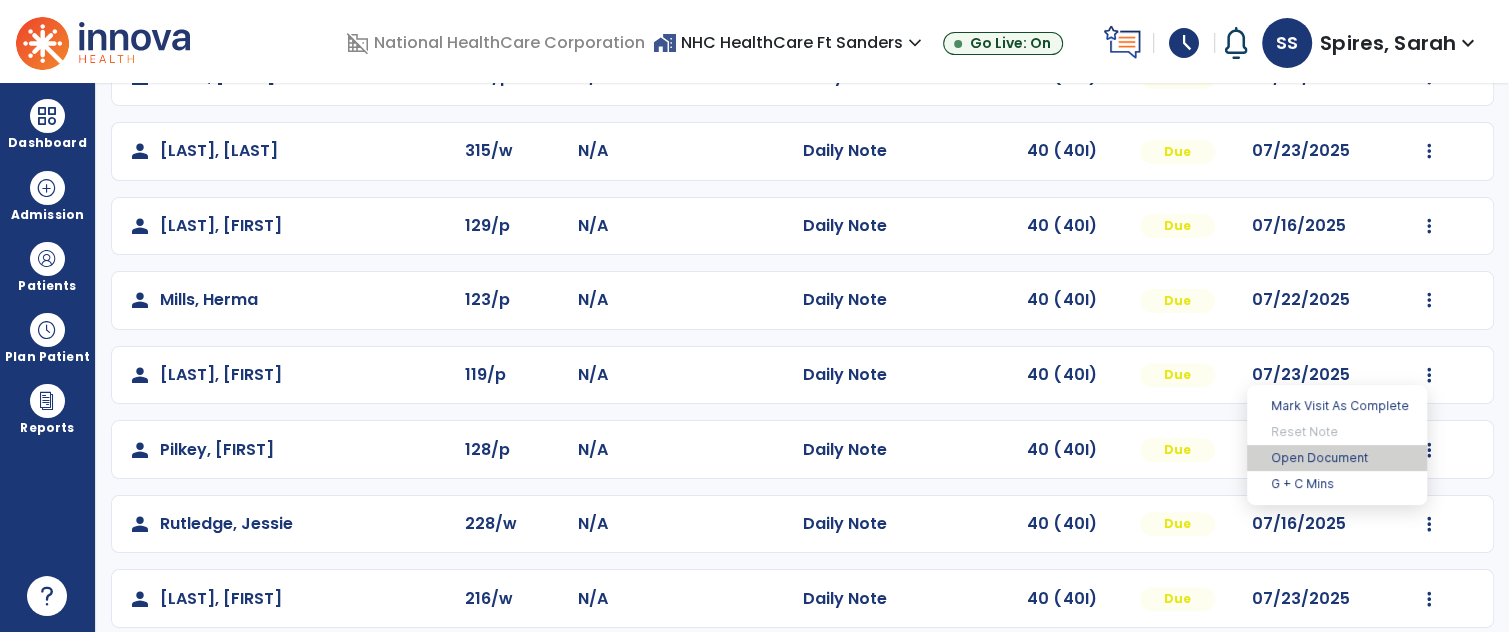 click on "Open Document" at bounding box center (1337, 458) 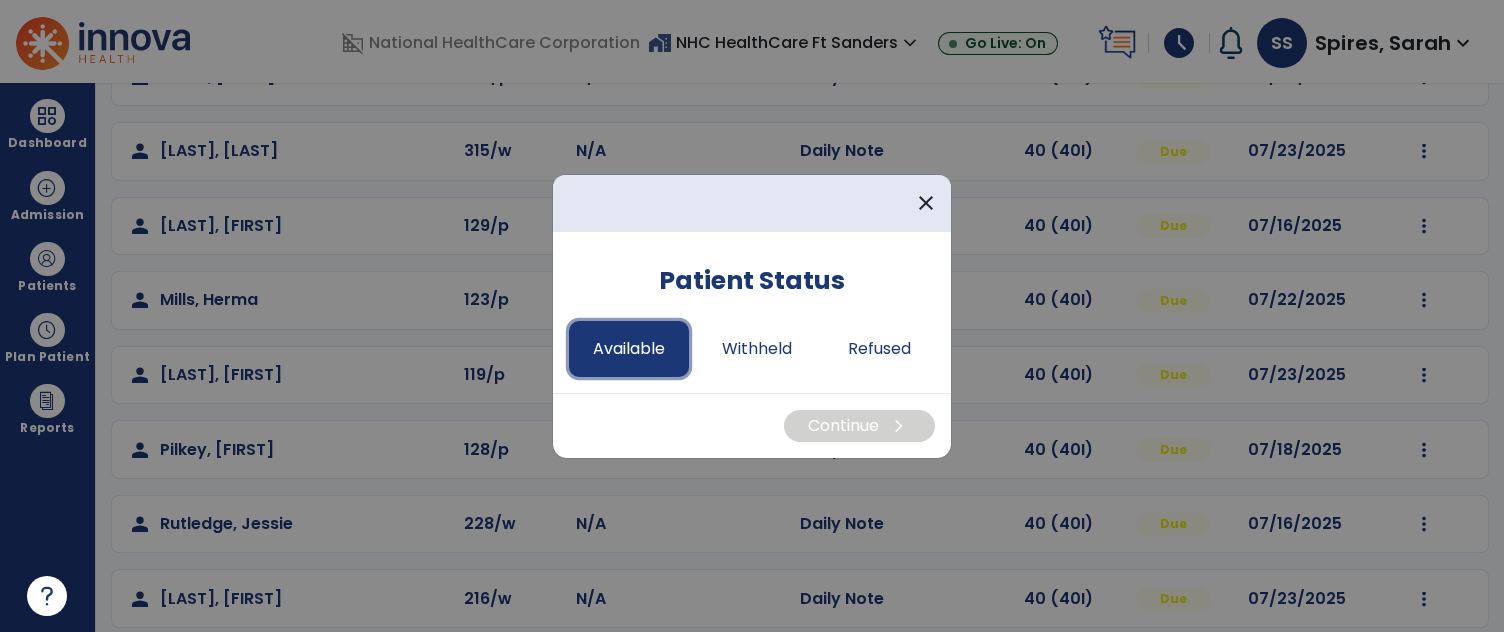 click on "Available" at bounding box center [629, 349] 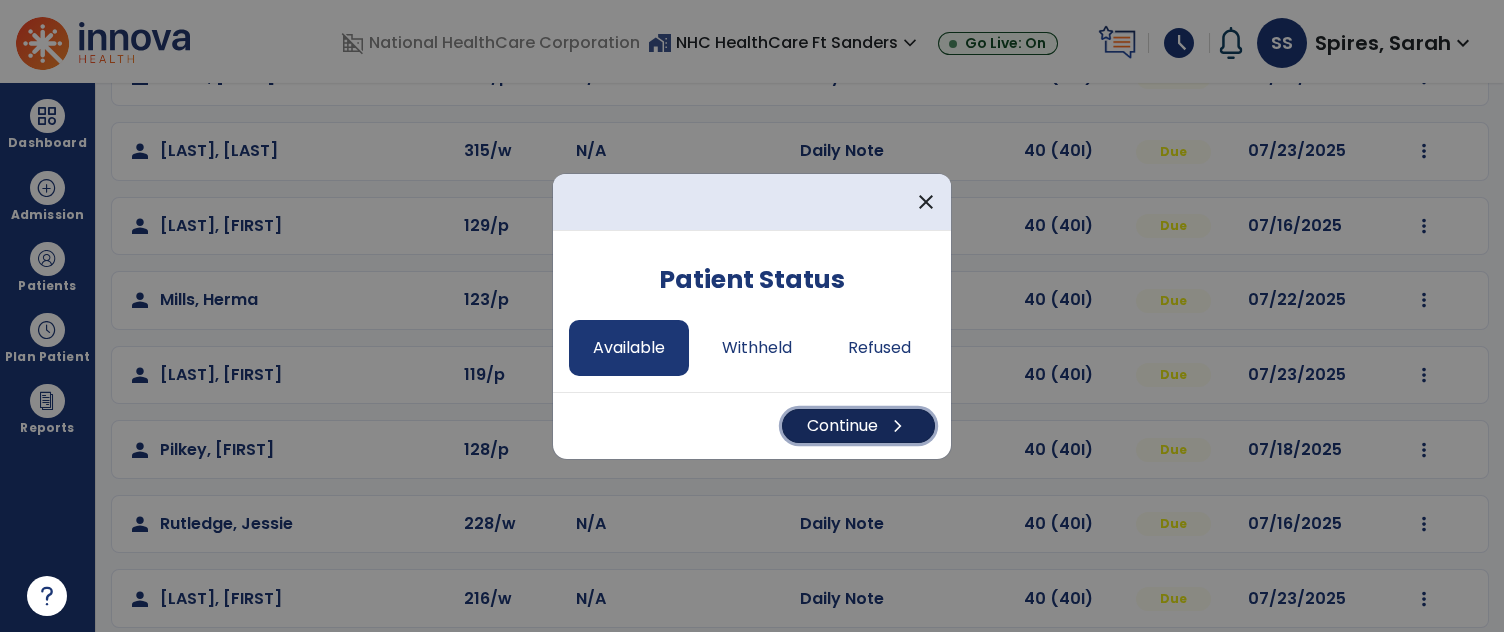 click on "Continue   chevron_right" at bounding box center (858, 426) 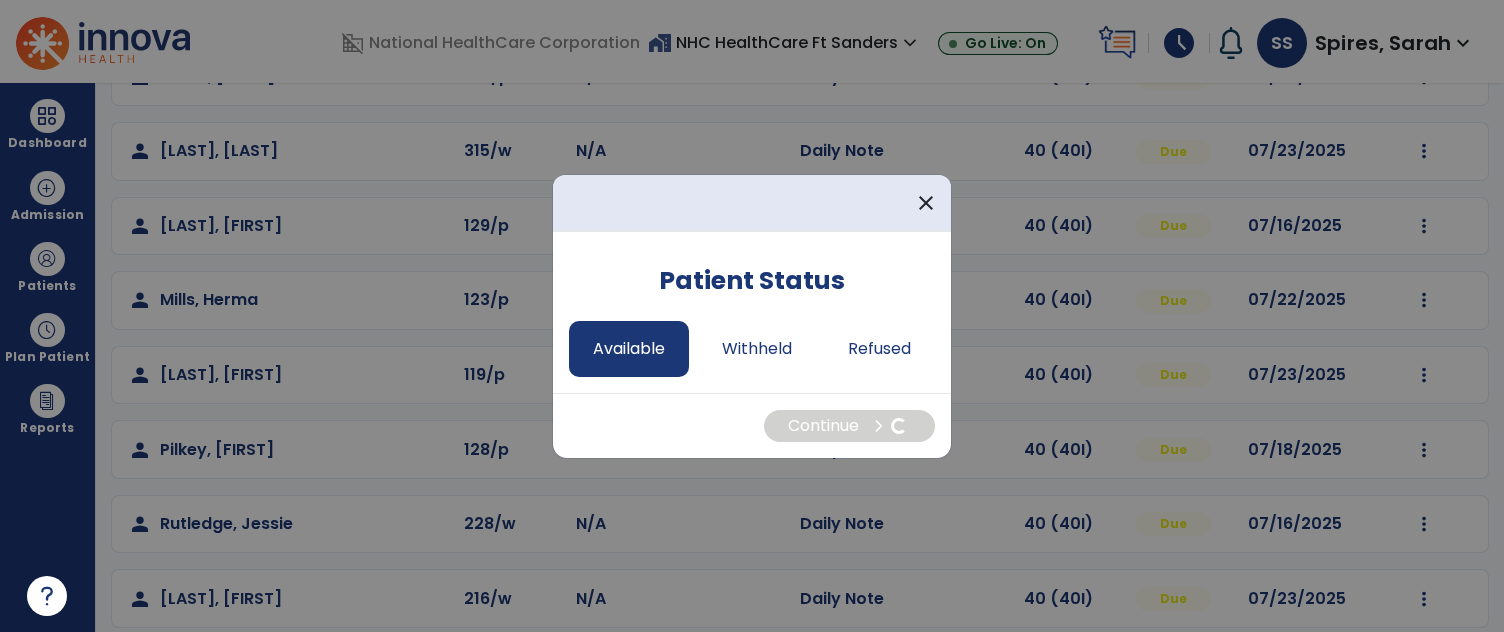 select on "*" 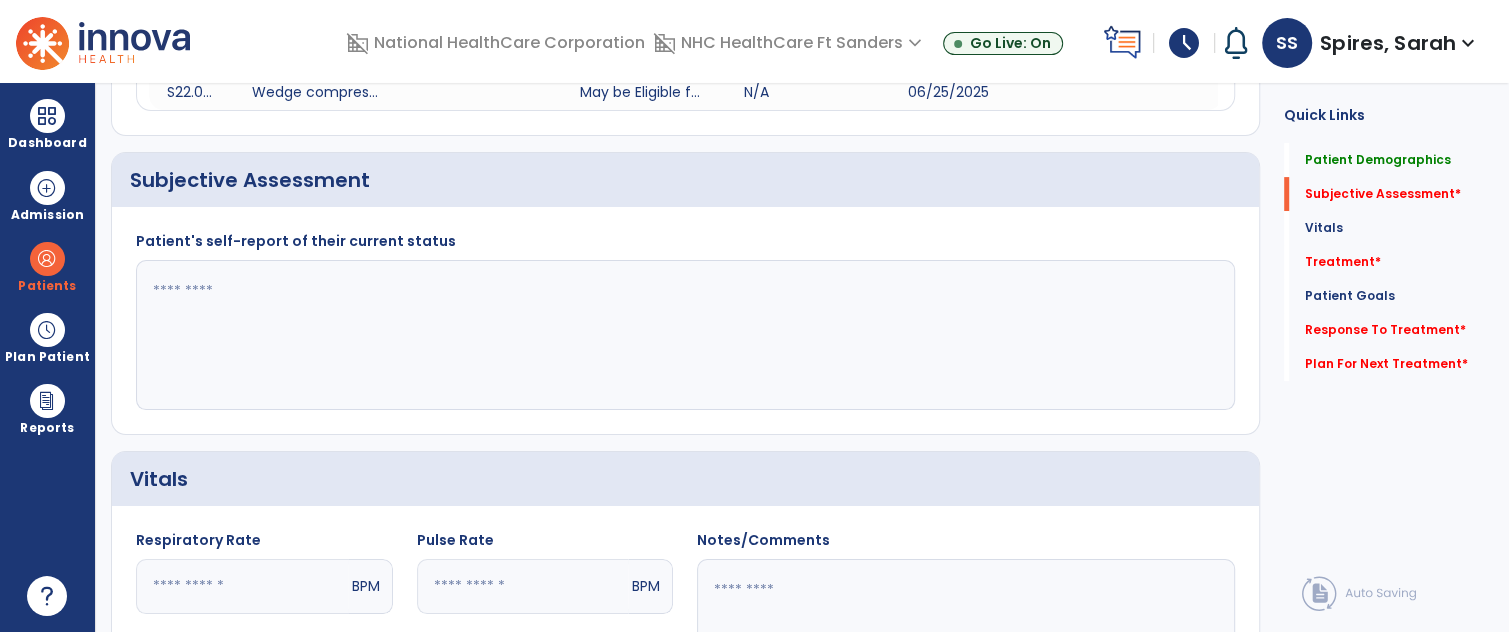 click 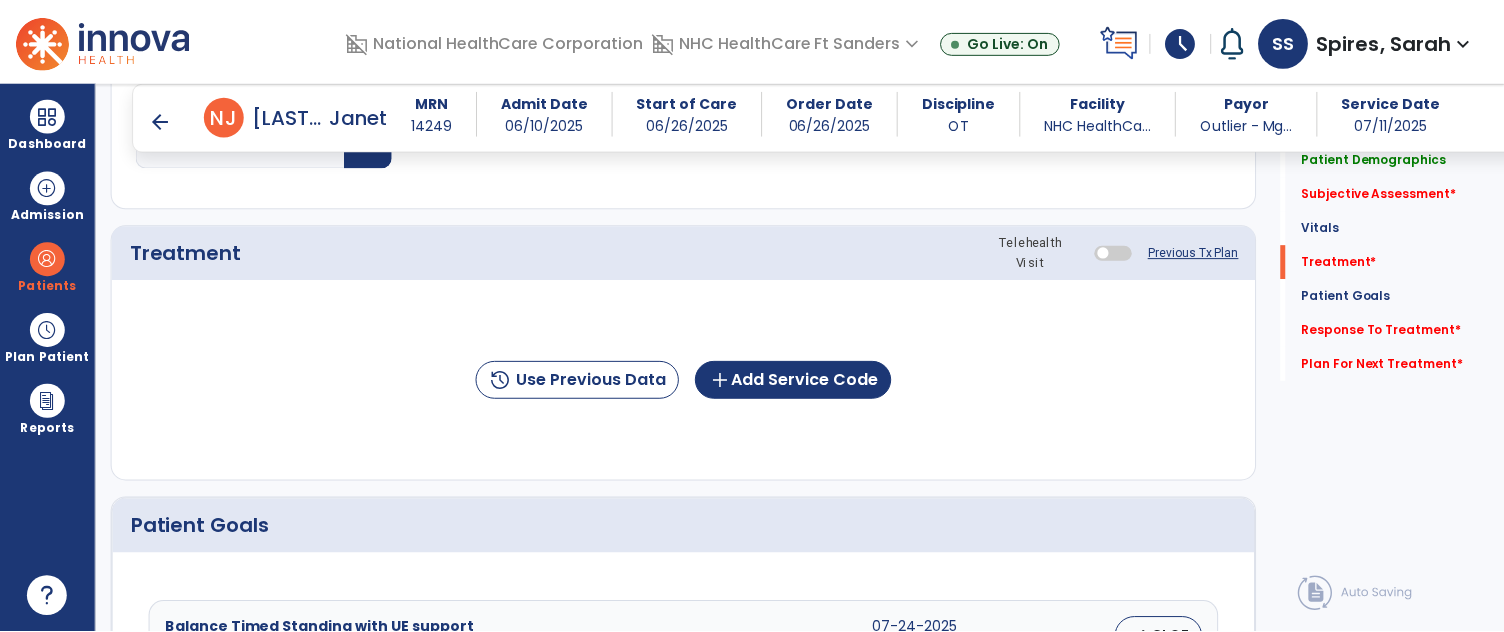 scroll, scrollTop: 1090, scrollLeft: 0, axis: vertical 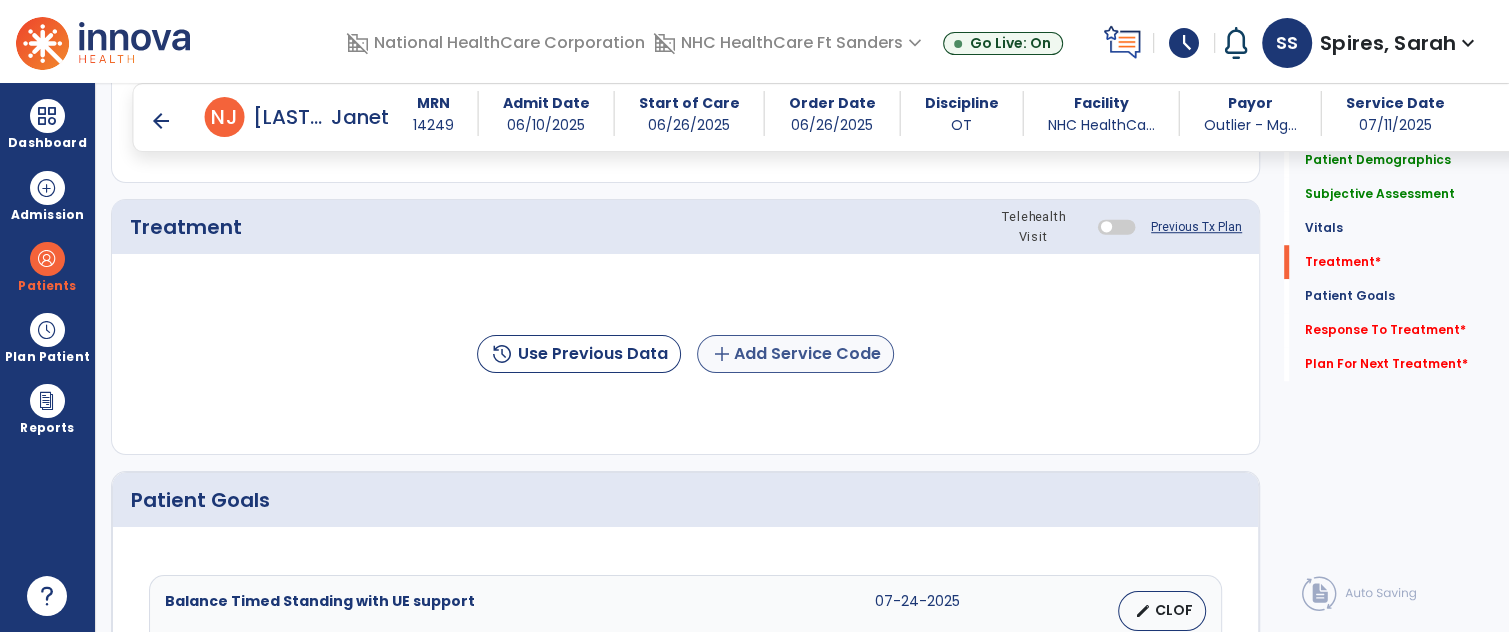 type on "**********" 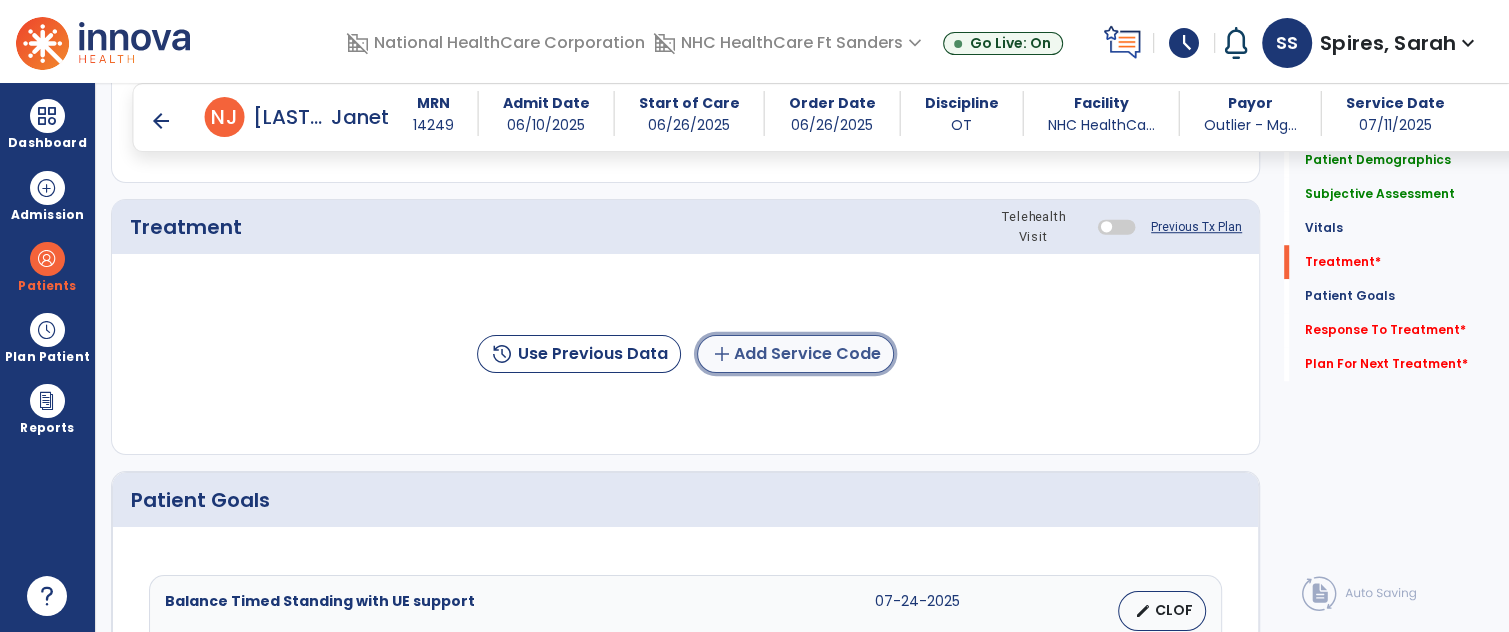 click on "add  Add Service Code" 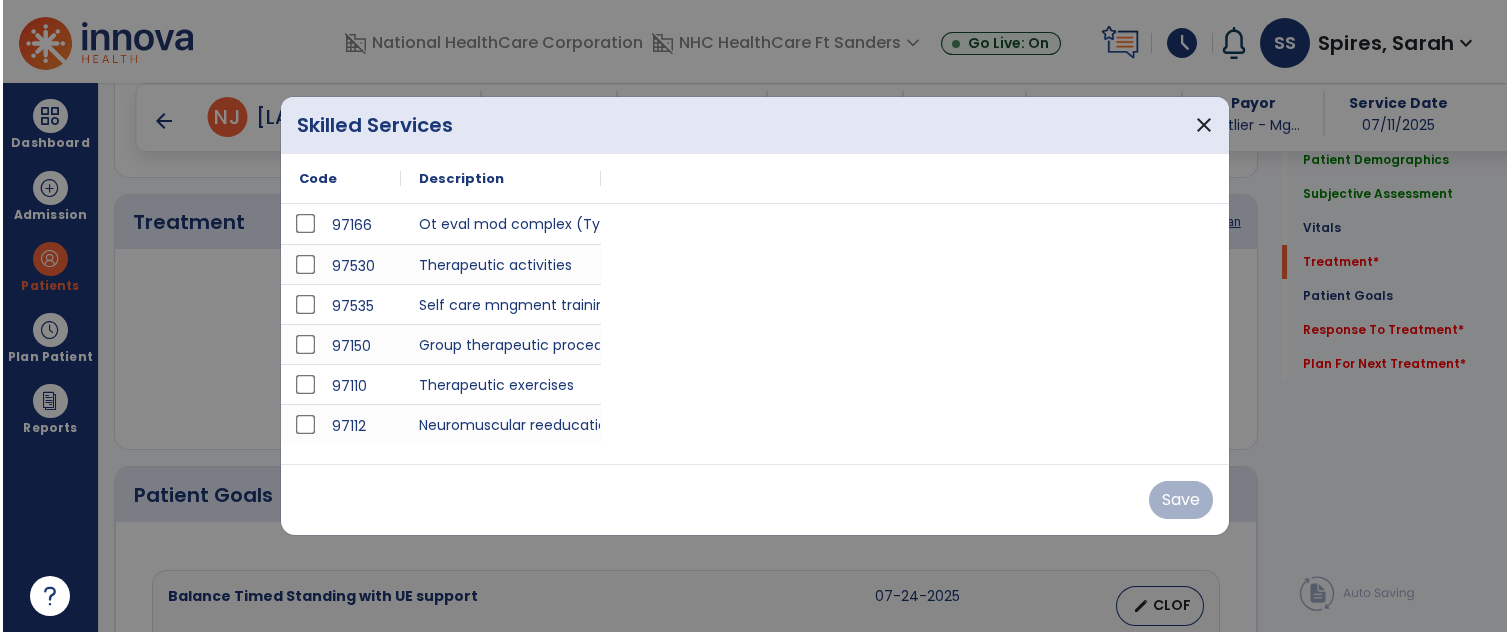 scroll, scrollTop: 1090, scrollLeft: 0, axis: vertical 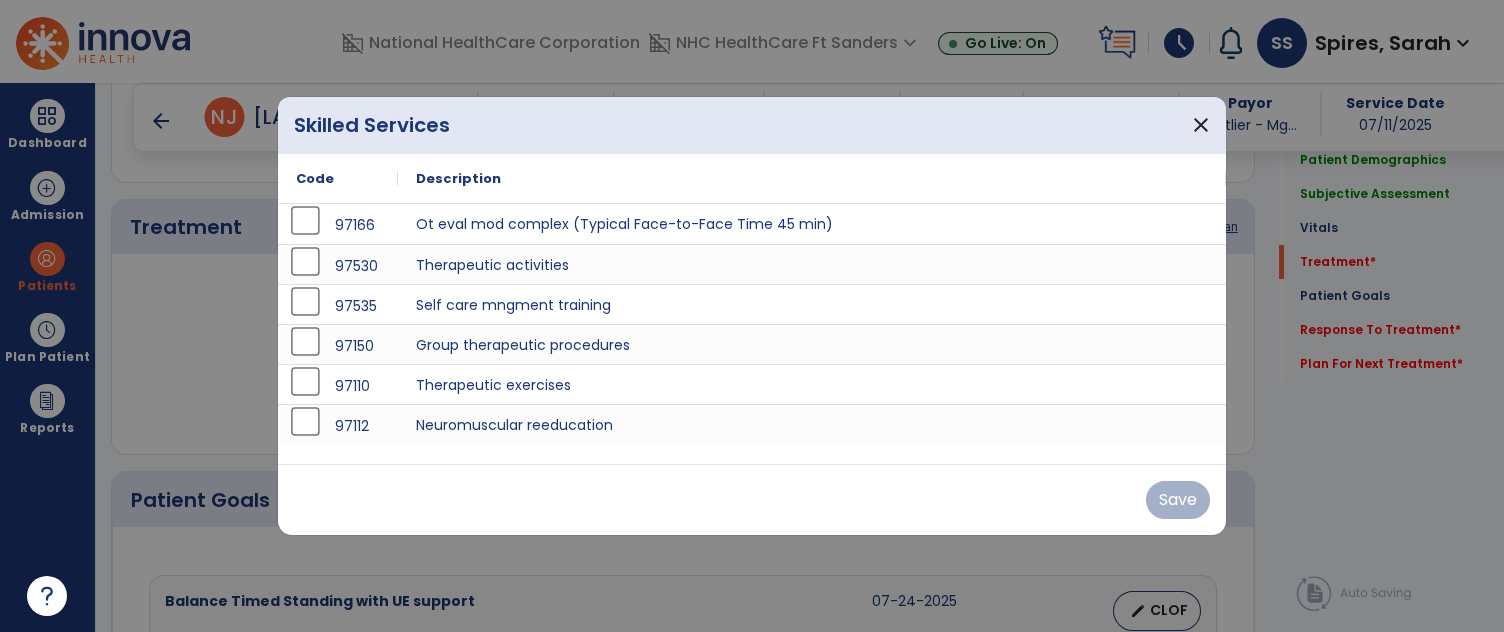 click at bounding box center (752, 316) 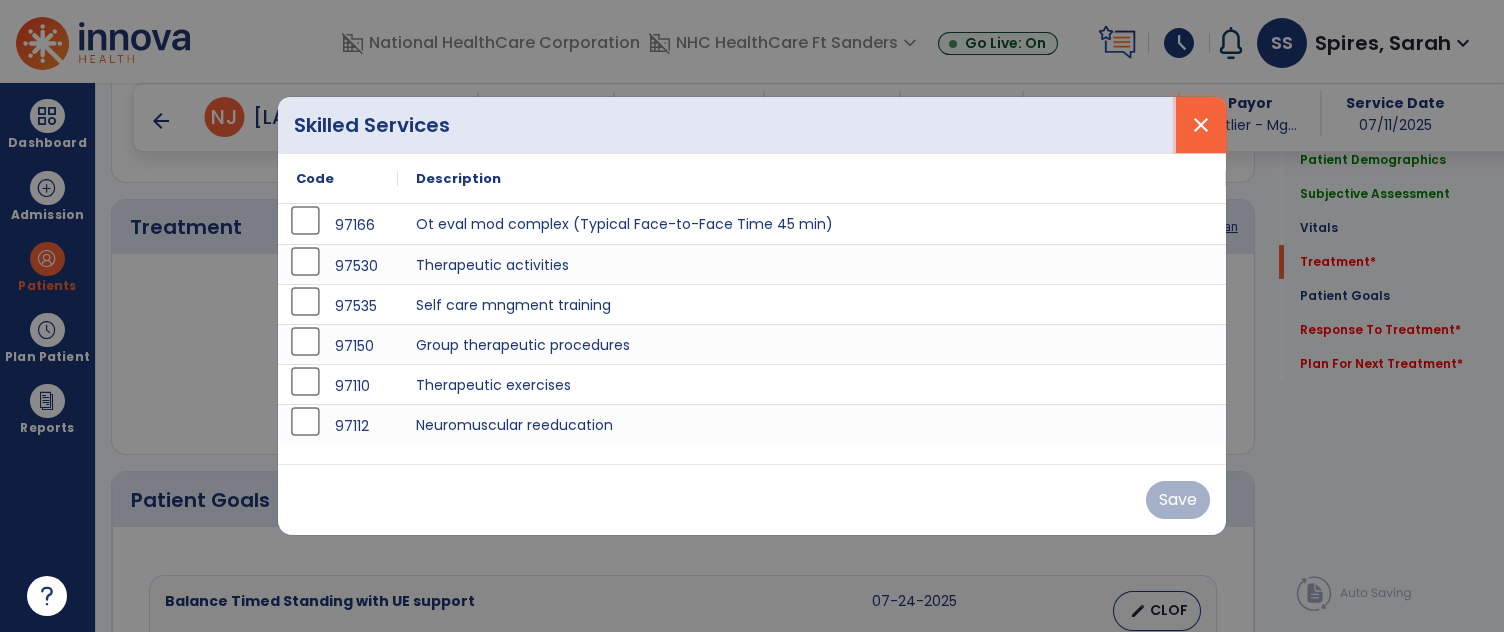 click on "close" at bounding box center [1201, 125] 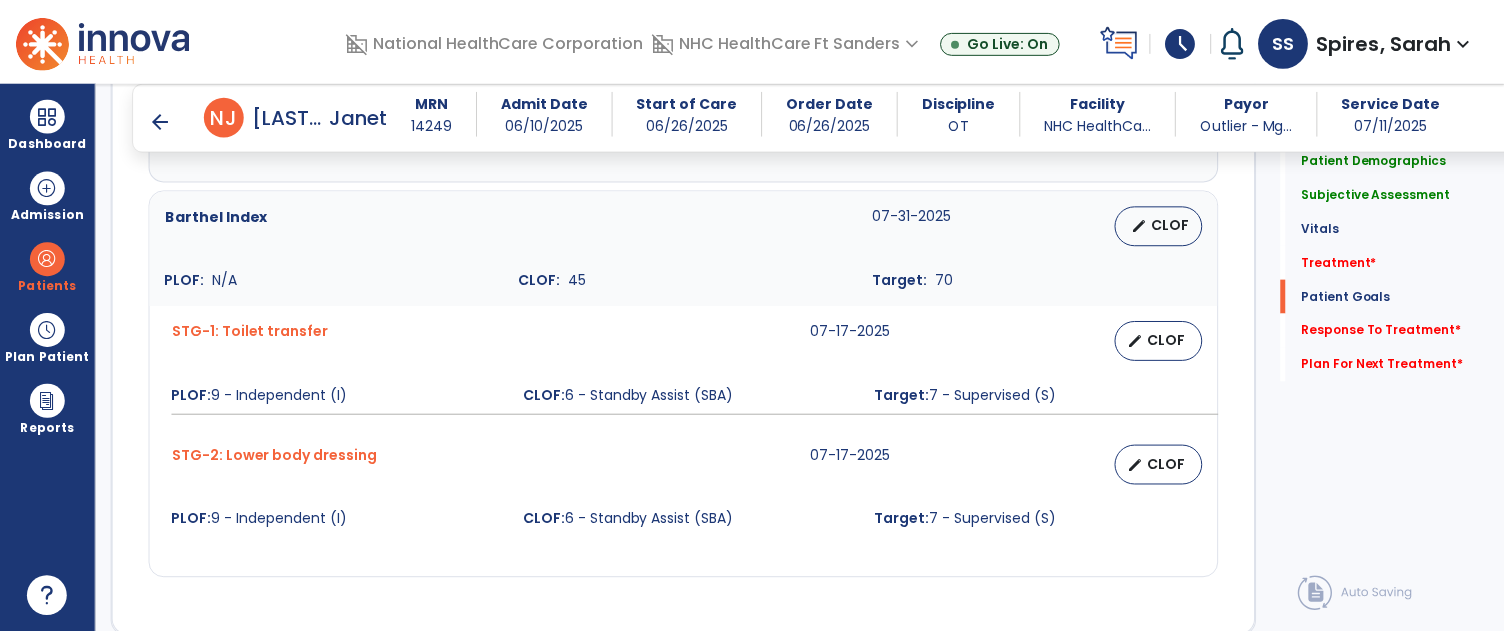 scroll, scrollTop: 1841, scrollLeft: 0, axis: vertical 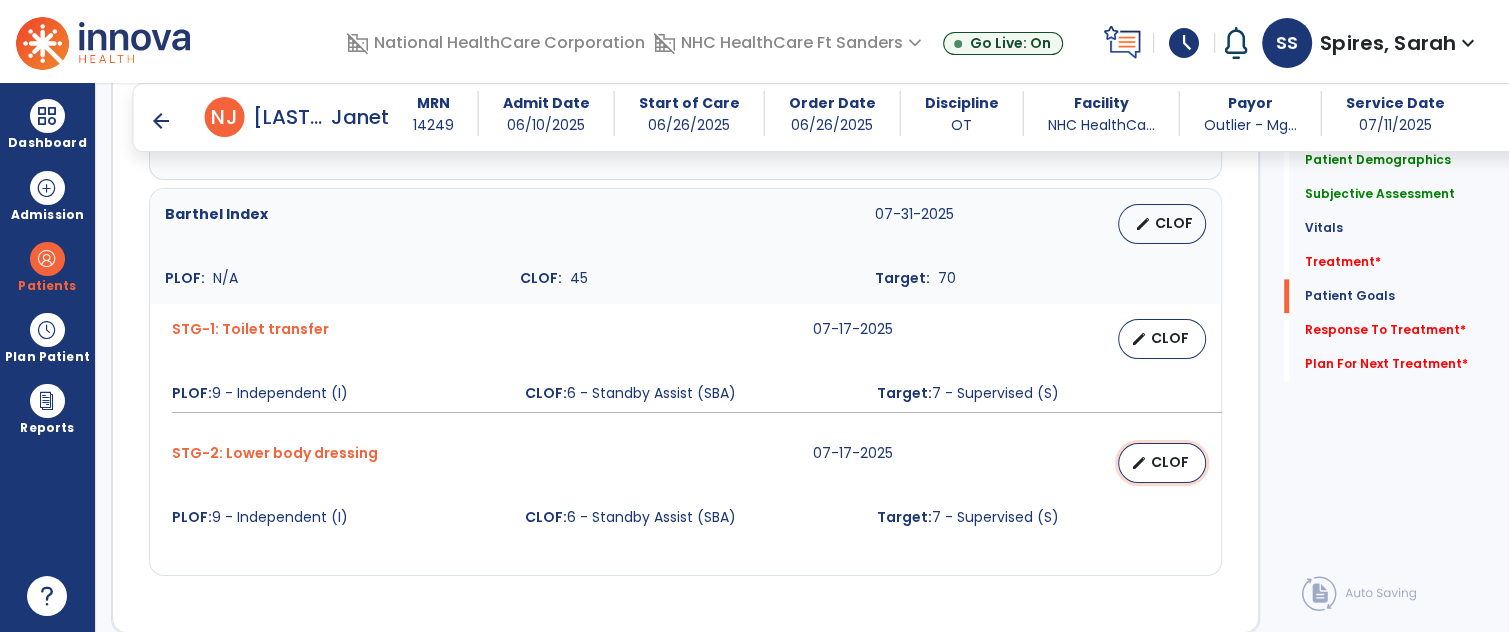 click on "edit   CLOF" at bounding box center [1162, 463] 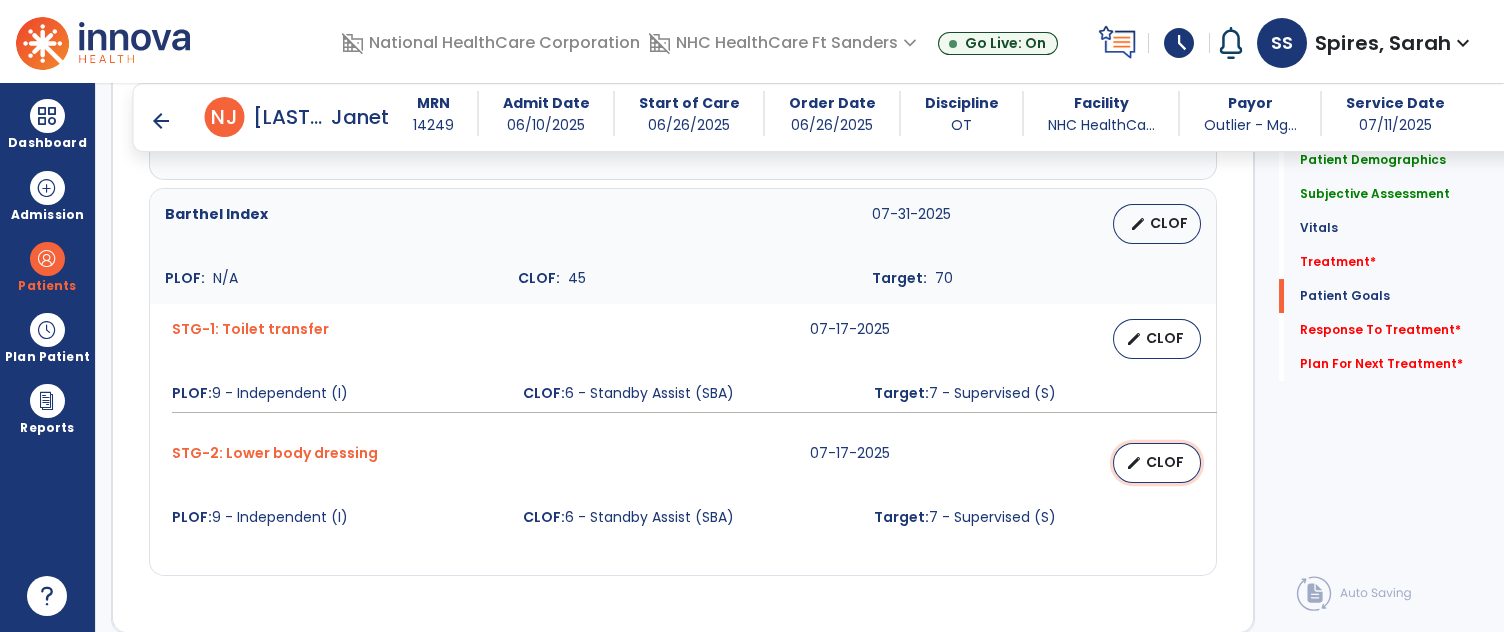 scroll, scrollTop: 1841, scrollLeft: 0, axis: vertical 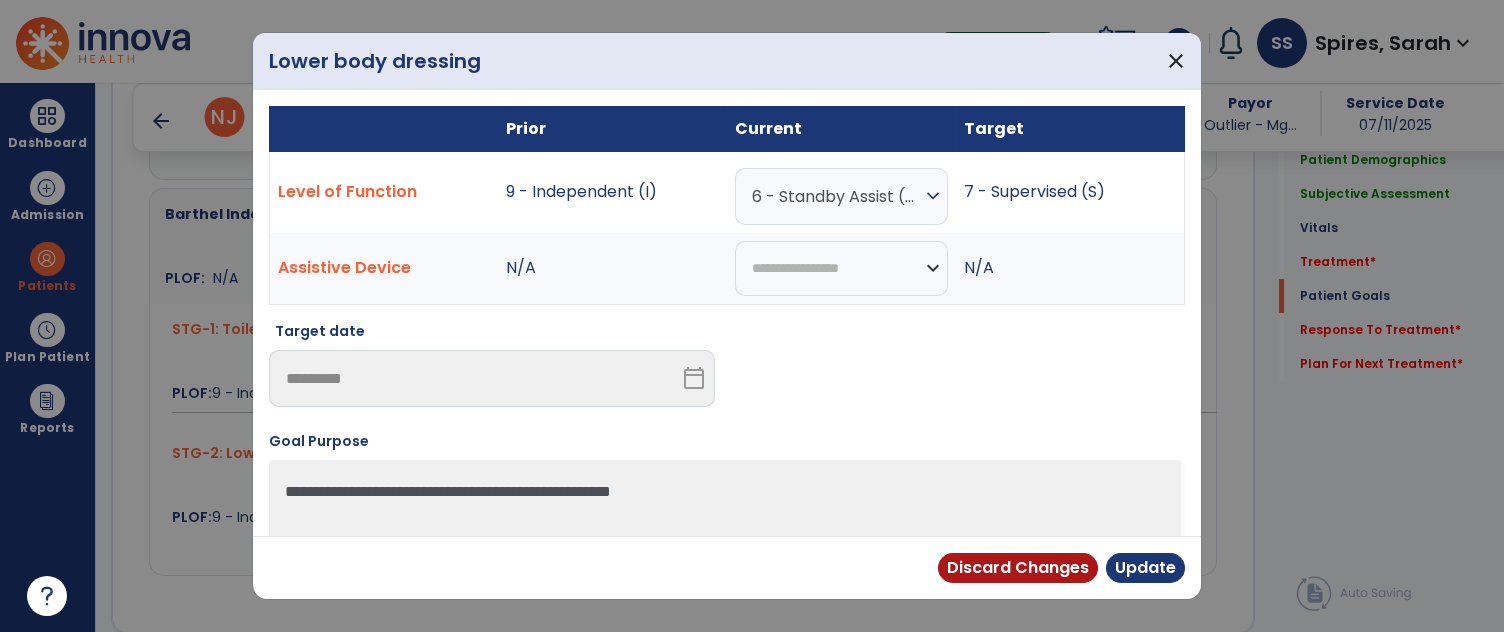 click on "expand_more" at bounding box center (933, 196) 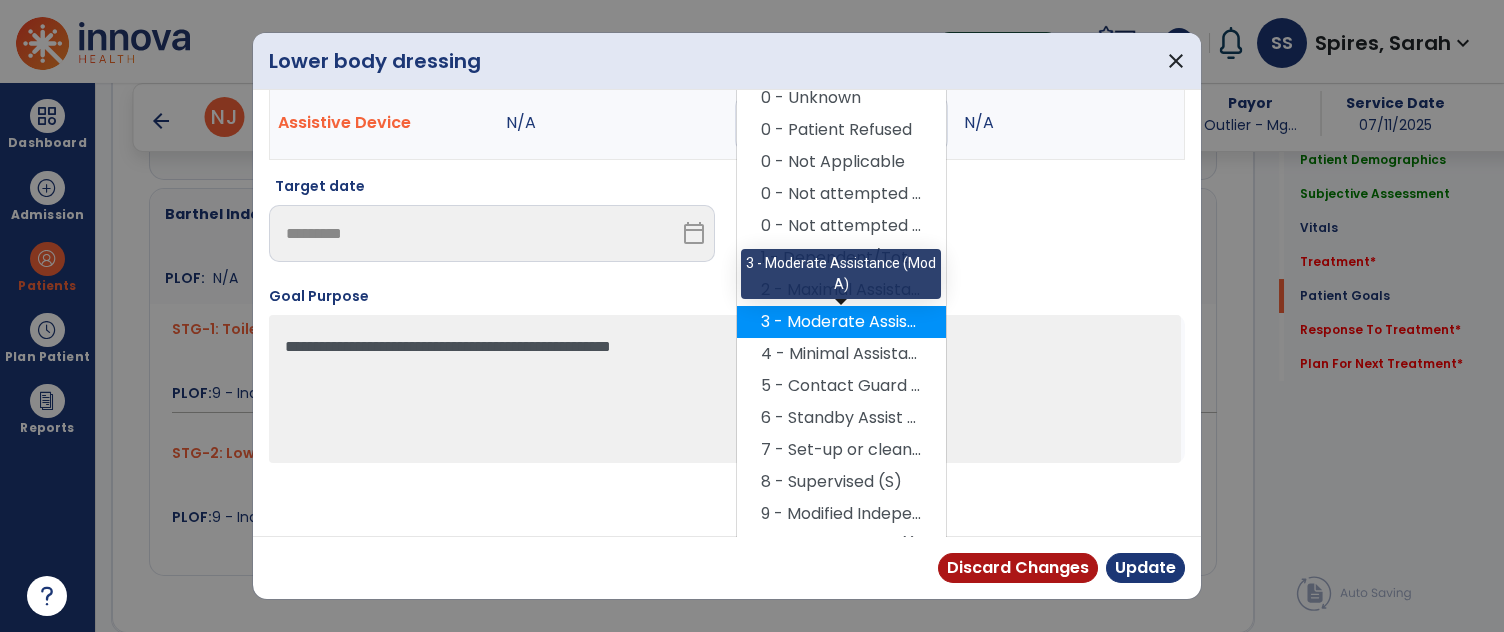 scroll, scrollTop: 146, scrollLeft: 0, axis: vertical 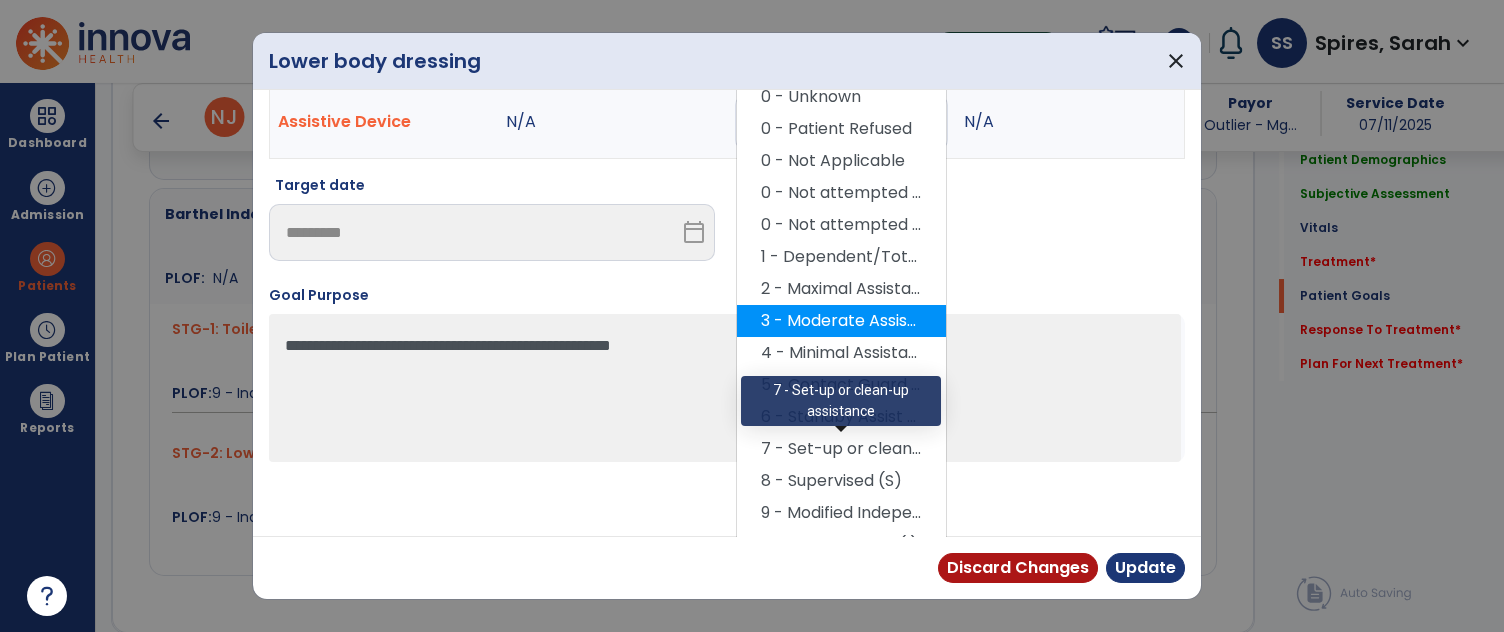 click on "7 - Set-up or clean-up assistance" at bounding box center (841, 449) 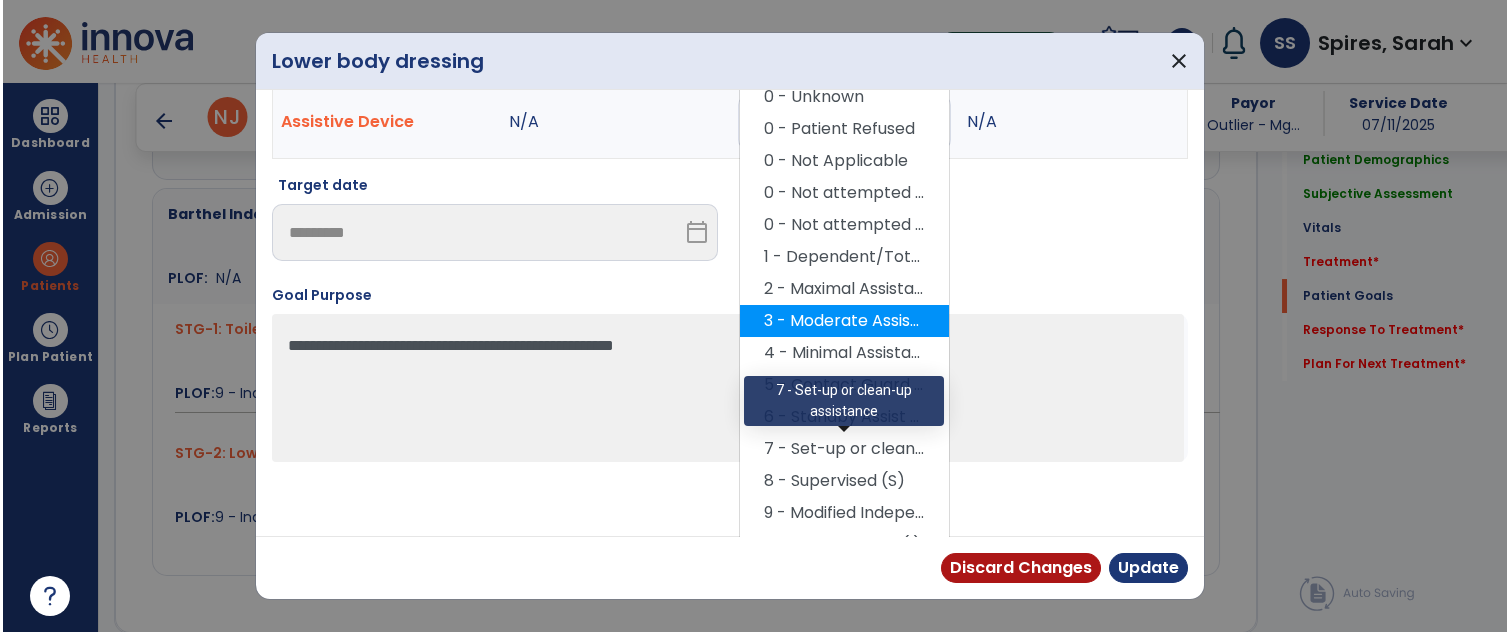 scroll, scrollTop: 84, scrollLeft: 0, axis: vertical 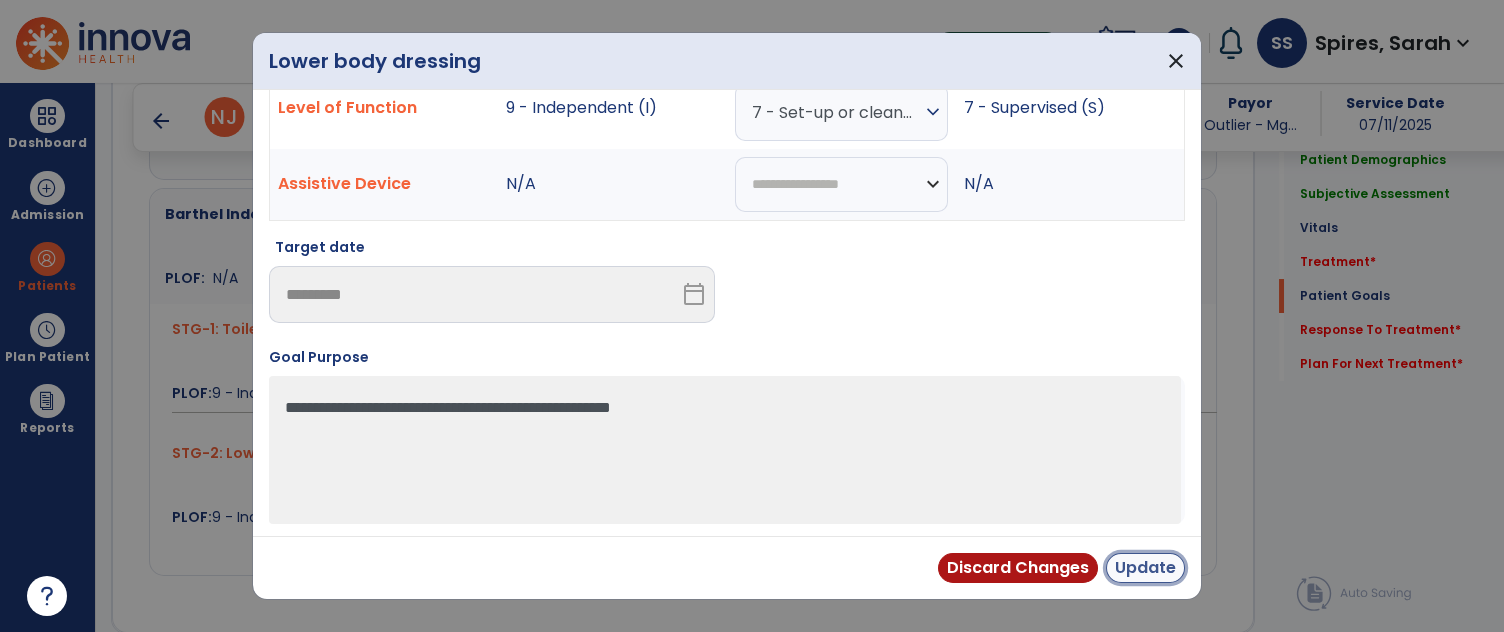 click on "Update" at bounding box center [1145, 568] 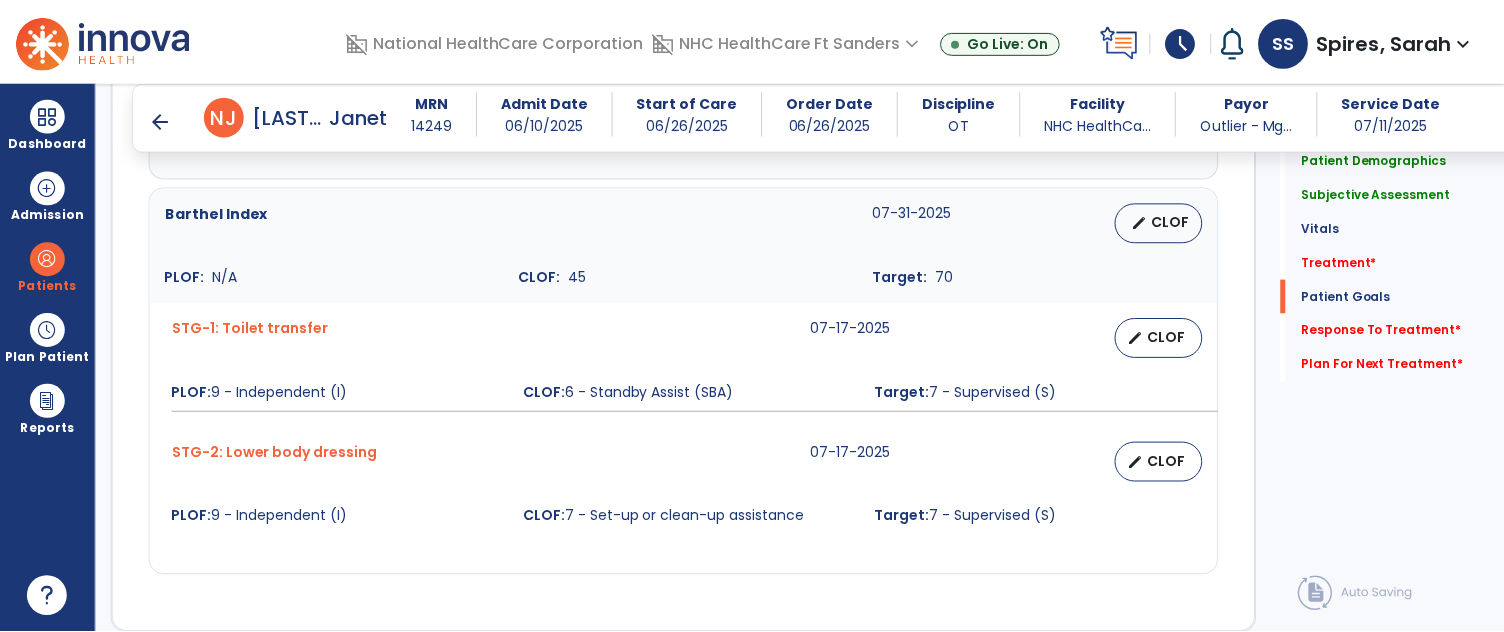 scroll, scrollTop: 1841, scrollLeft: 0, axis: vertical 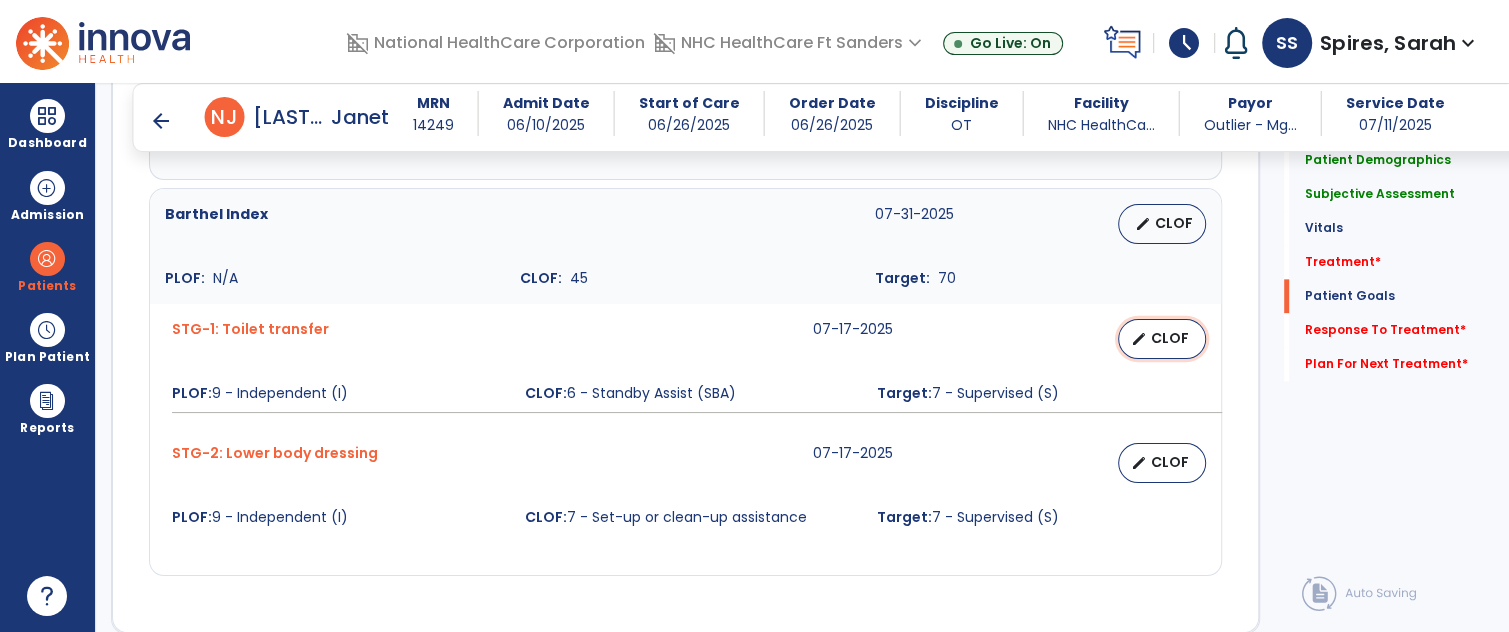 click on "CLOF" at bounding box center (1170, 338) 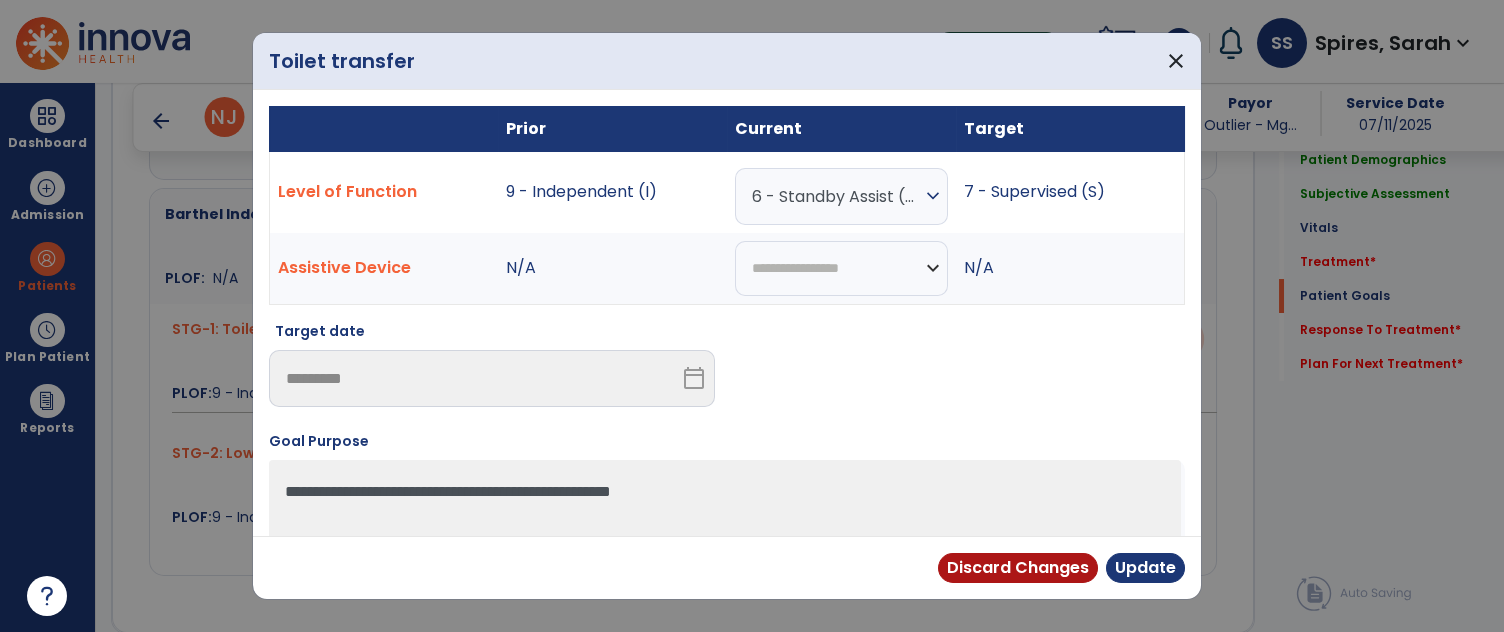 scroll, scrollTop: 1841, scrollLeft: 0, axis: vertical 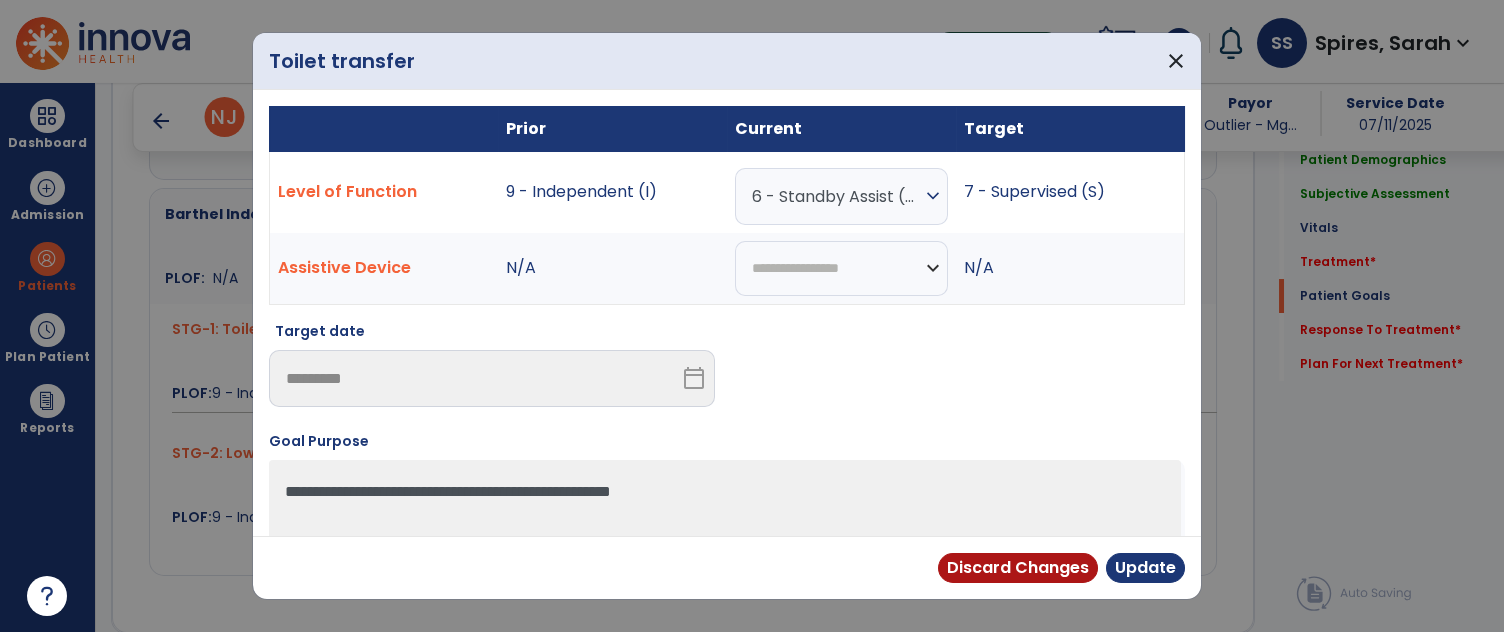 click on "expand_more" at bounding box center [933, 196] 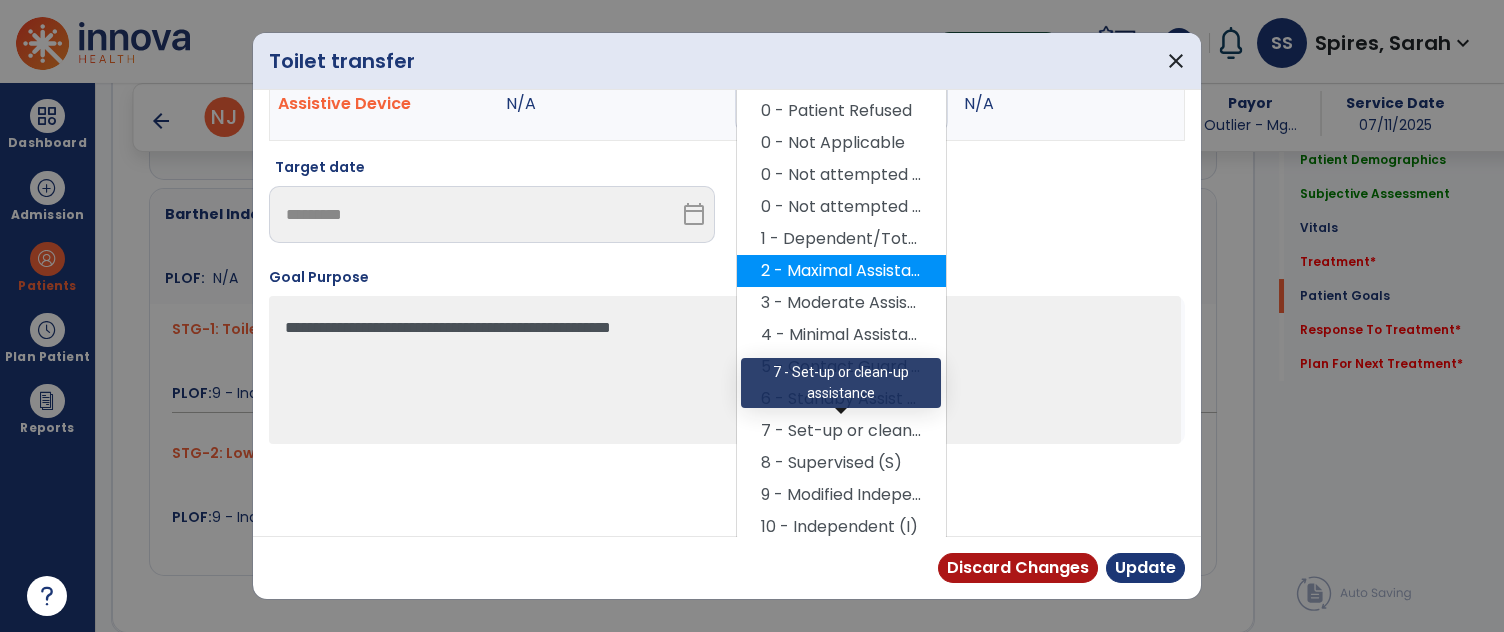 click on "7 - Set-up or clean-up assistance" at bounding box center [841, 431] 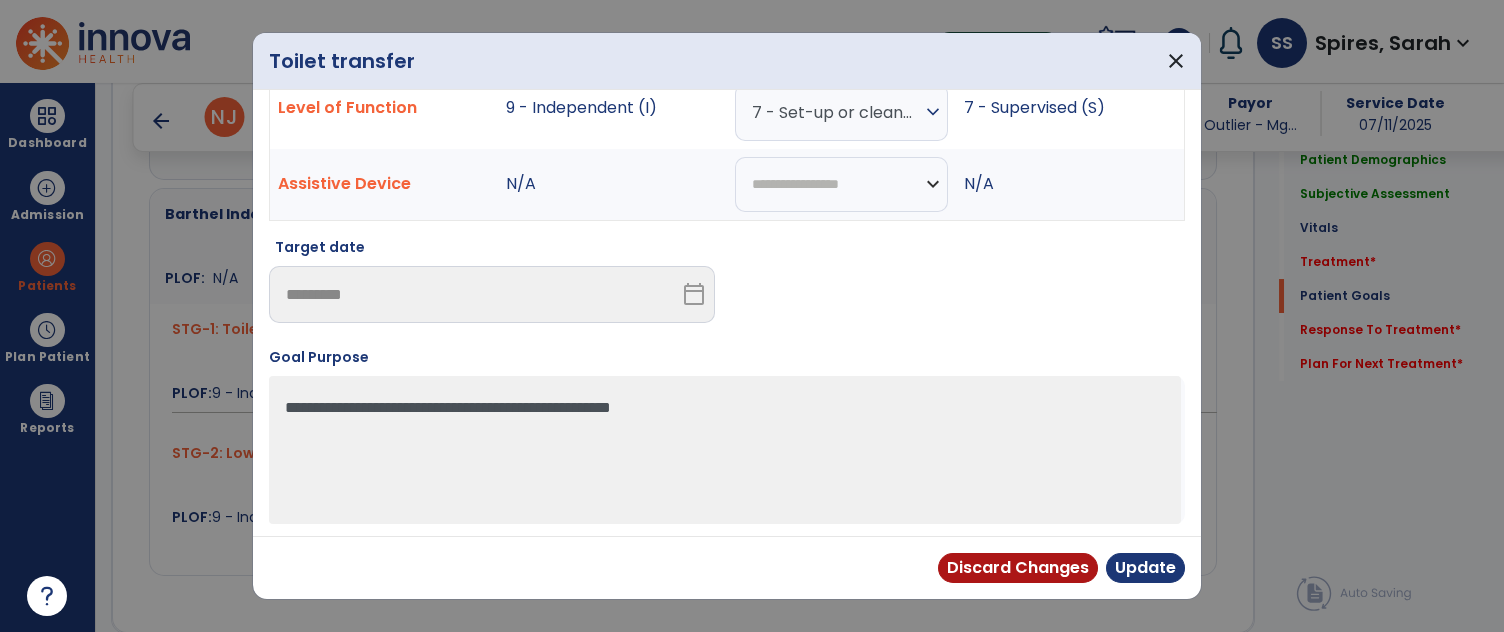 click on "expand_more" at bounding box center [933, 112] 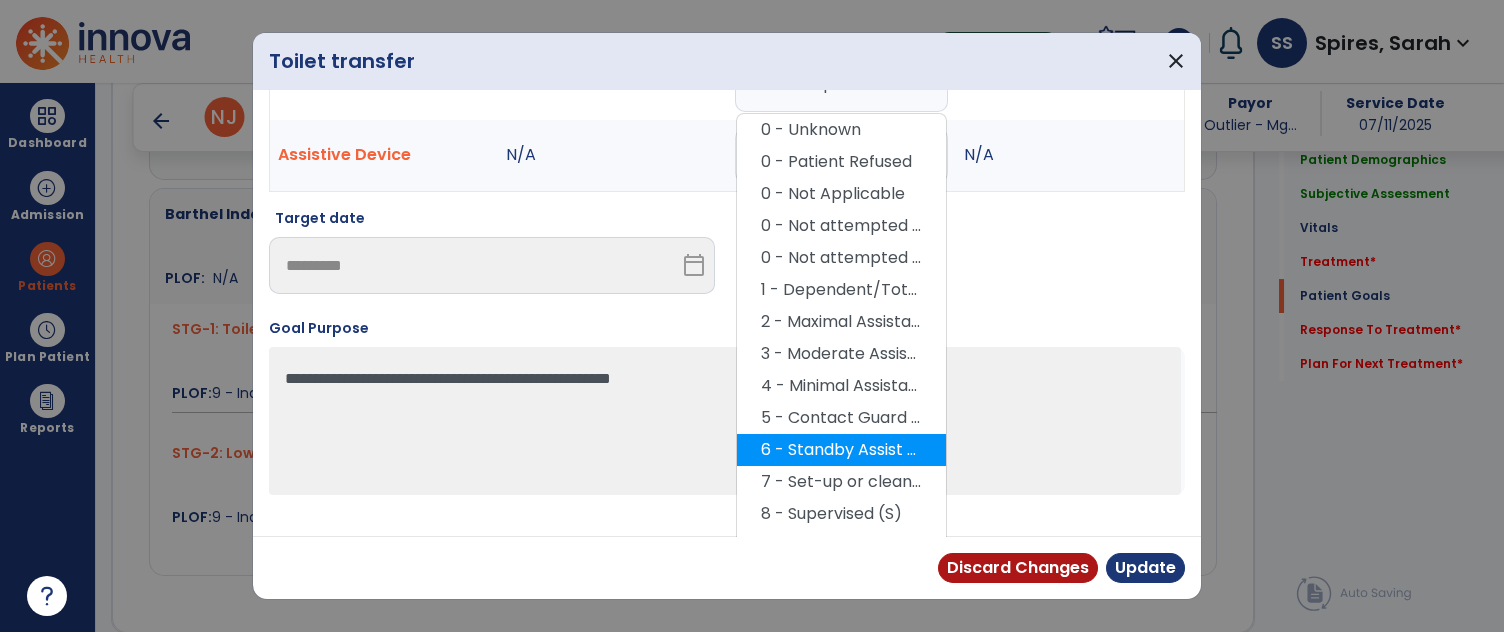 scroll, scrollTop: 164, scrollLeft: 0, axis: vertical 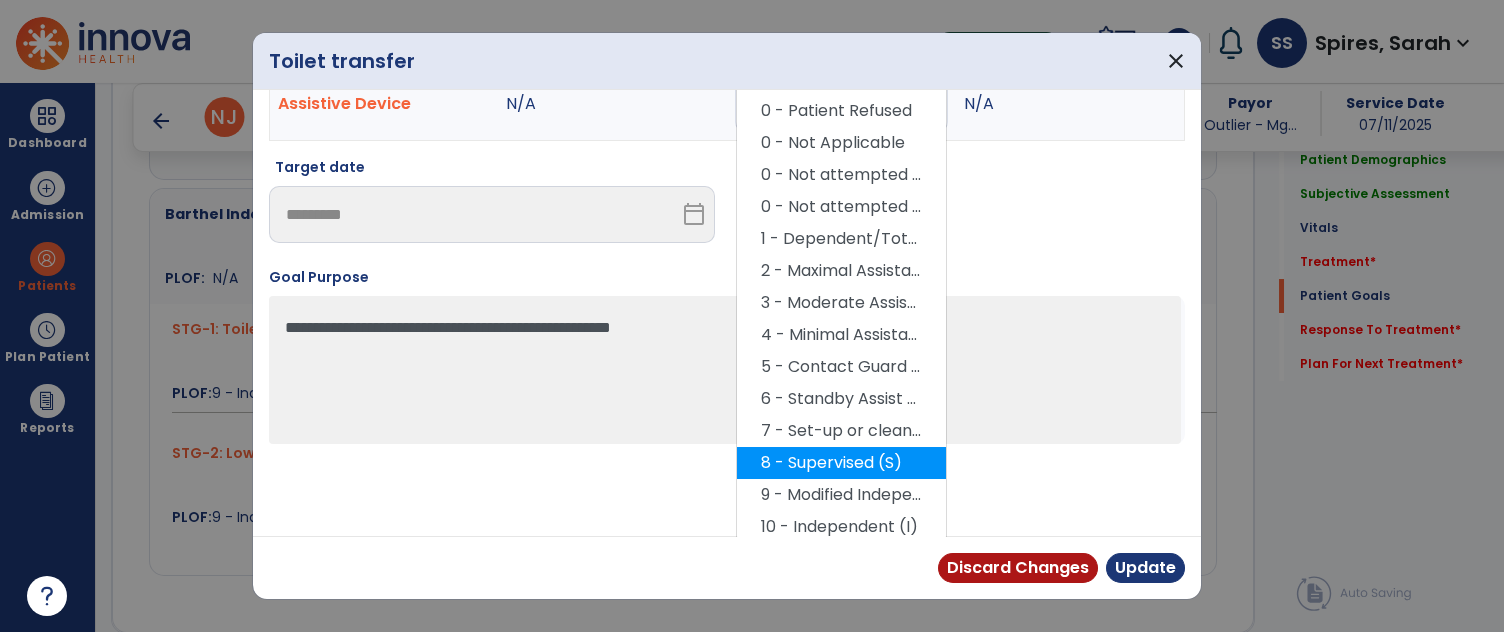 click on "8 - Supervised (S)" at bounding box center (841, 463) 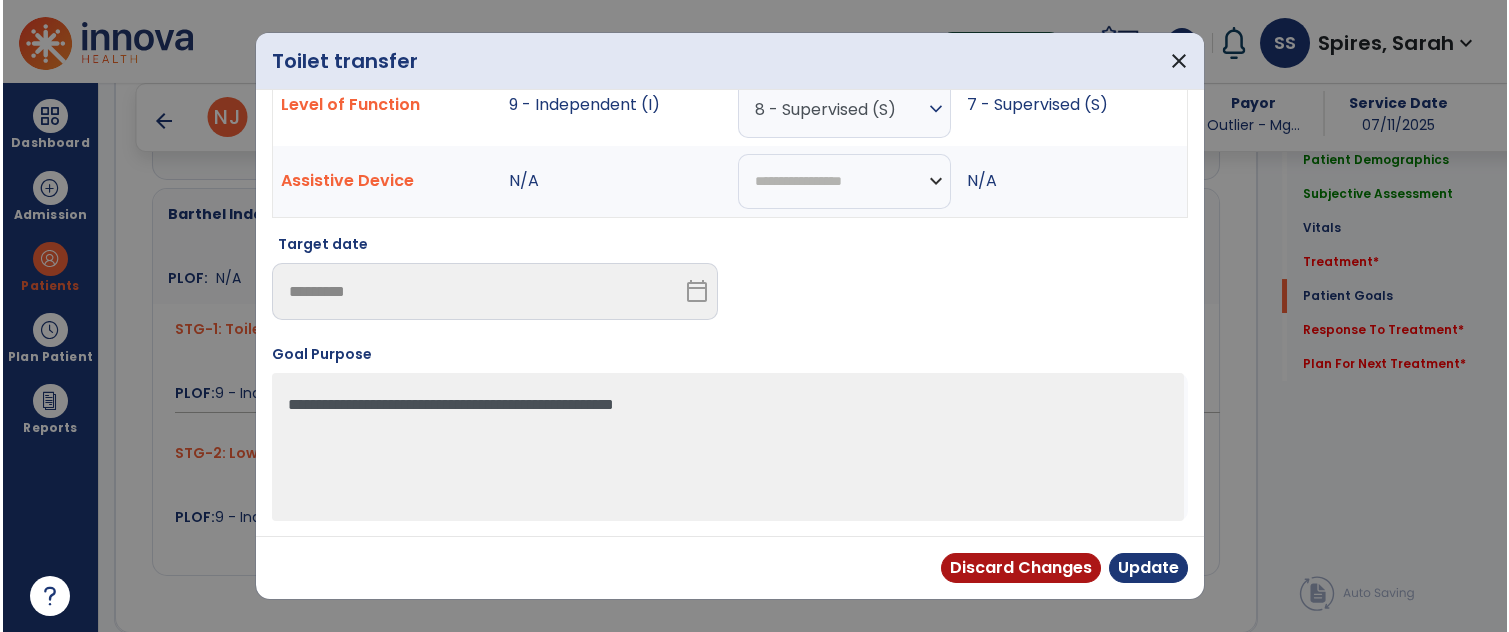 scroll, scrollTop: 84, scrollLeft: 0, axis: vertical 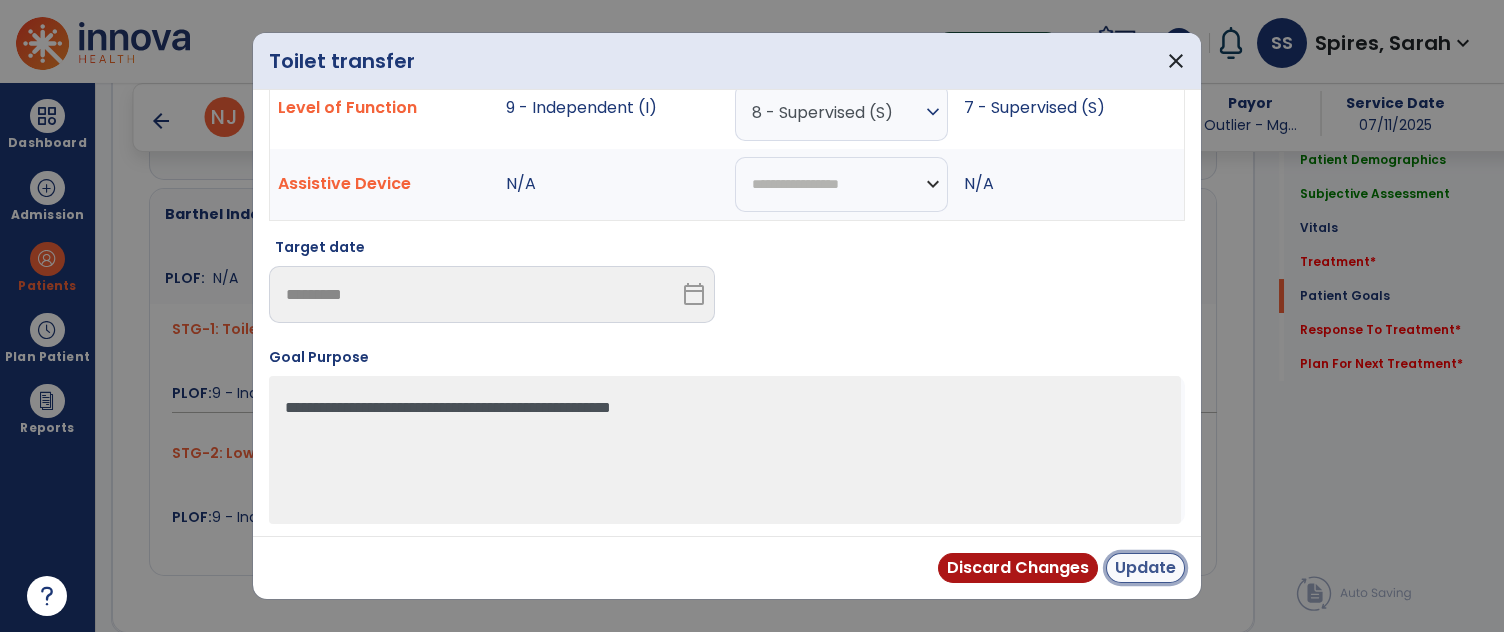 click on "Update" at bounding box center (1145, 568) 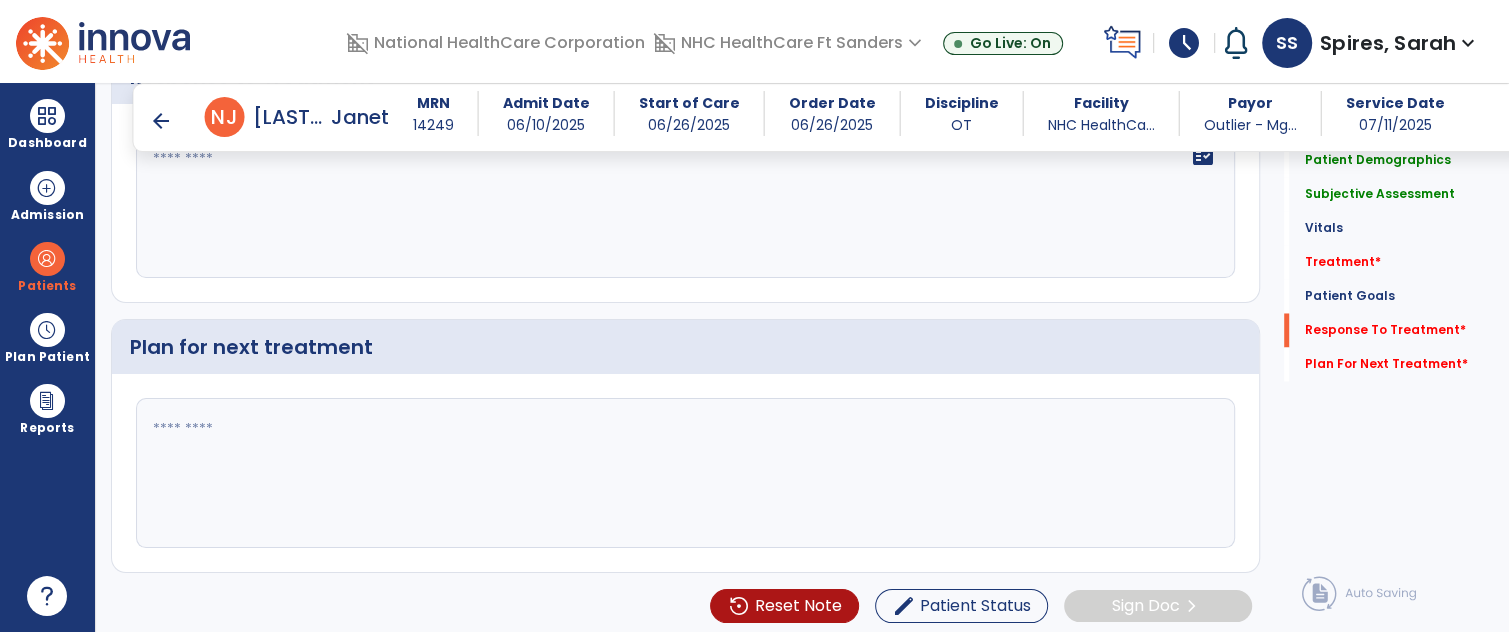 scroll, scrollTop: 2319, scrollLeft: 0, axis: vertical 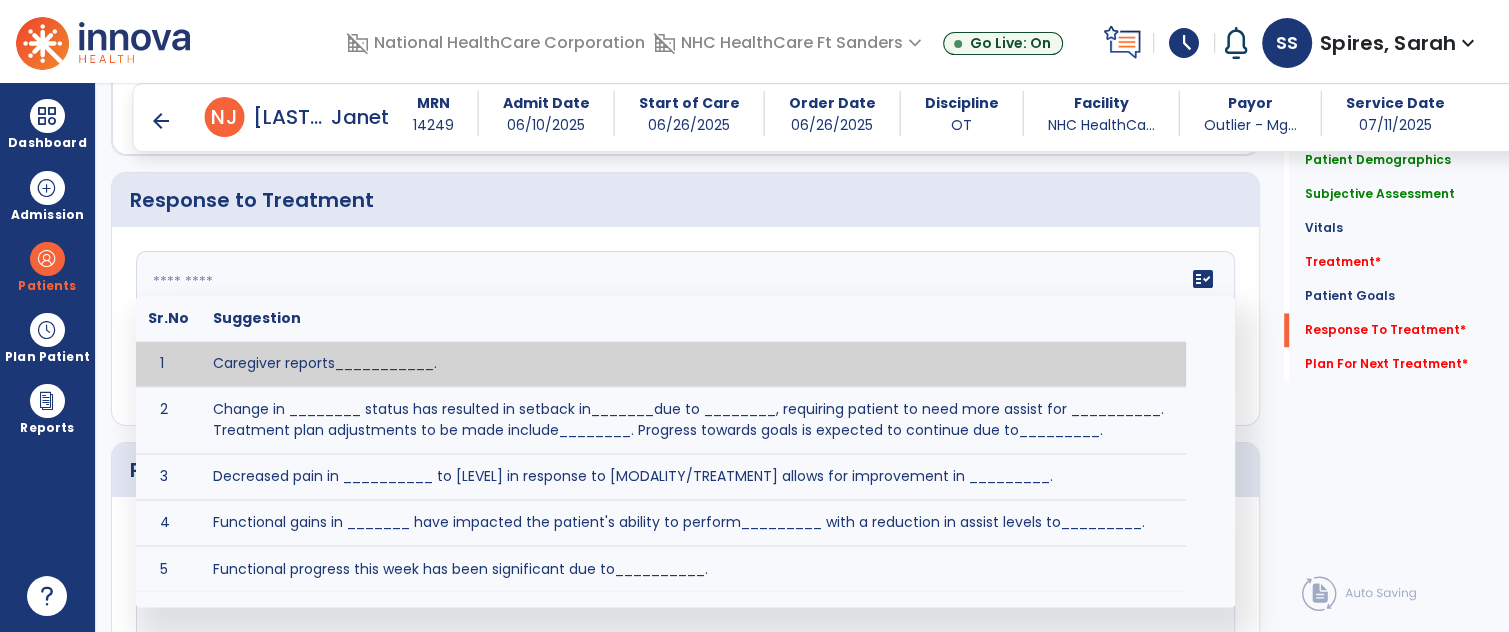 click on "fact_check  Sr.No Suggestion 1 Caregiver reports___________. 2 Change in ________ status has resulted in setback in_______due to ________, requiring patient to need more assist for __________.   Treatment plan adjustments to be made include________.  Progress towards goals is expected to continue due to_________. 3 Decreased pain in __________ to [LEVEL] in response to [MODALITY/TREATMENT] allows for improvement in _________. 4 Functional gains in _______ have impacted the patient's ability to perform_________ with a reduction in assist levels to_________. 5 Functional progress this week has been significant due to__________. 6 Gains in ________ have improved the patient's ability to perform ______with decreased levels of assist to___________. 7 Improvement in ________allows patient to tolerate higher levels of challenges in_________. 8 Pain in [AREA] has decreased to [LEVEL] in response to [TREATMENT/MODALITY], allowing fore ease in completing__________. 9 10 11 12 13 14 15 16 17 18 19 20 21" 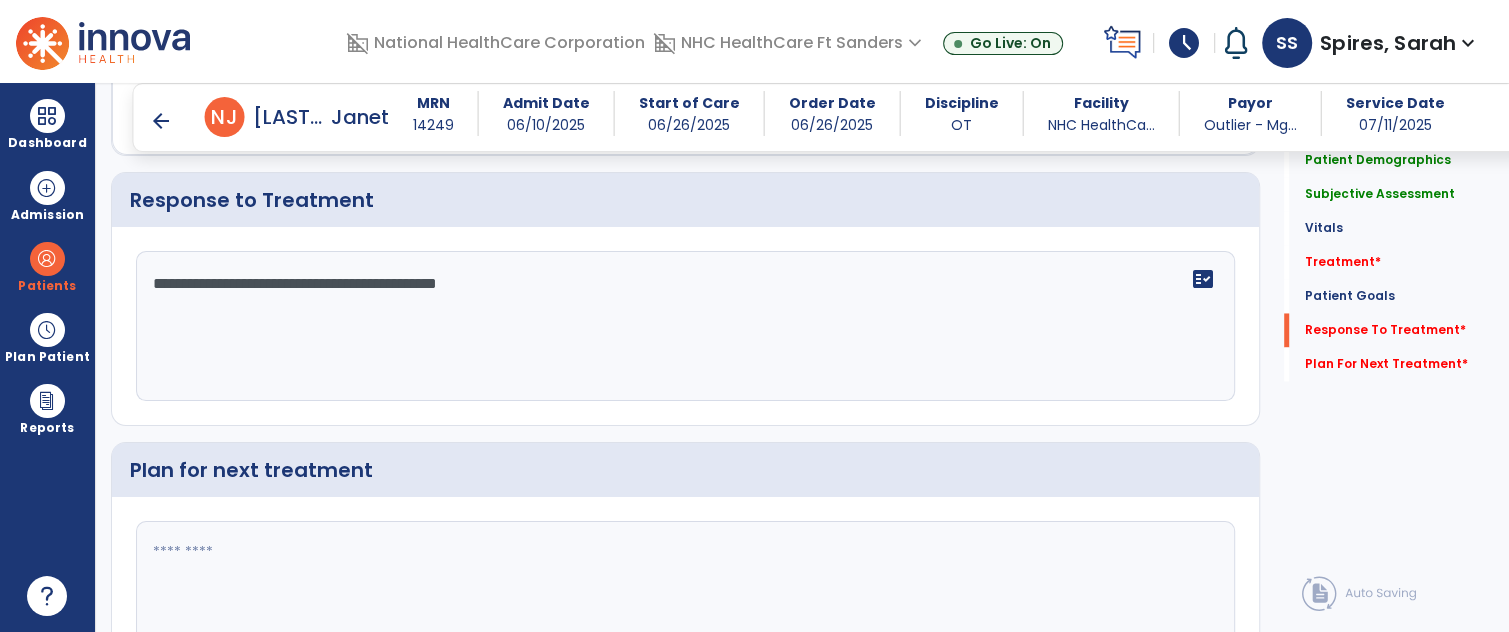 type on "**********" 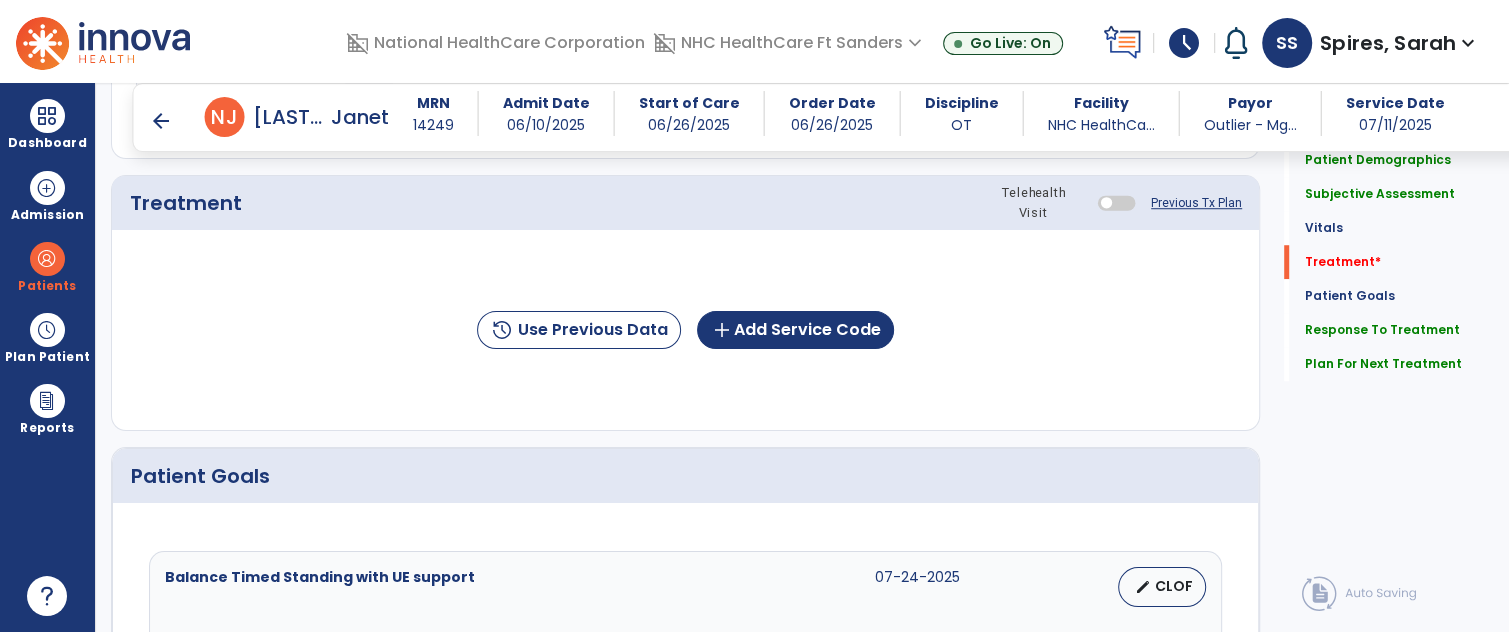 scroll, scrollTop: 1114, scrollLeft: 0, axis: vertical 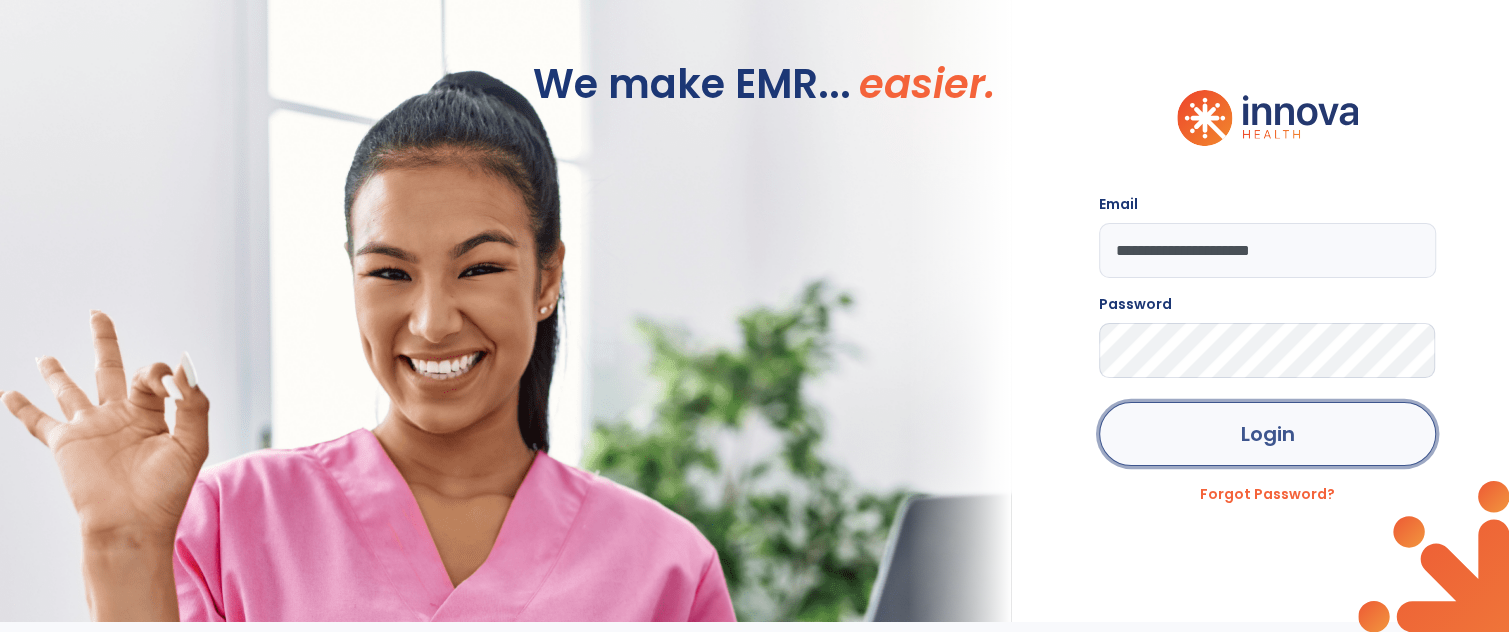 click on "Login" 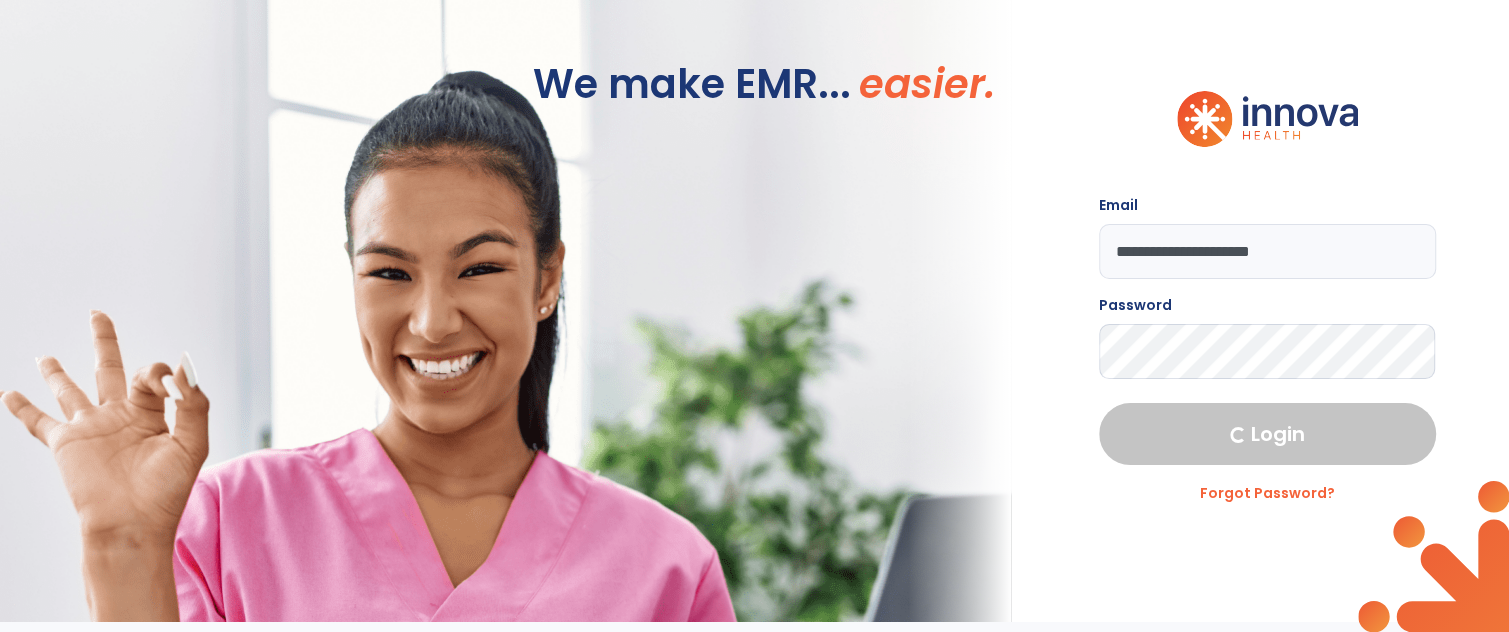 select on "****" 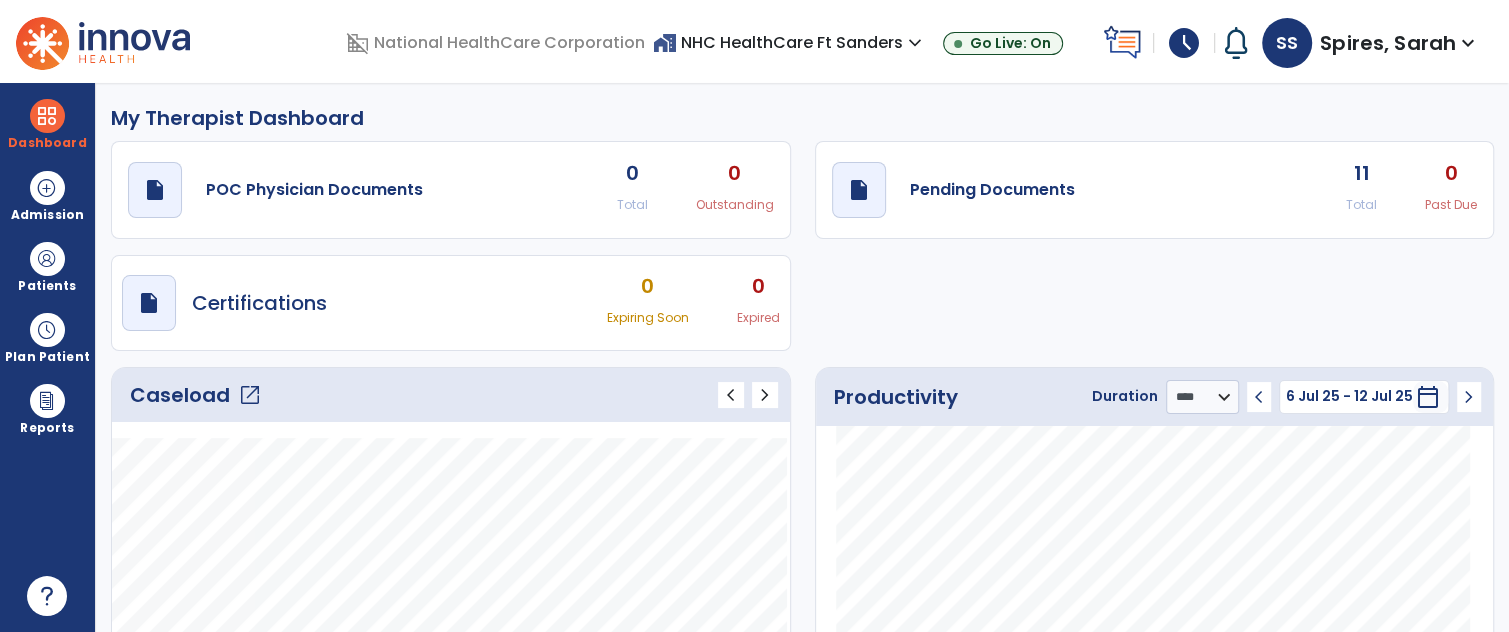 click on "open_in_new" 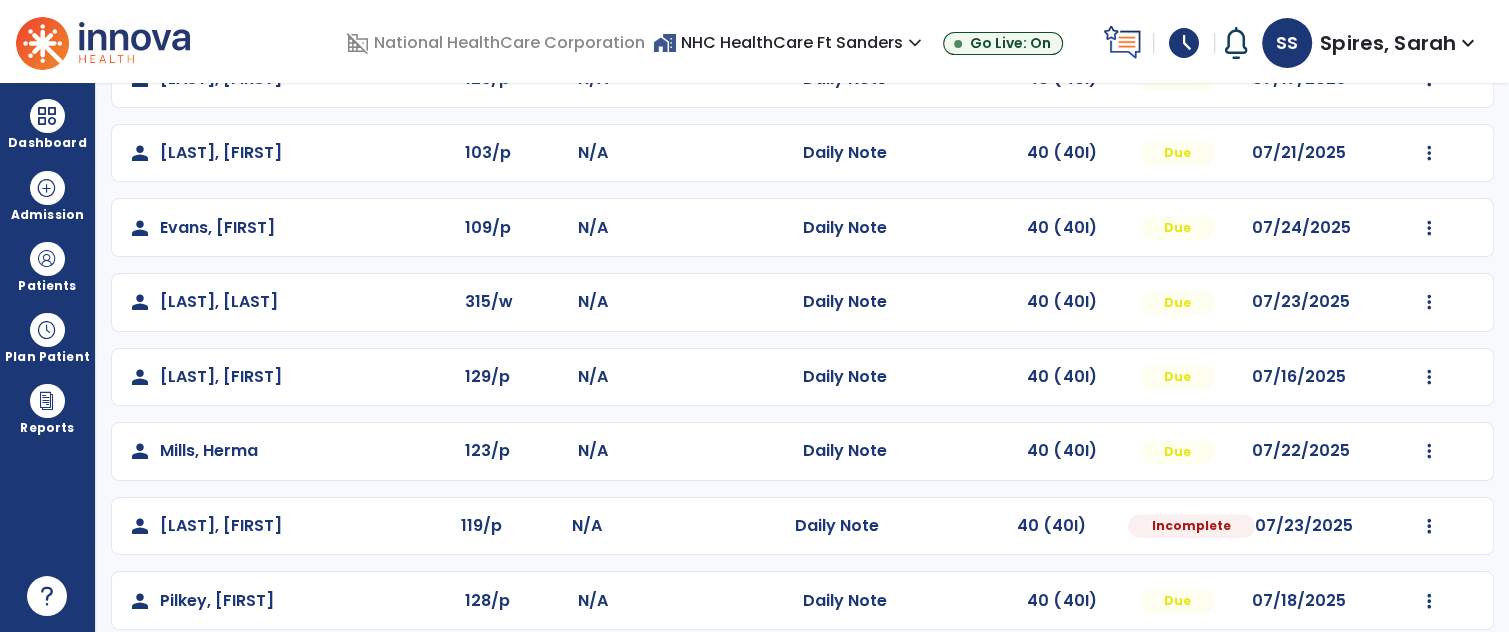 scroll, scrollTop: 285, scrollLeft: 0, axis: vertical 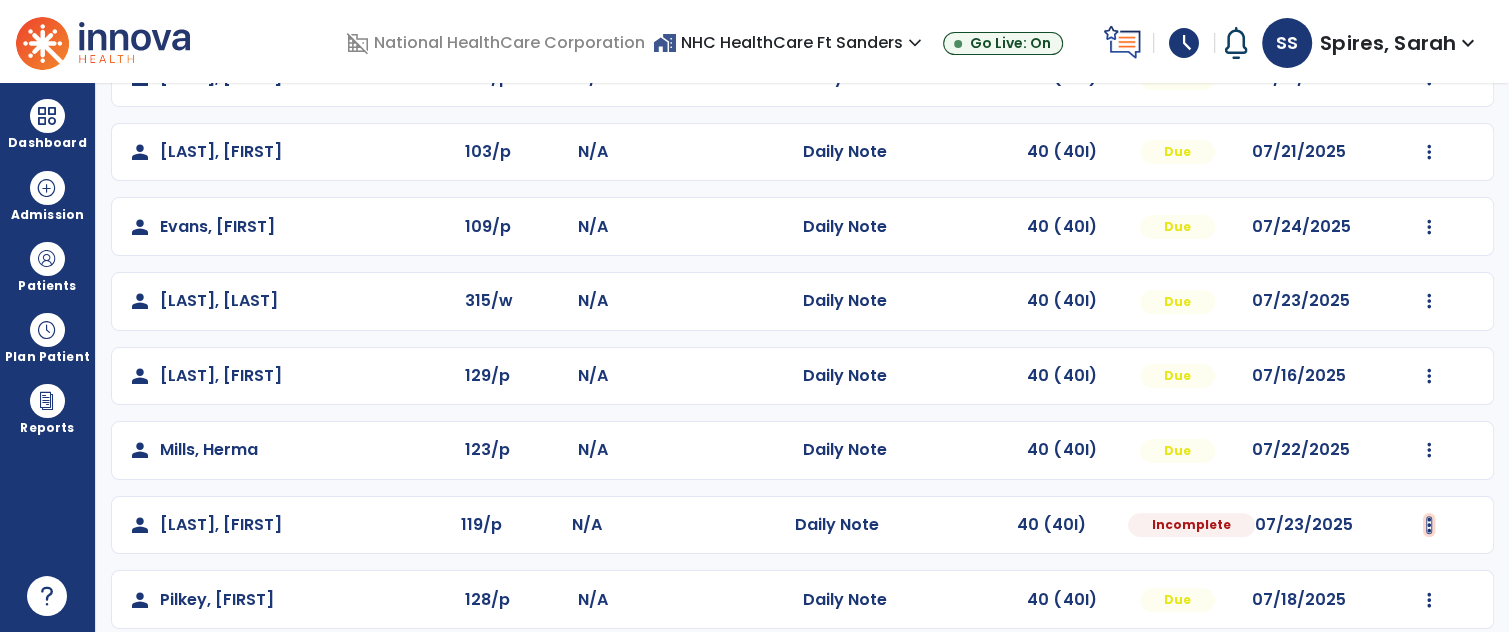 click at bounding box center [1429, 3] 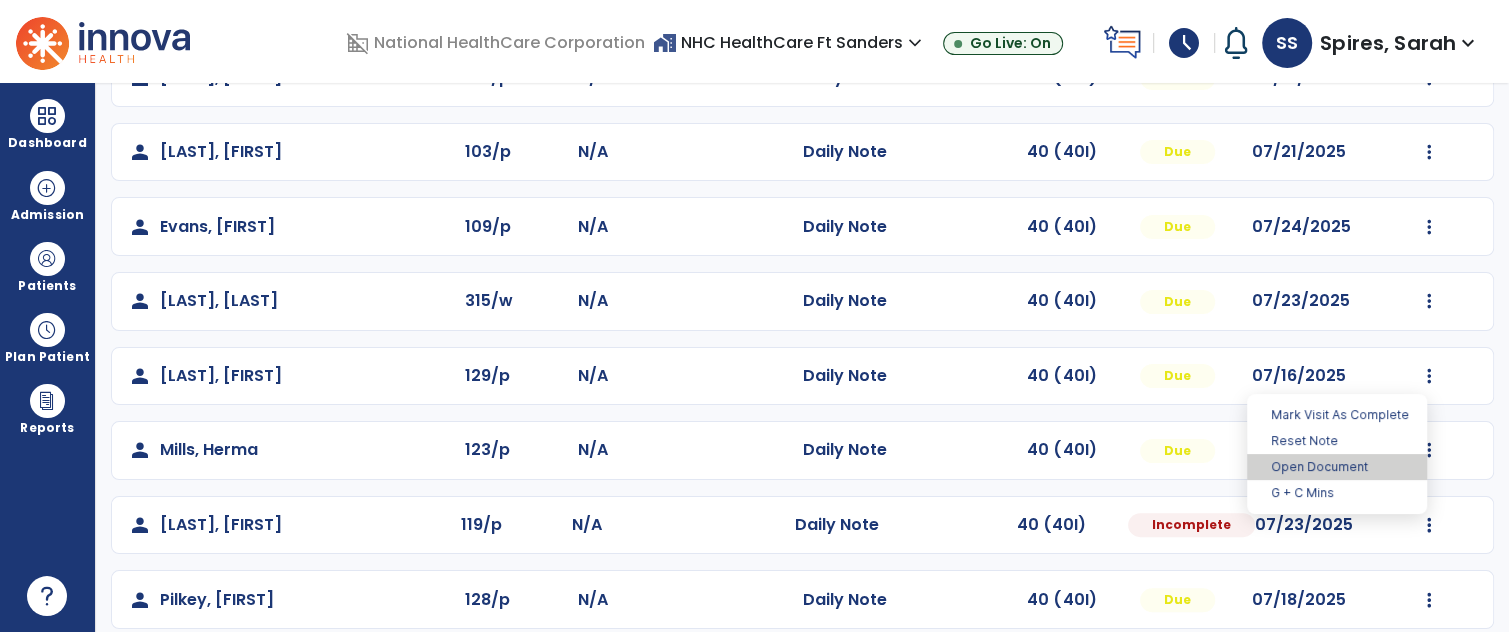click on "Open Document" at bounding box center (1337, 467) 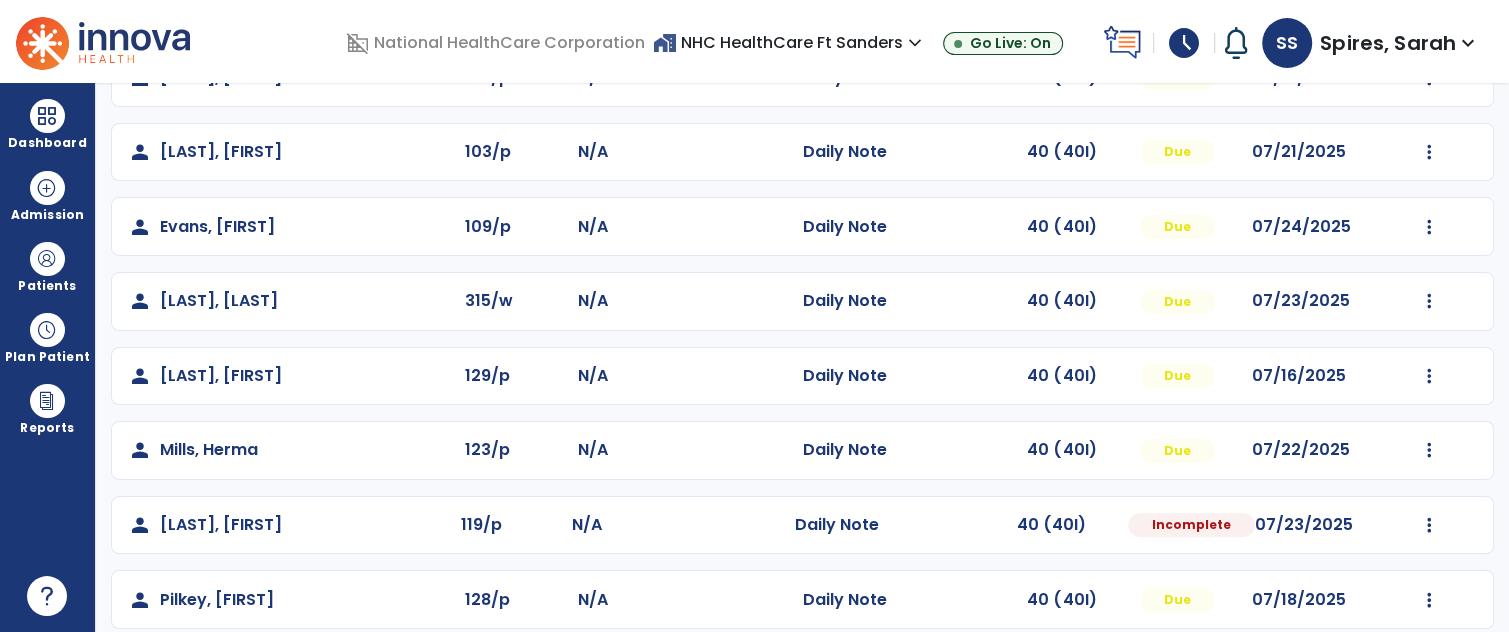 select on "*" 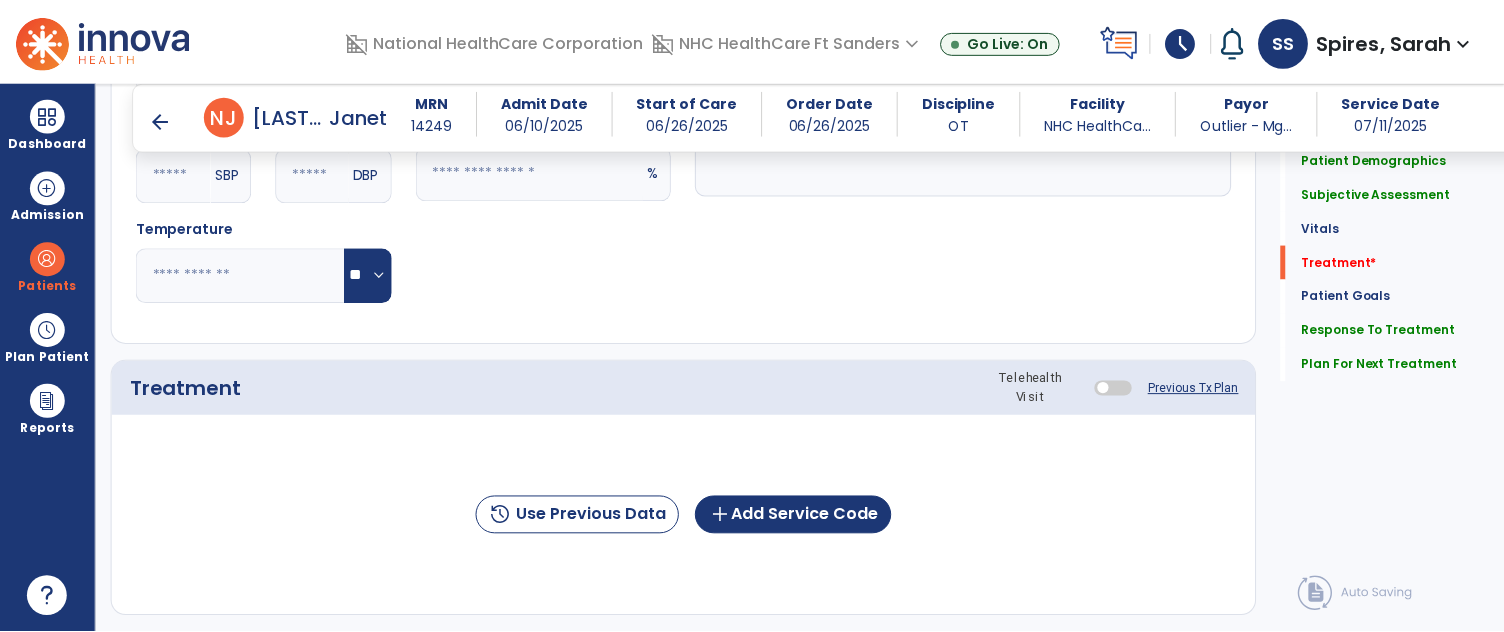 scroll, scrollTop: 1038, scrollLeft: 0, axis: vertical 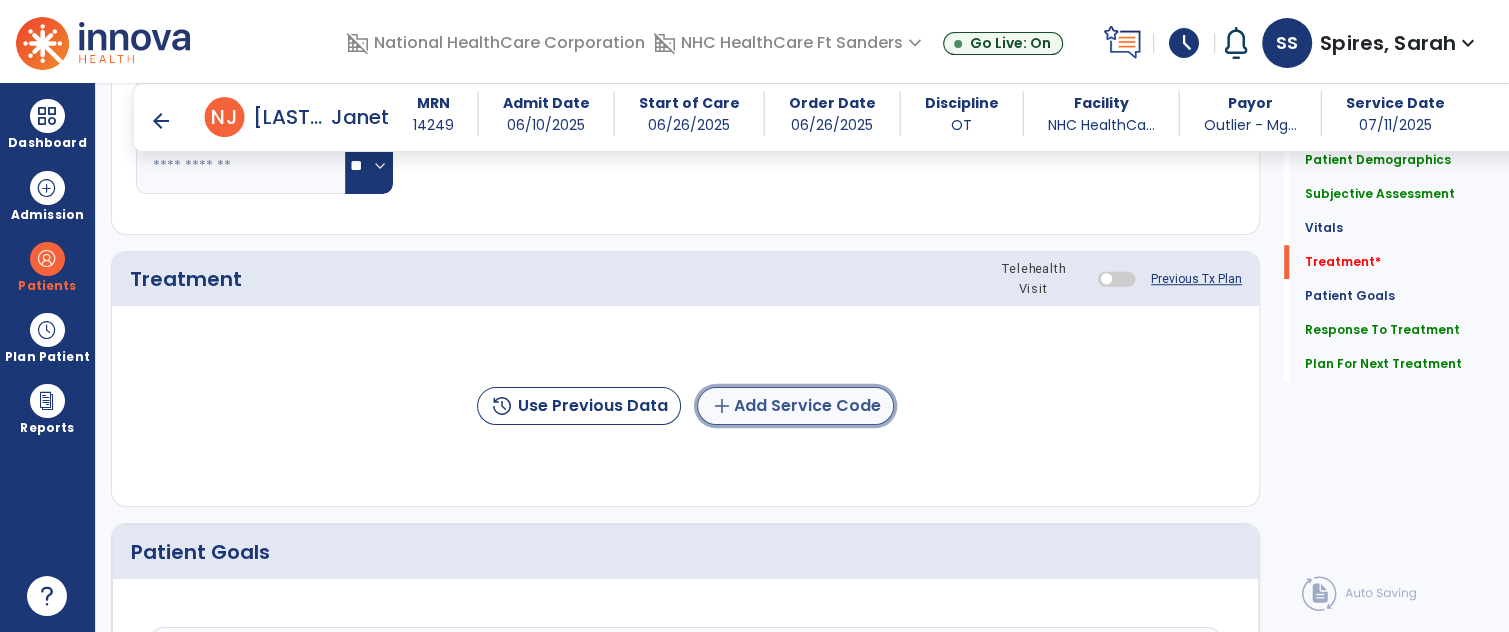 click on "add  Add Service Code" 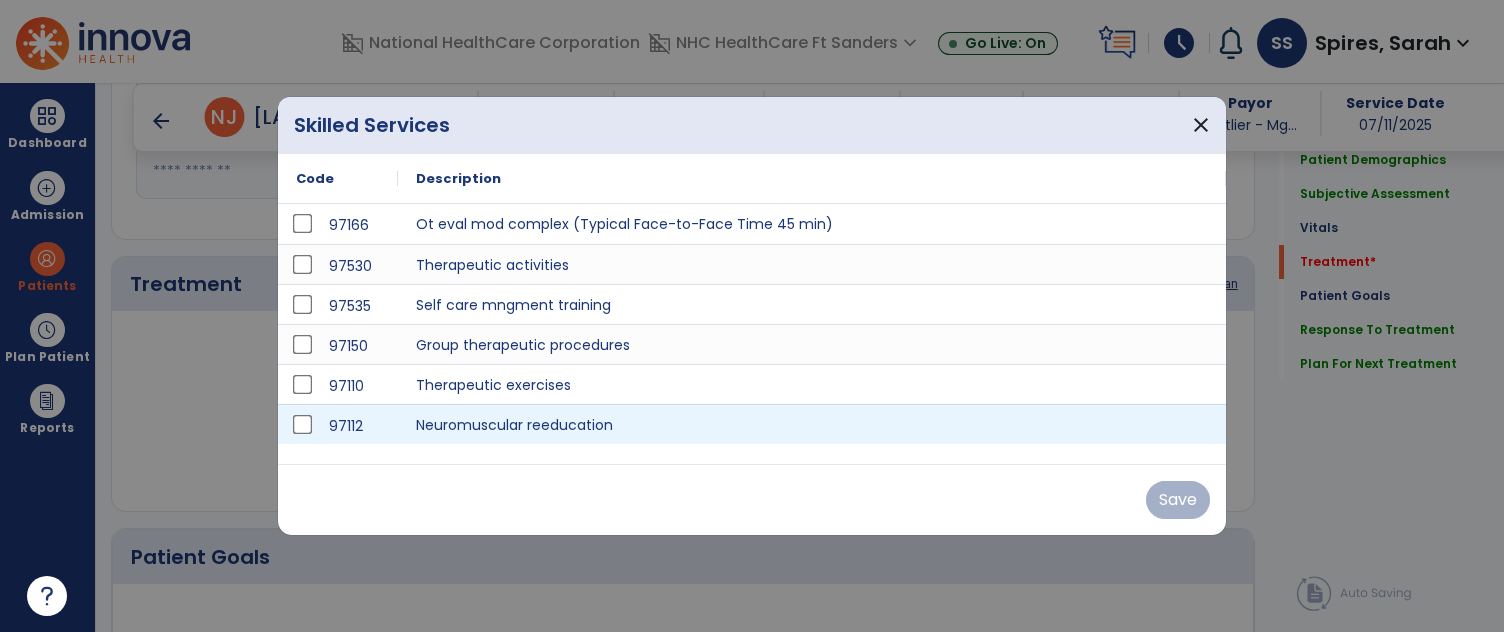 scroll, scrollTop: 1038, scrollLeft: 0, axis: vertical 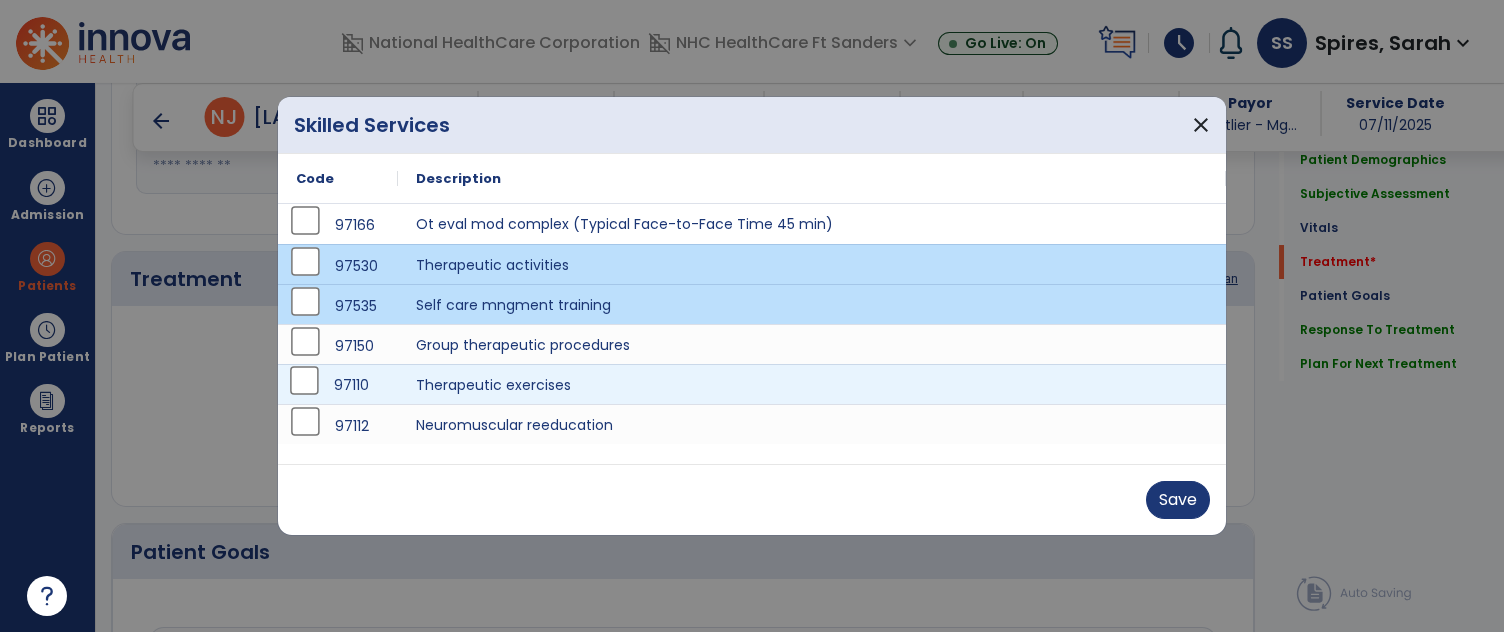 click on "97110" at bounding box center (338, 385) 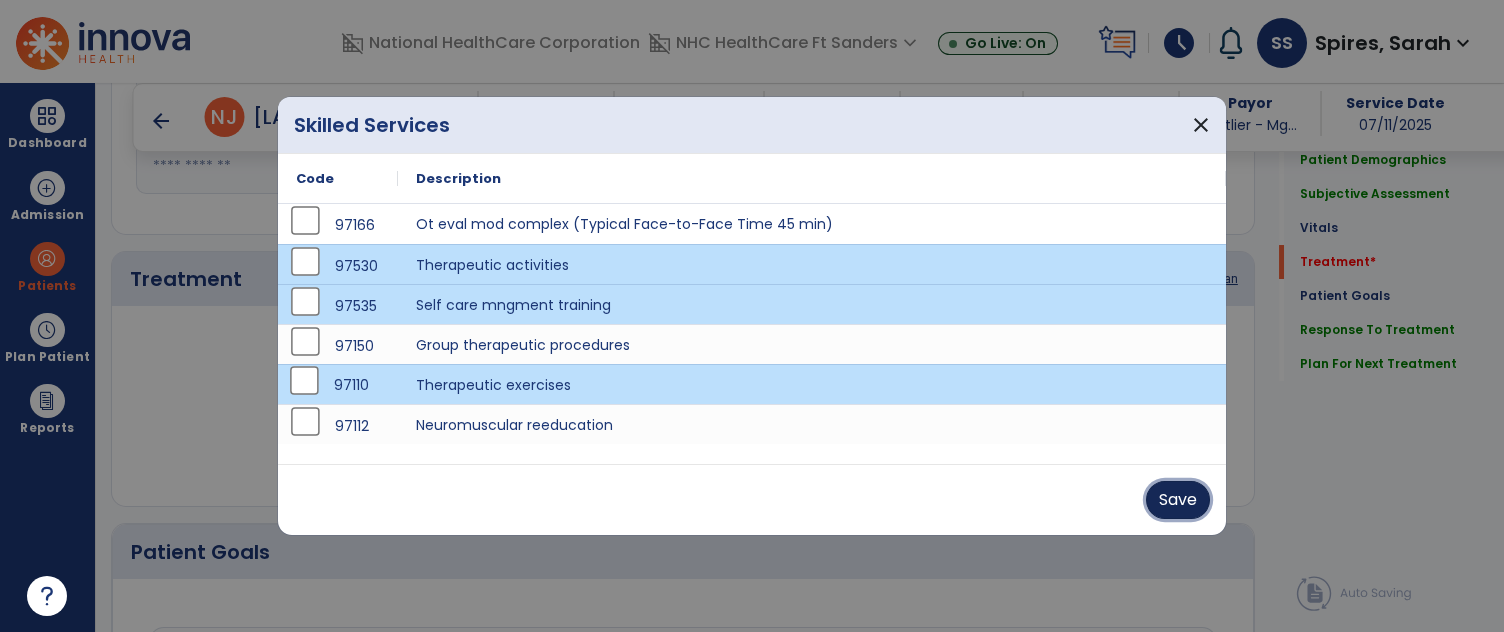 click on "Save" at bounding box center (1178, 500) 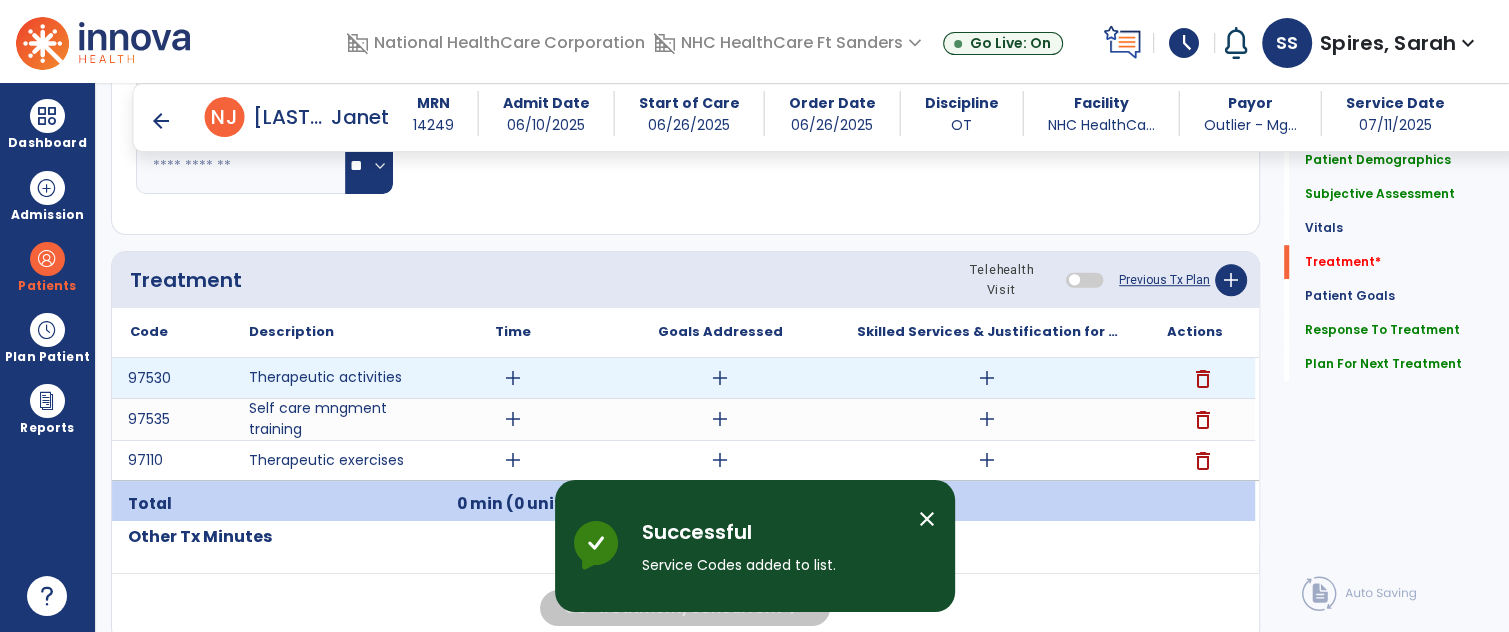click on "add" at bounding box center [513, 378] 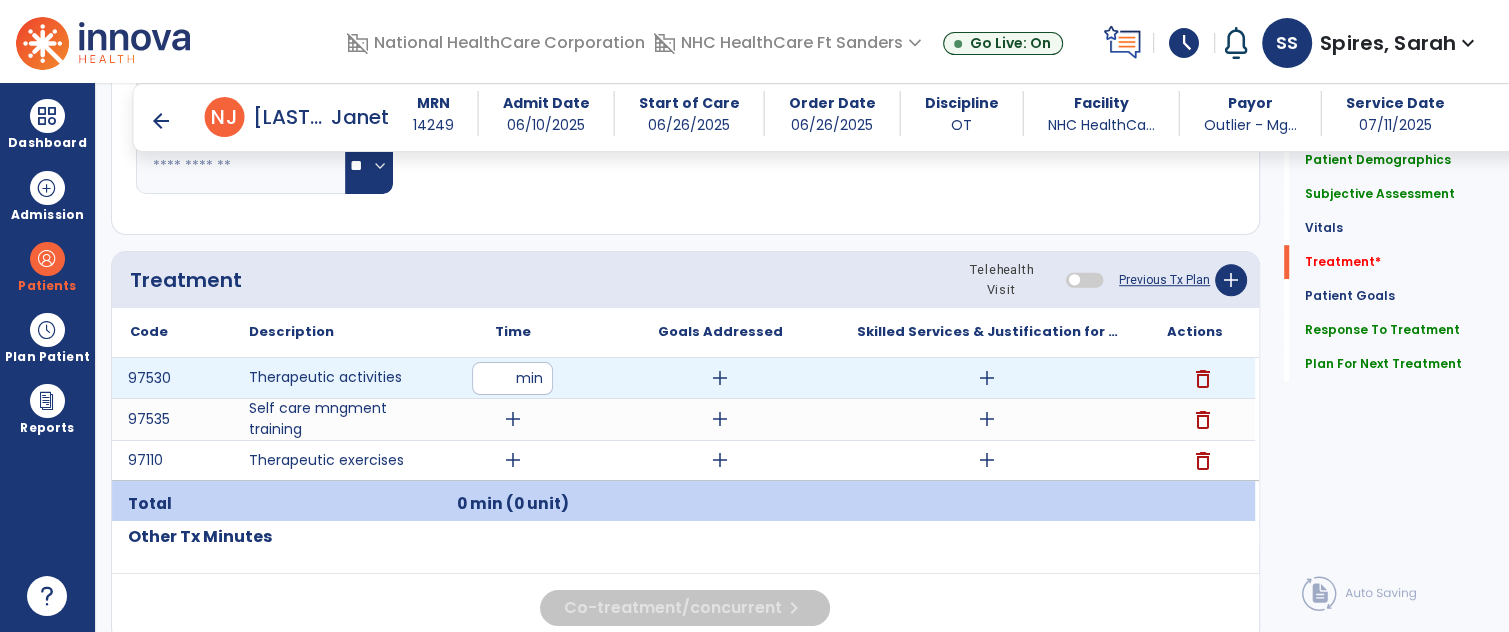 type on "**" 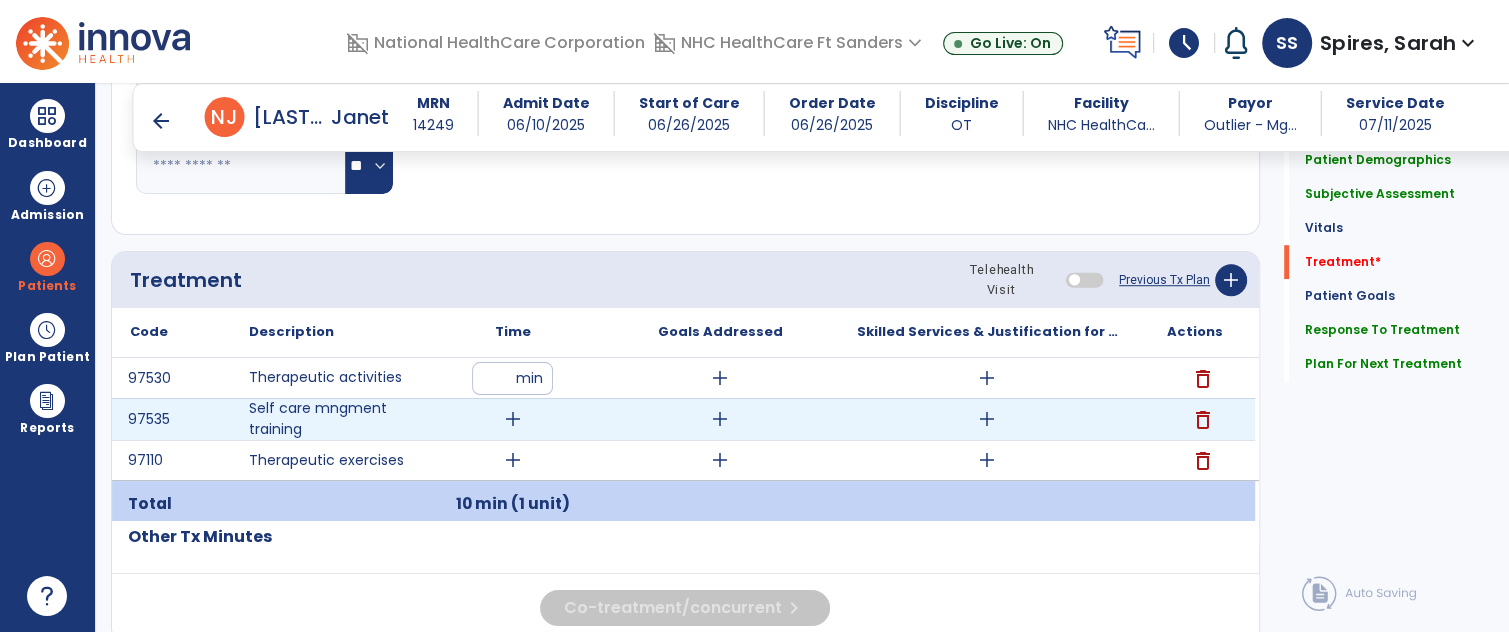 click on "add" at bounding box center [513, 419] 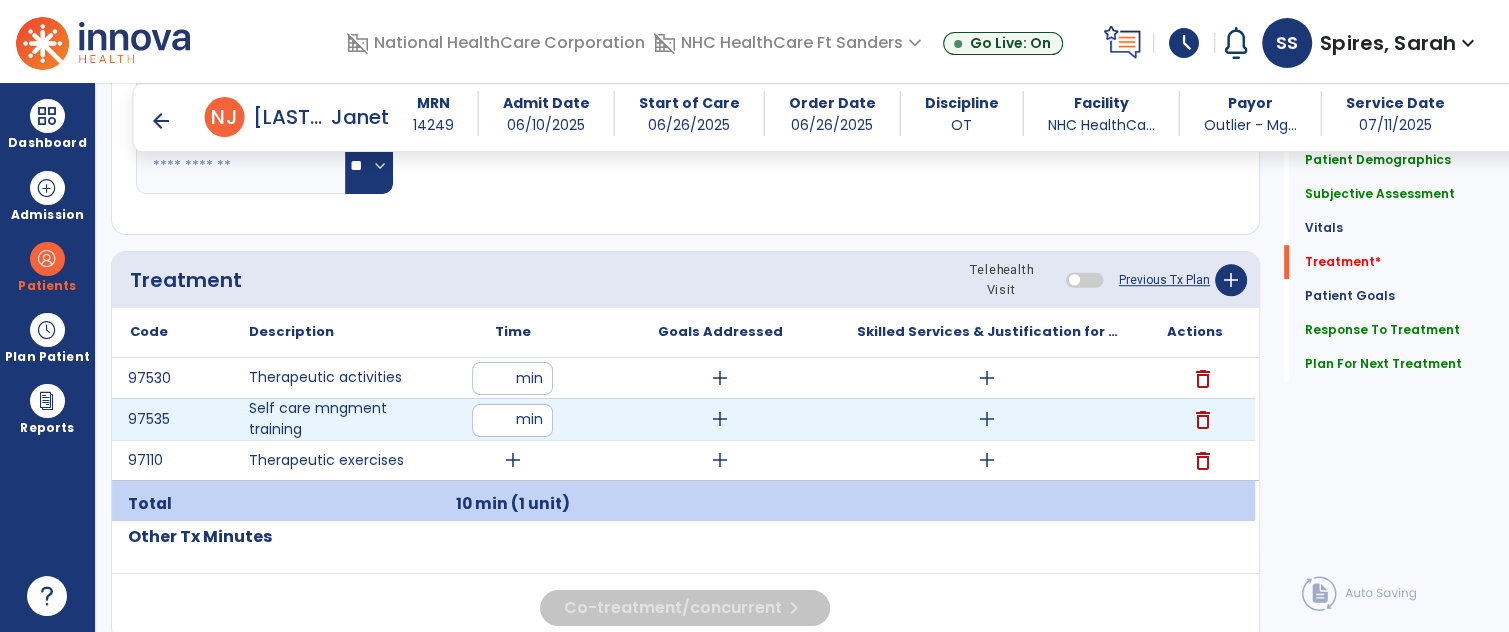type on "**" 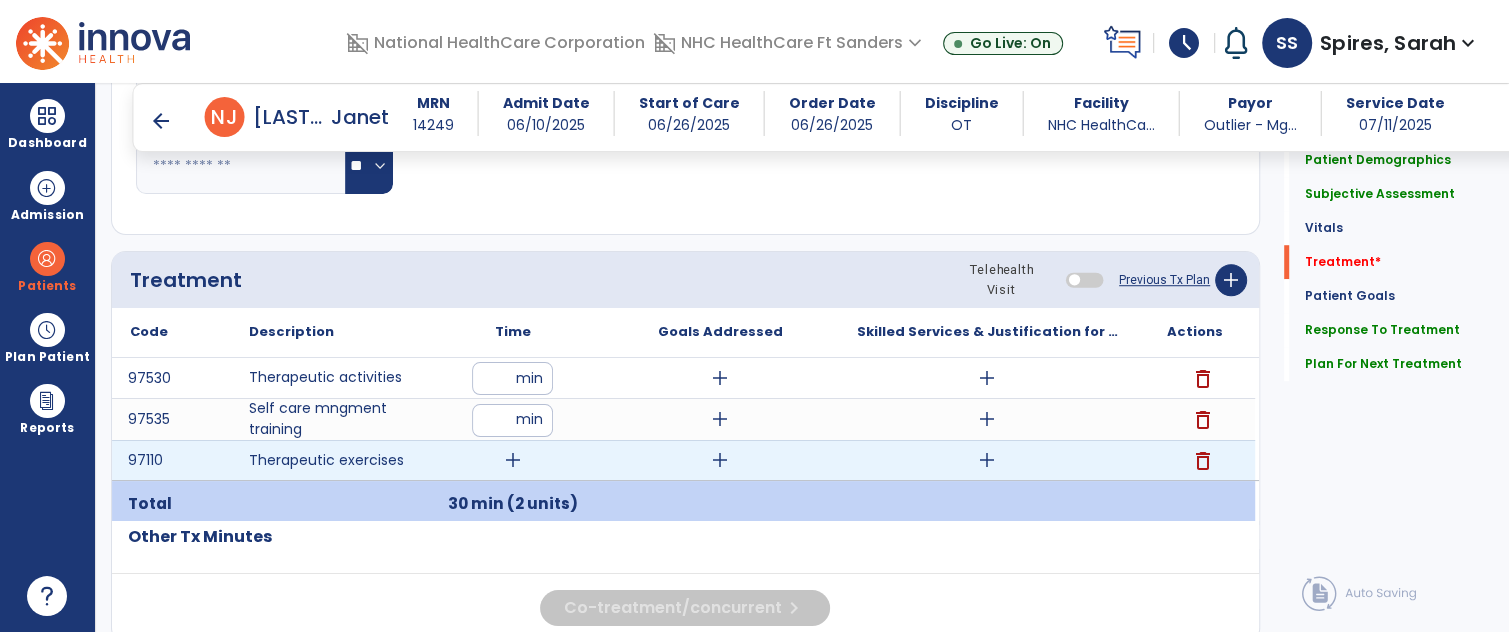 click on "add" at bounding box center [513, 460] 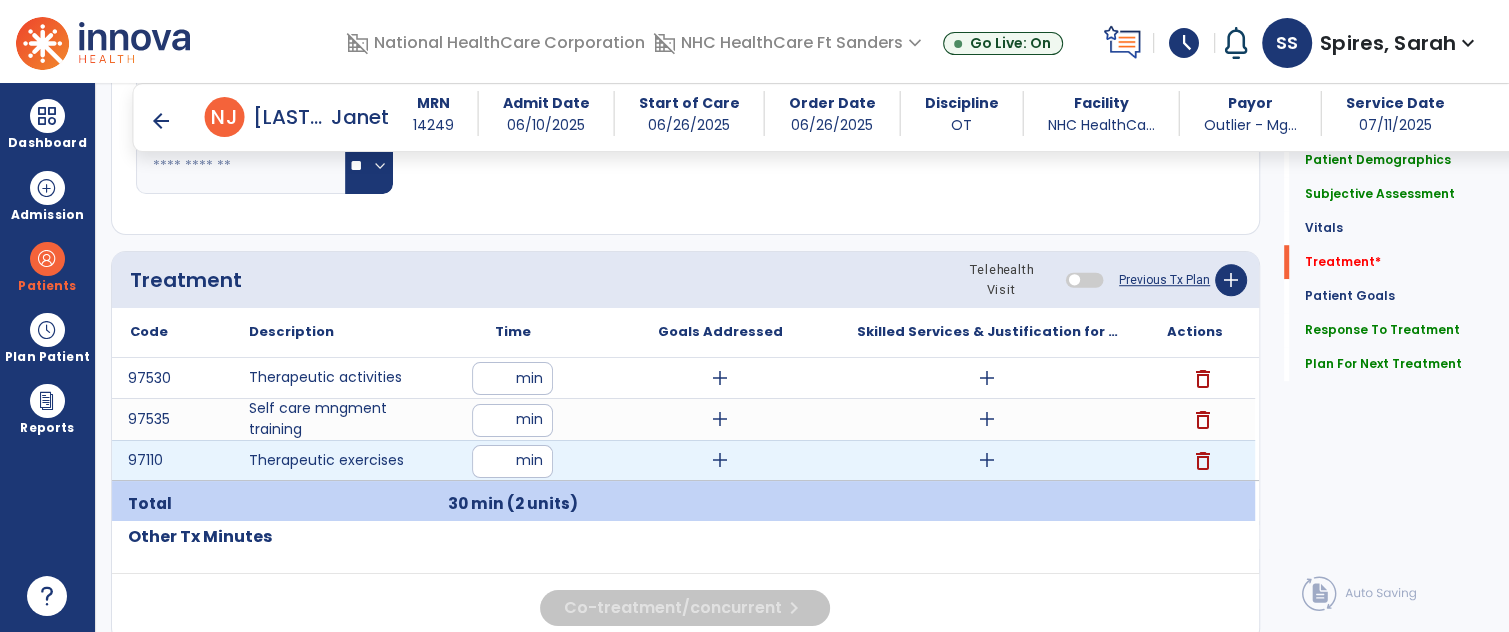 type on "**" 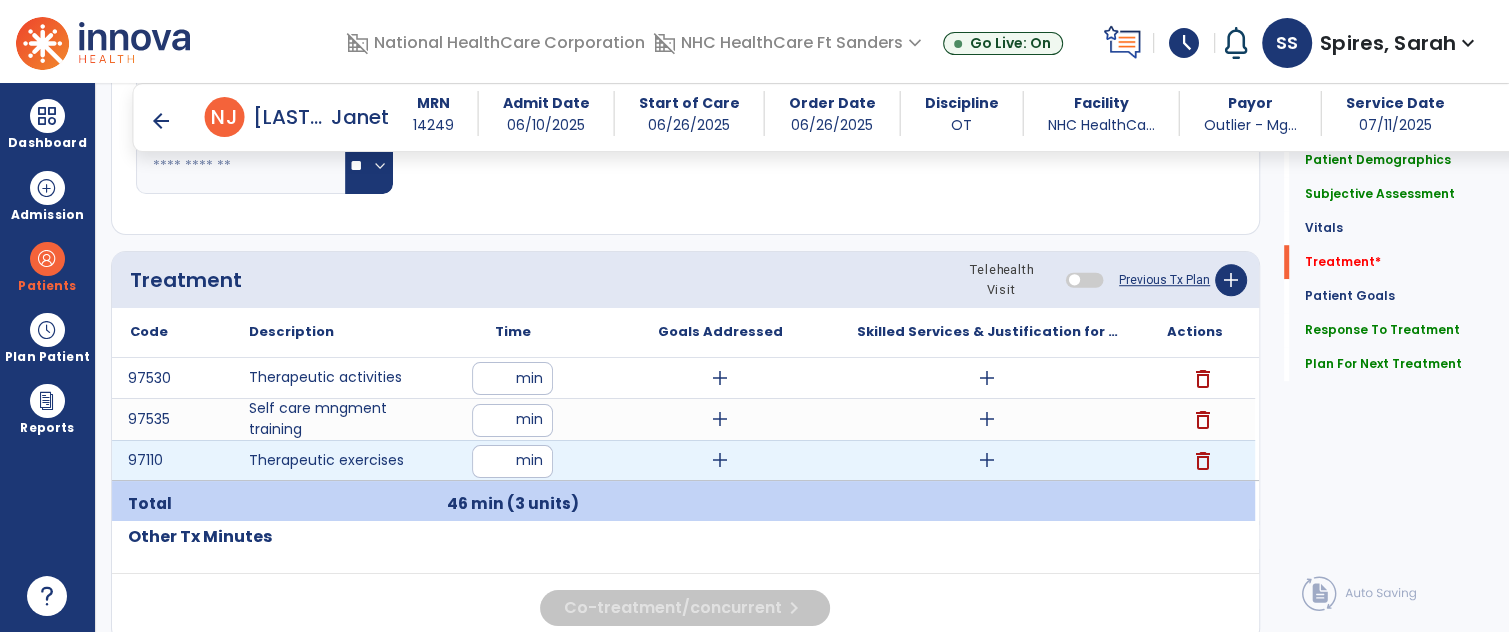 click on "add" at bounding box center (987, 460) 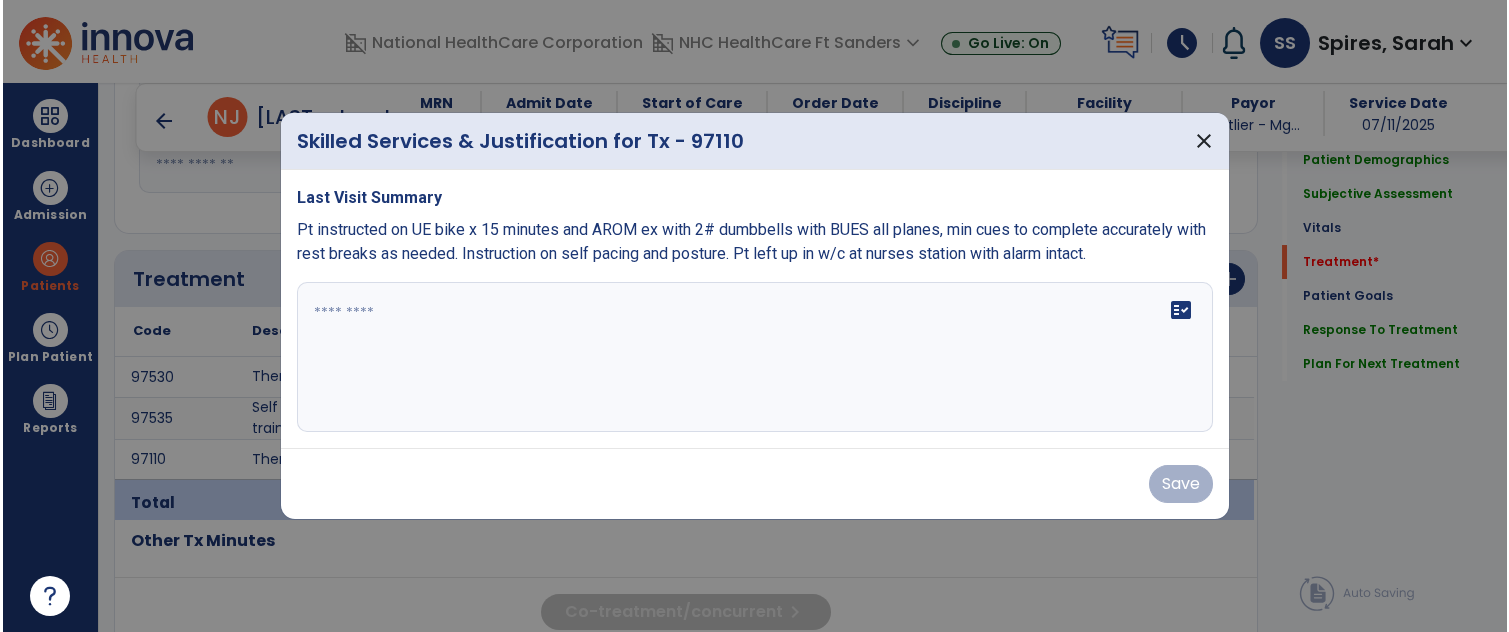 scroll, scrollTop: 1038, scrollLeft: 0, axis: vertical 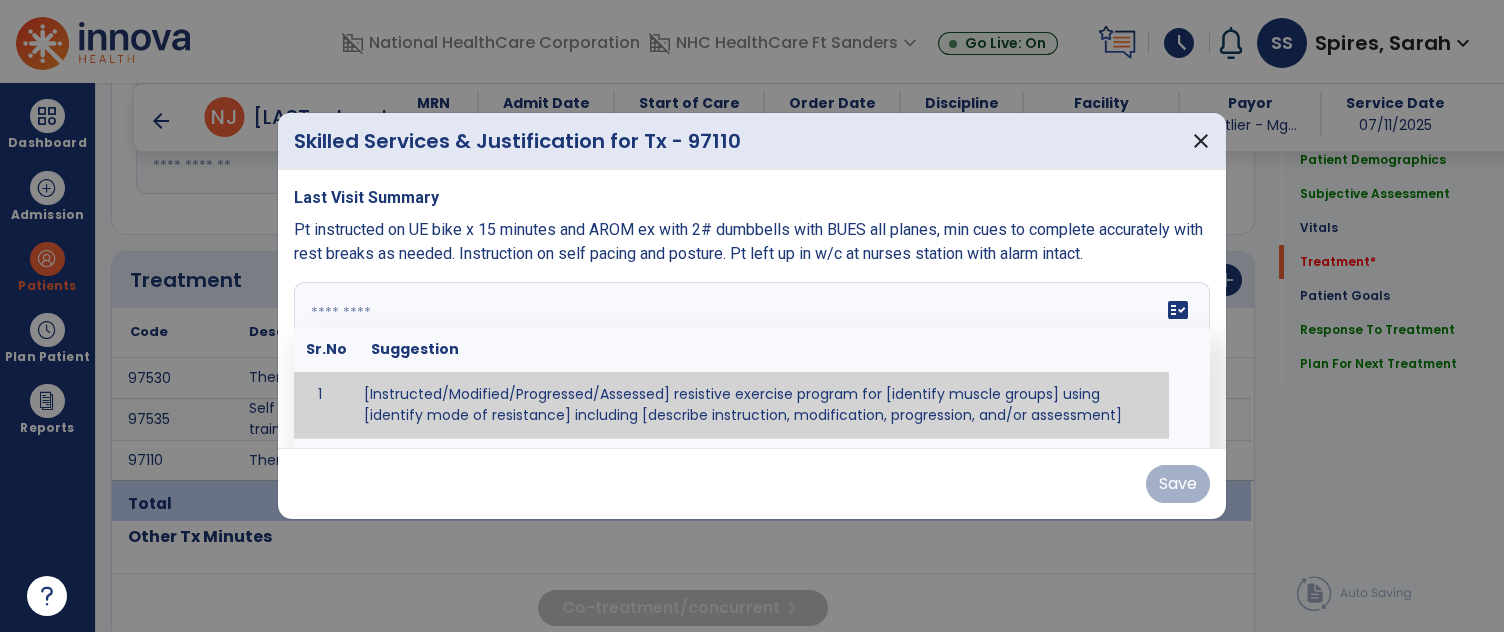 click on "fact_check  Sr.No Suggestion 1 [Instructed/Modified/Progressed/Assessed] resistive exercise program for [identify muscle groups] using [identify mode of resistance] including [describe instruction, modification, progression, and/or assessment] 2 [Instructed/Modified/Progressed/Assessed] aerobic exercise program using [identify equipment/mode] including [describe instruction, modification,progression, and/or assessment] 3 [Instructed/Modified/Progressed/Assessed] [PROM/A/AROM/AROM] program for [identify joint movements] using [contract-relax, over-pressure, inhibitory techniques, other] 4 [Assessed/Tested] aerobic capacity with administration of [aerobic capacity test]" at bounding box center [752, 357] 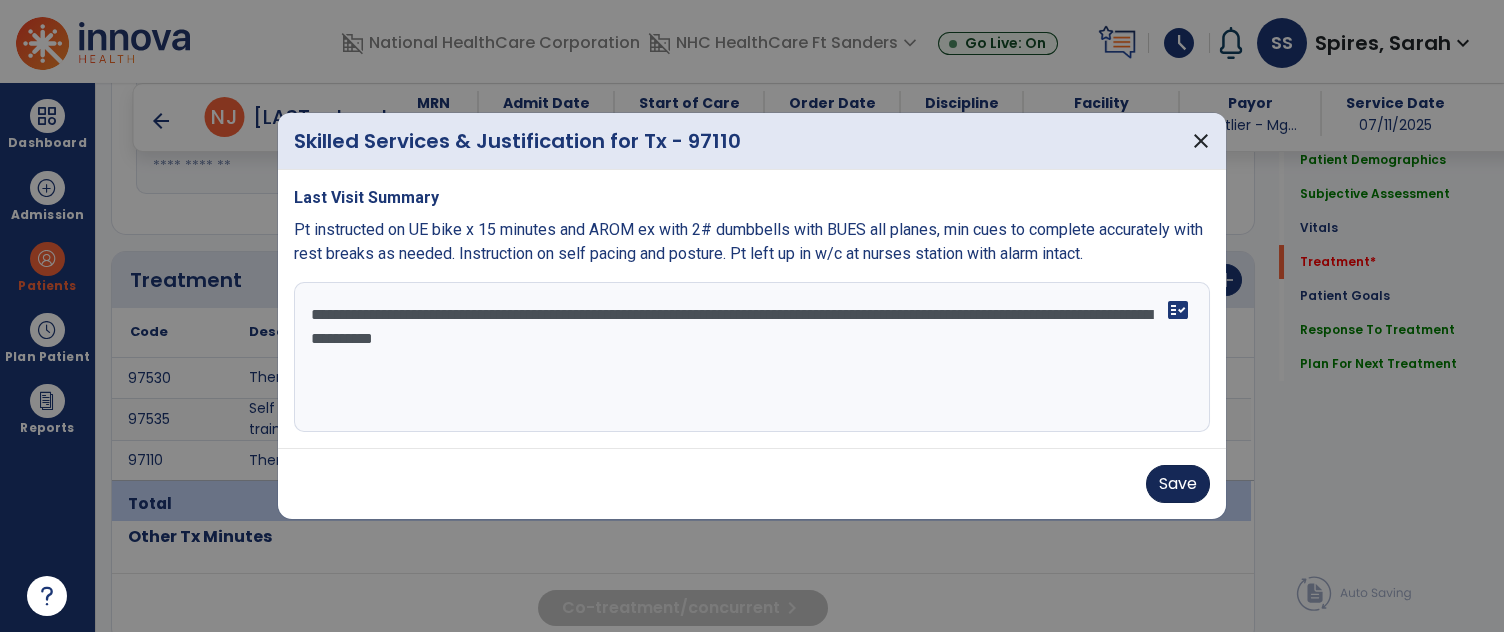 type on "**********" 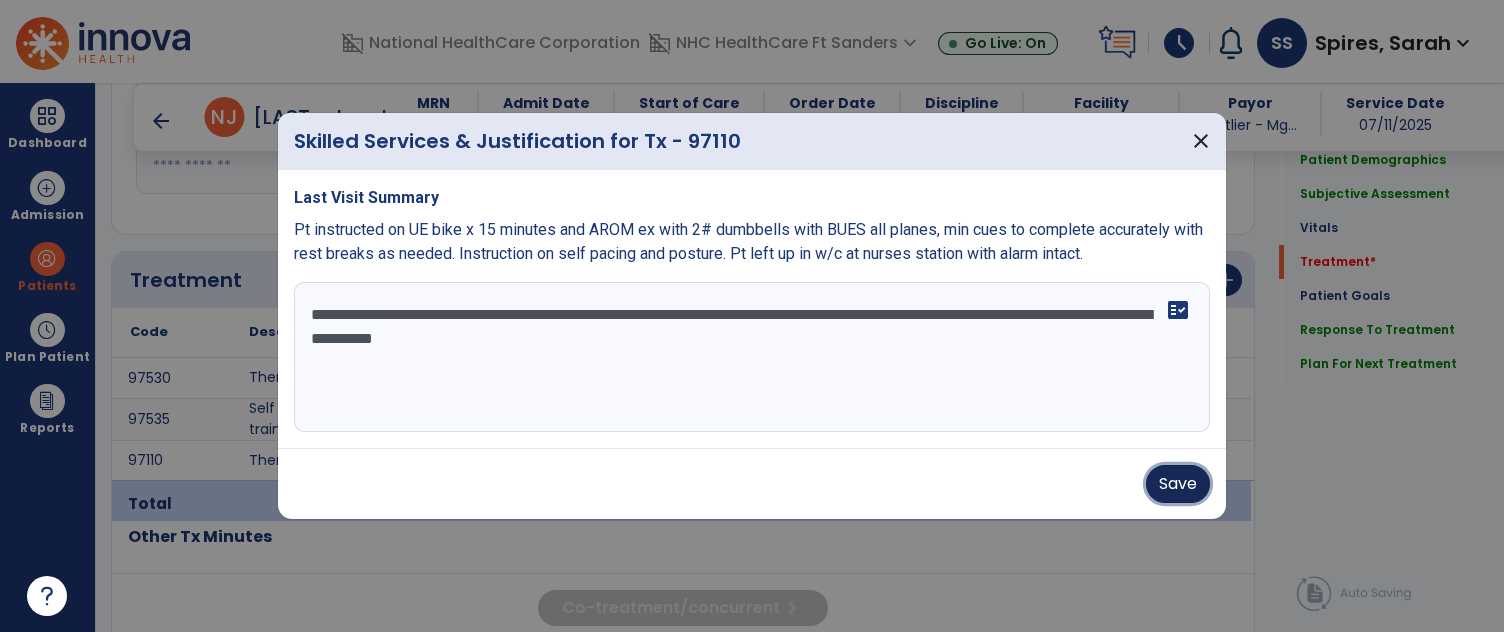 click on "Save" at bounding box center [1178, 484] 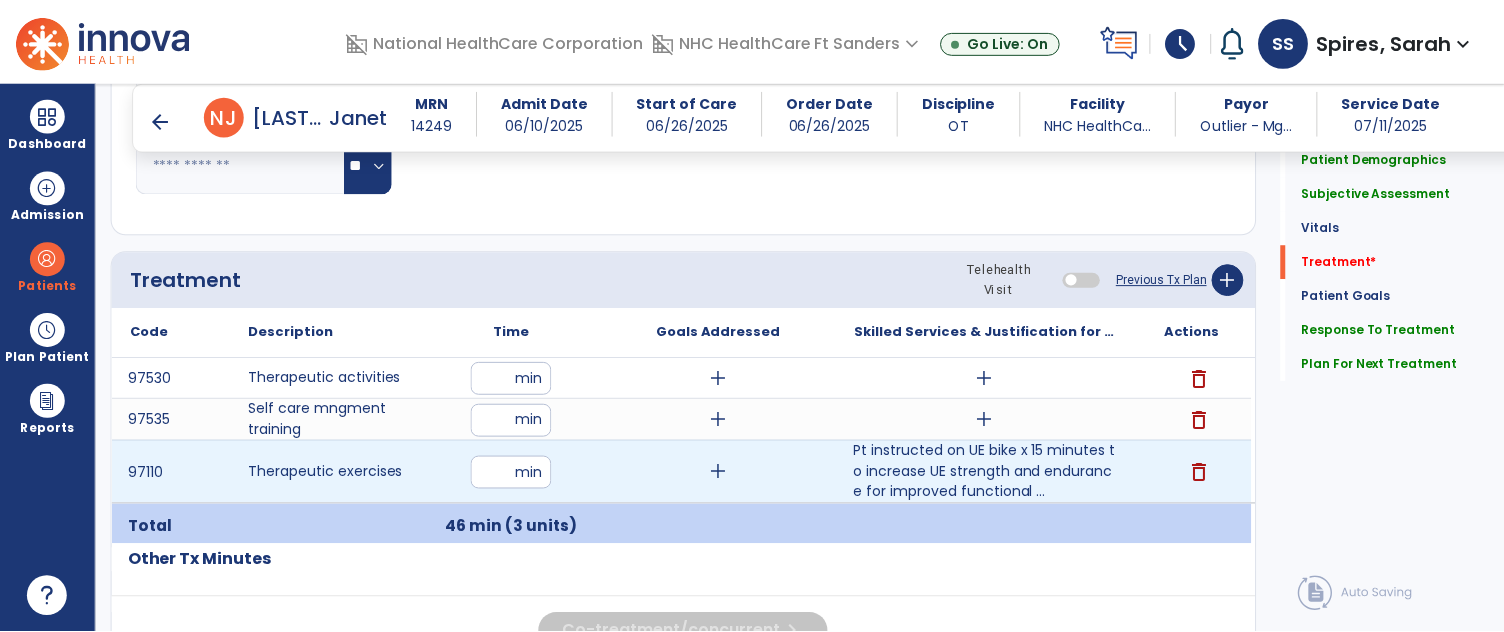 scroll, scrollTop: 1086, scrollLeft: 0, axis: vertical 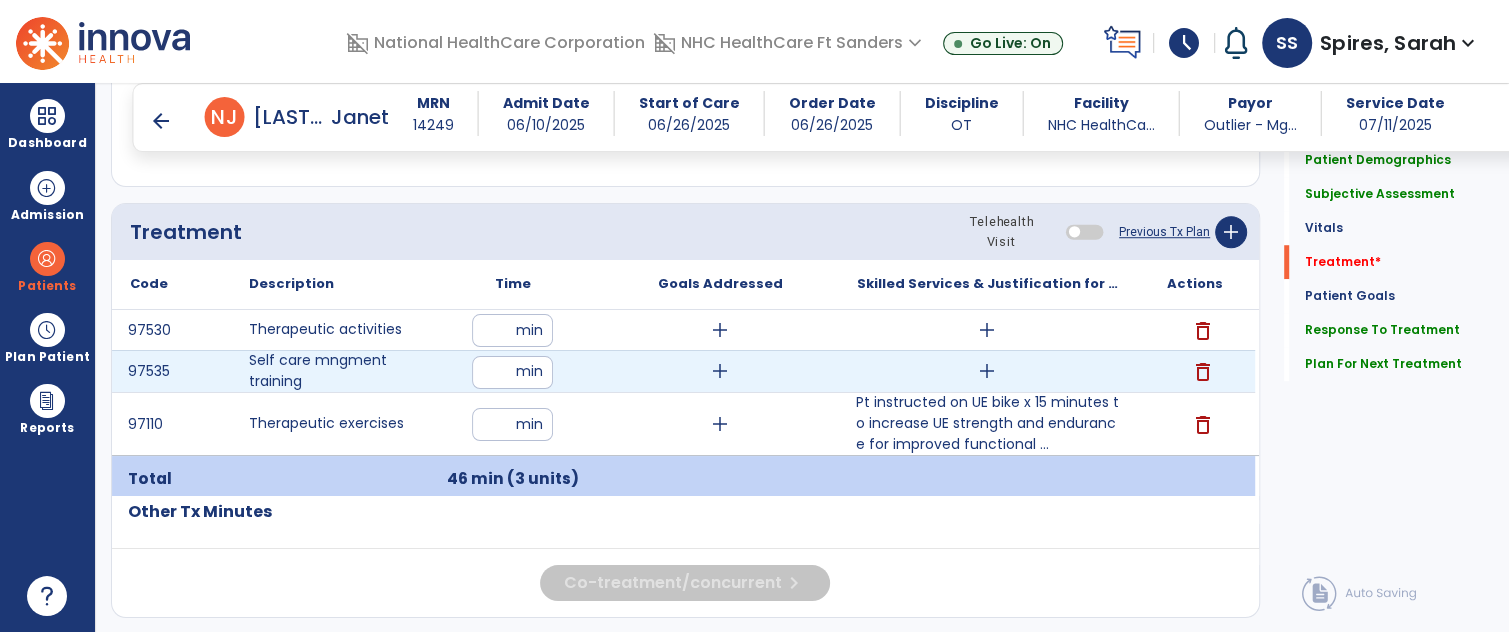 click on "add" at bounding box center (987, 371) 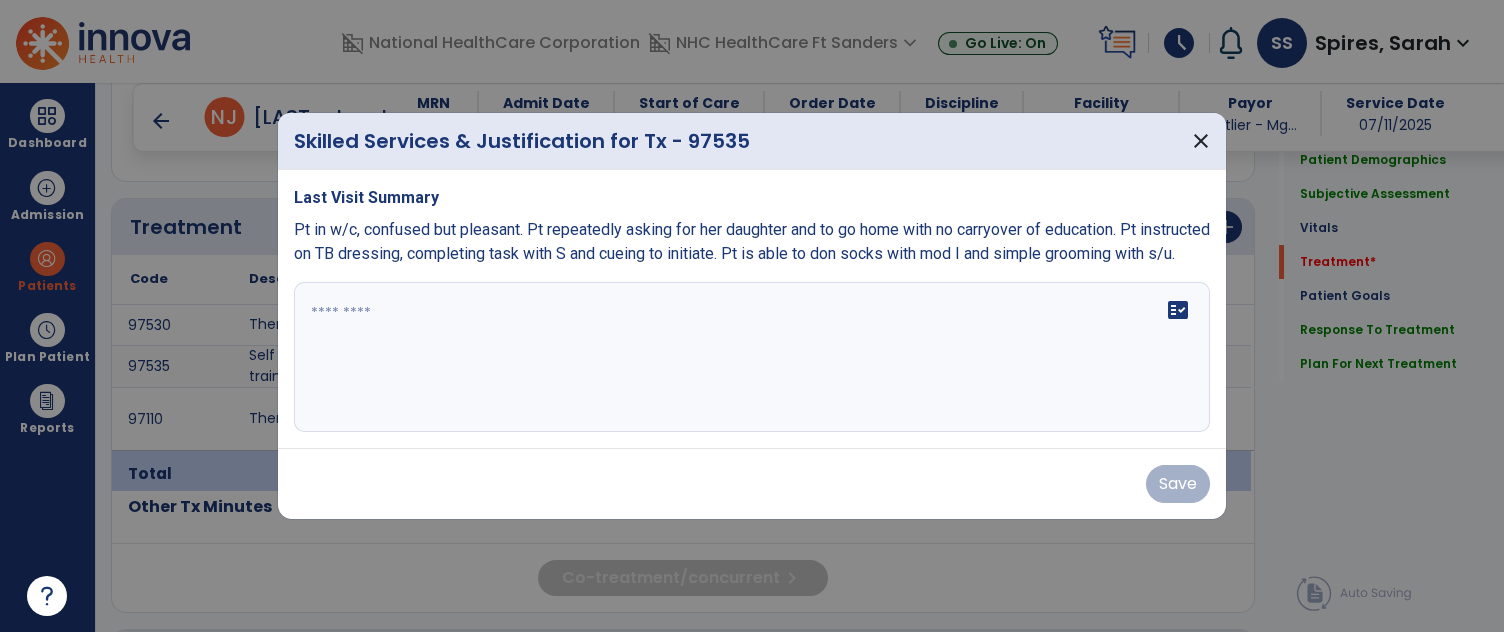 scroll, scrollTop: 1086, scrollLeft: 0, axis: vertical 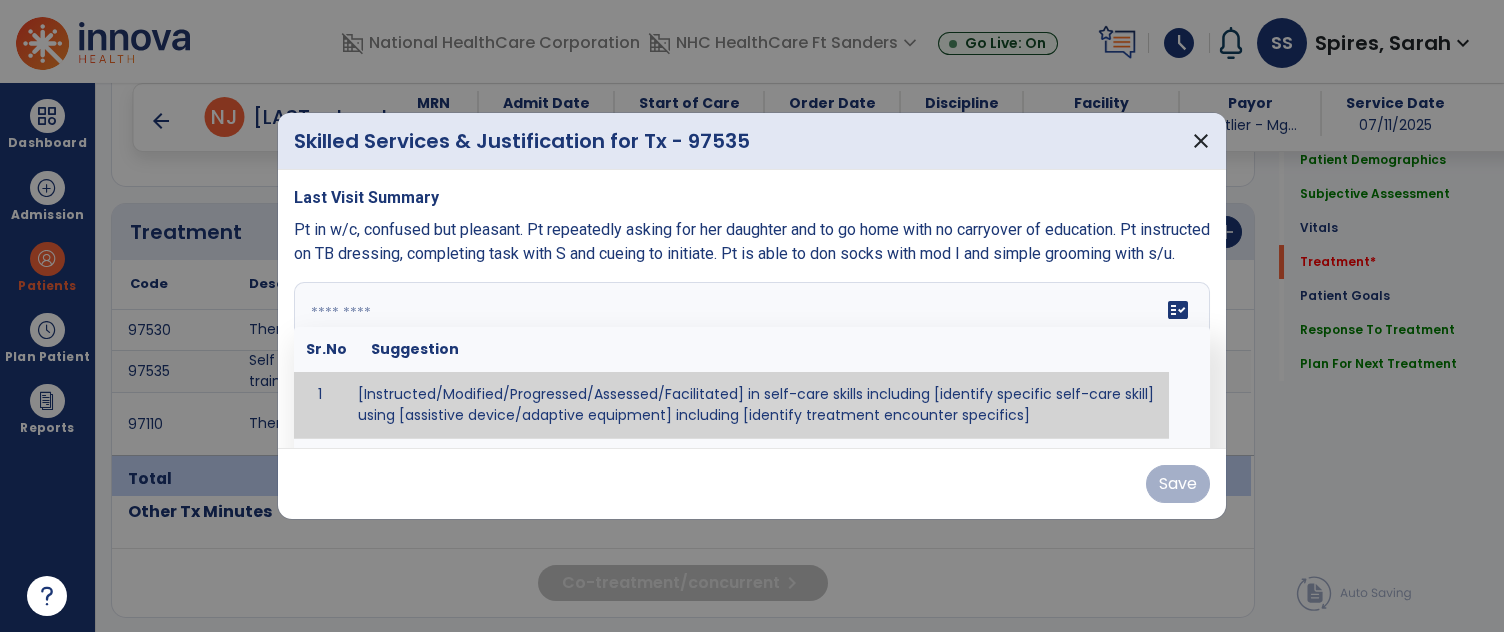 click on "fact_check  Sr.No Suggestion 1 [Instructed/Modified/Progressed/Assessed/Facilitated] in self-care skills including [identify specific self-care skill] using [assistive device/adaptive equipment] including [identify treatment encounter specifics]" at bounding box center (752, 357) 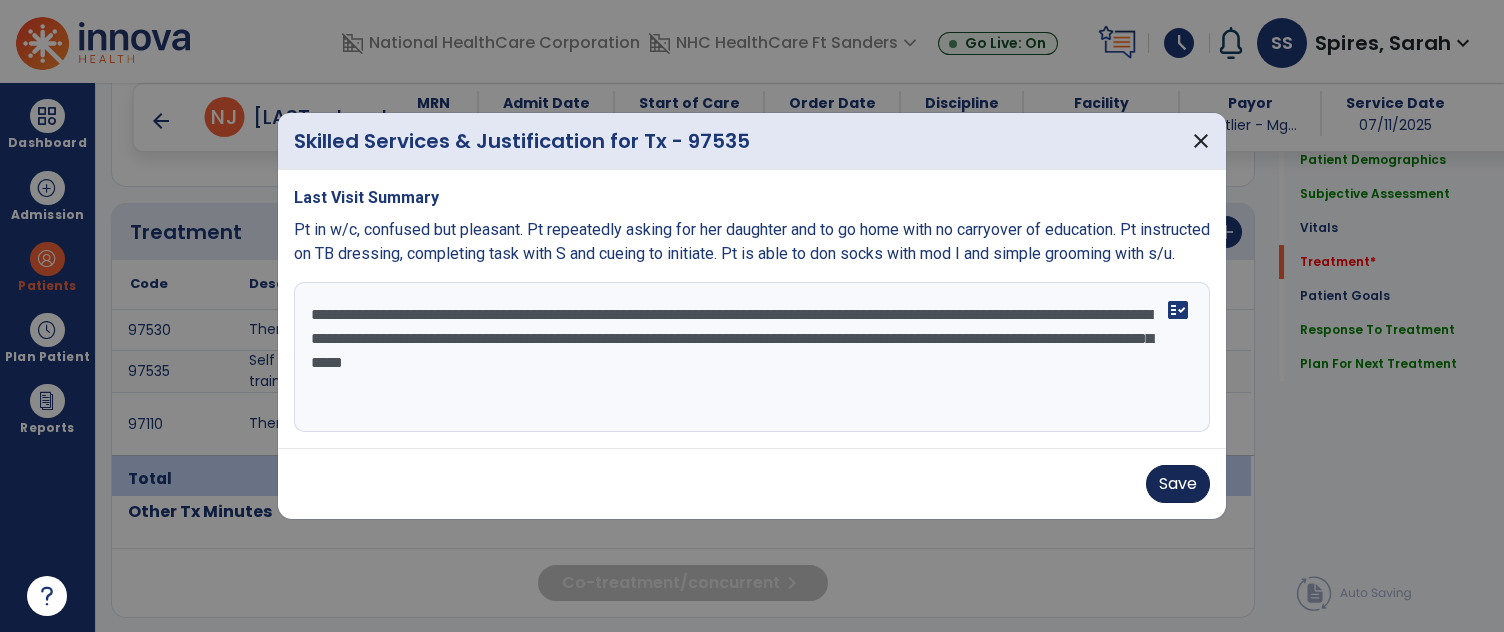 type on "**********" 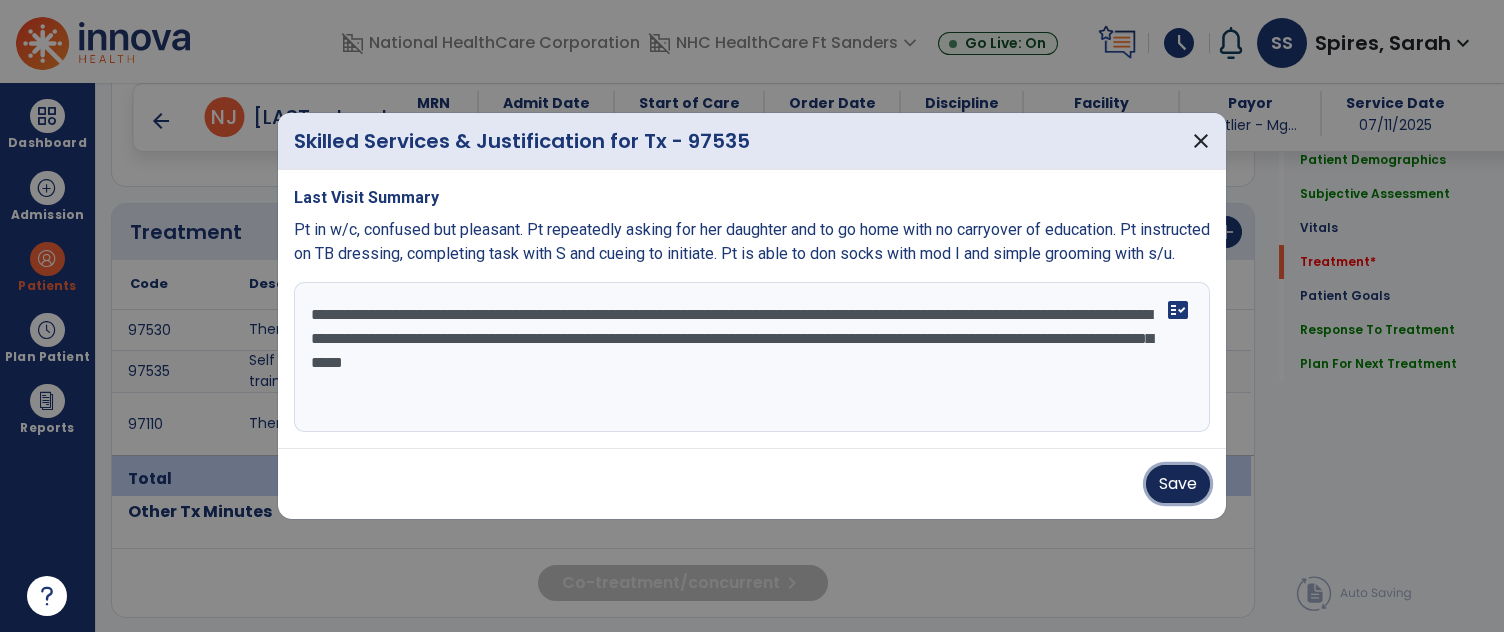 click on "Save" at bounding box center [1178, 484] 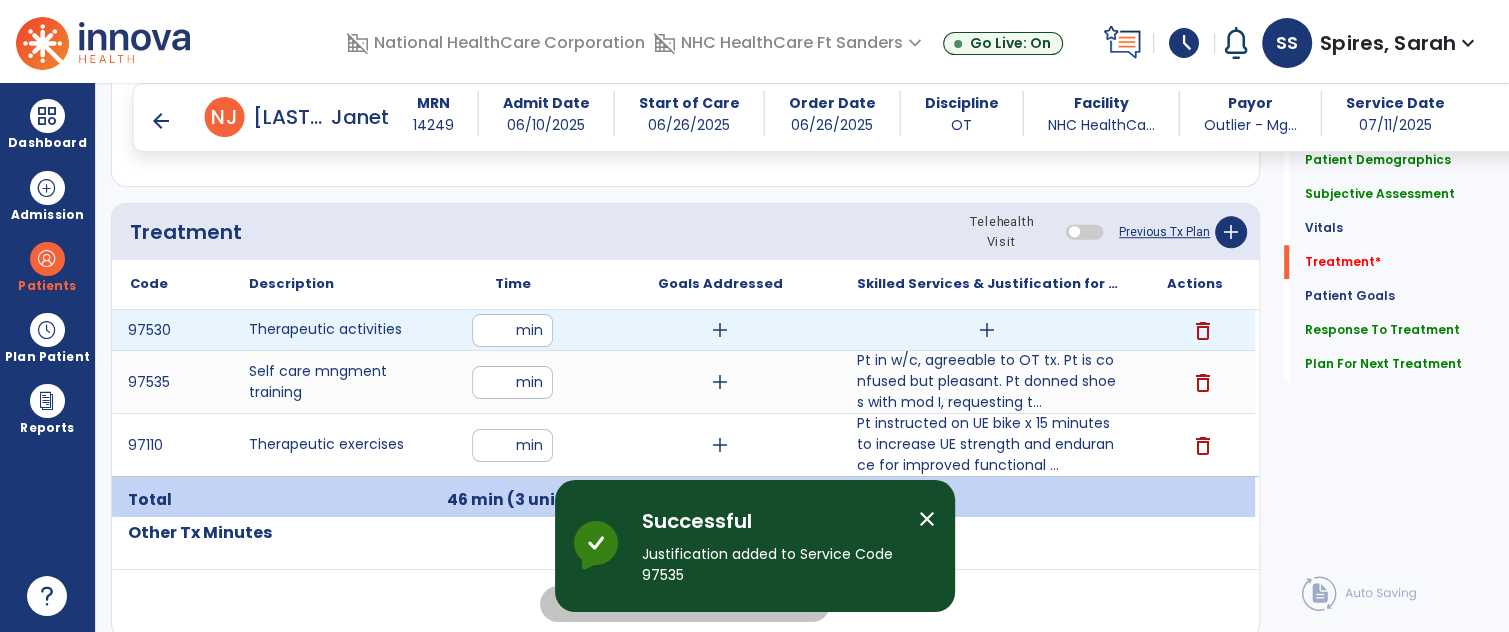 click on "add" at bounding box center [987, 330] 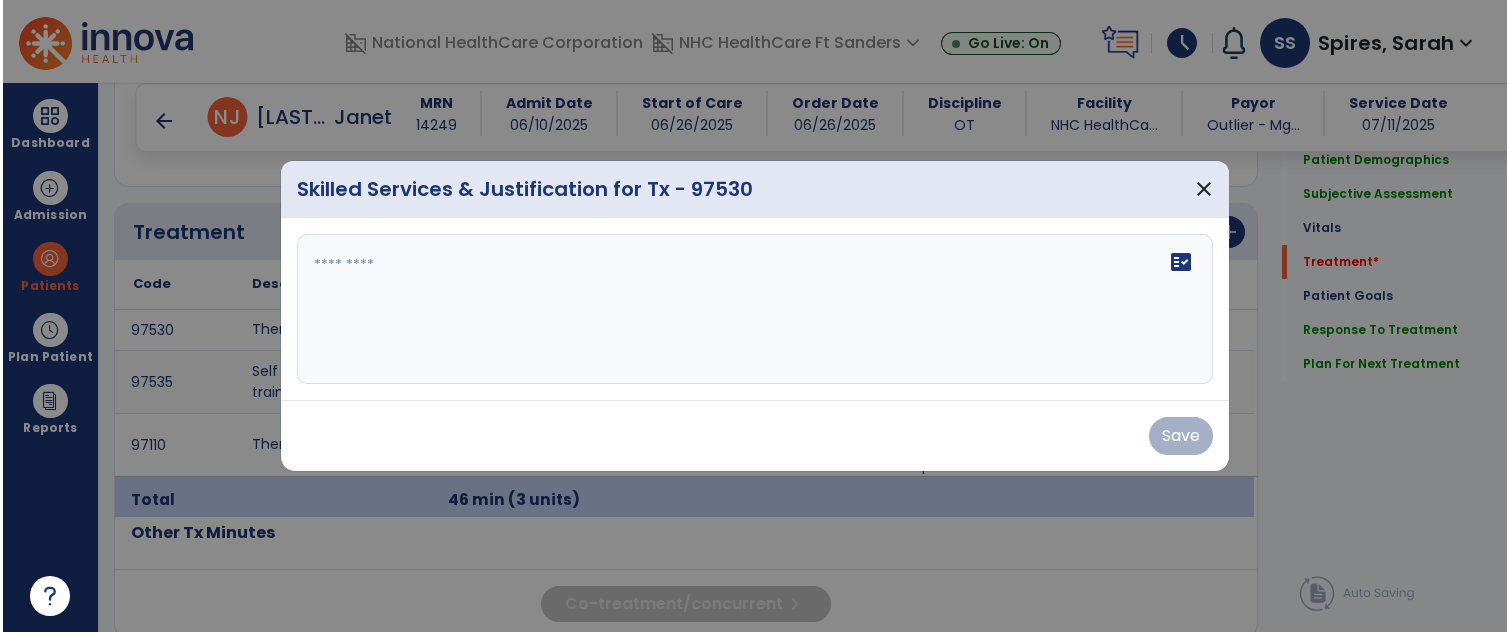 scroll, scrollTop: 1086, scrollLeft: 0, axis: vertical 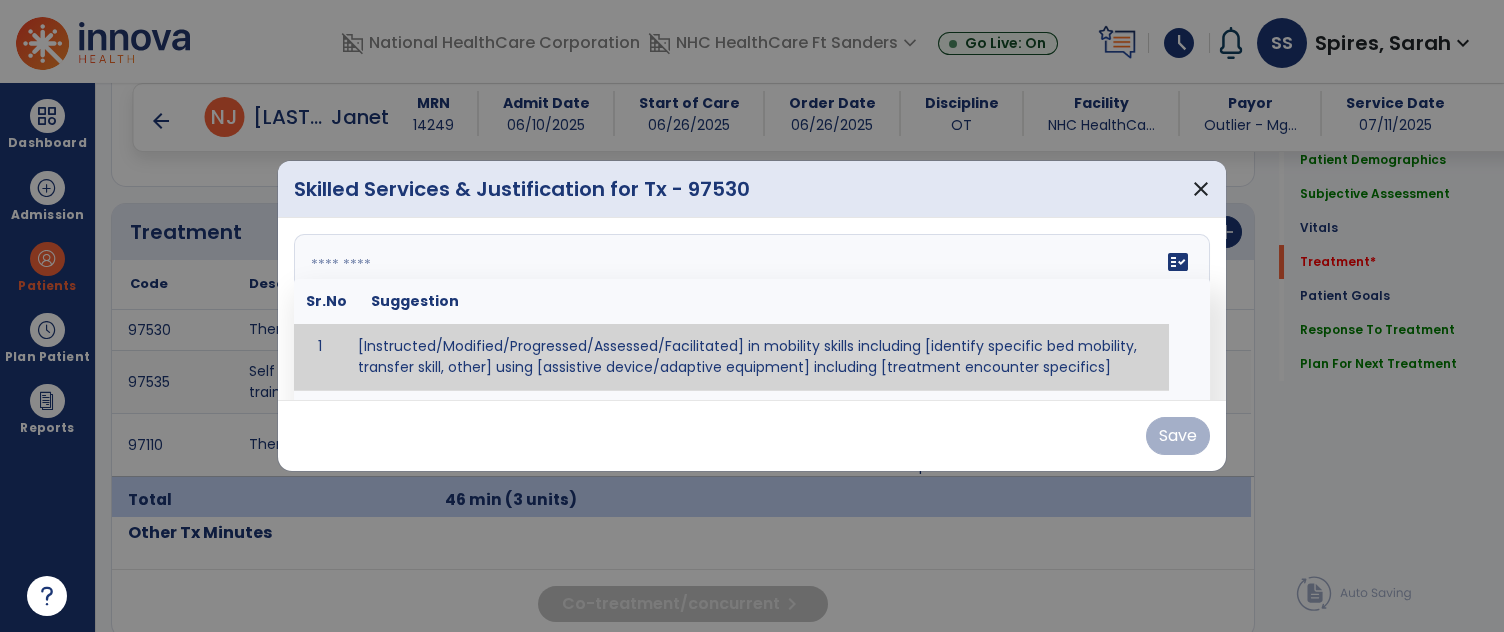click on "fact_check  Sr.No Suggestion 1 [Instructed/Modified/Progressed/Assessed/Facilitated] in mobility skills including [identify specific bed mobility, transfer skill, other] using [assistive device/adaptive equipment] including [treatment encounter specifics]" at bounding box center [752, 309] 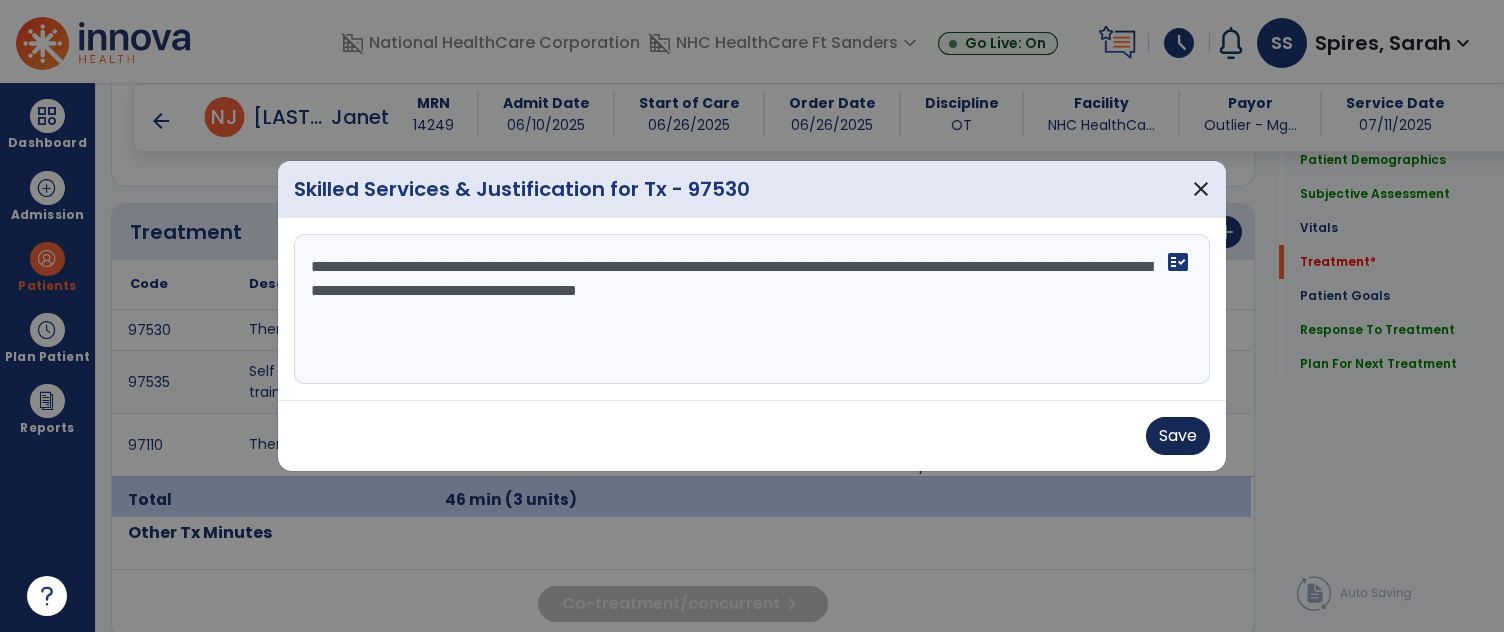 type on "**********" 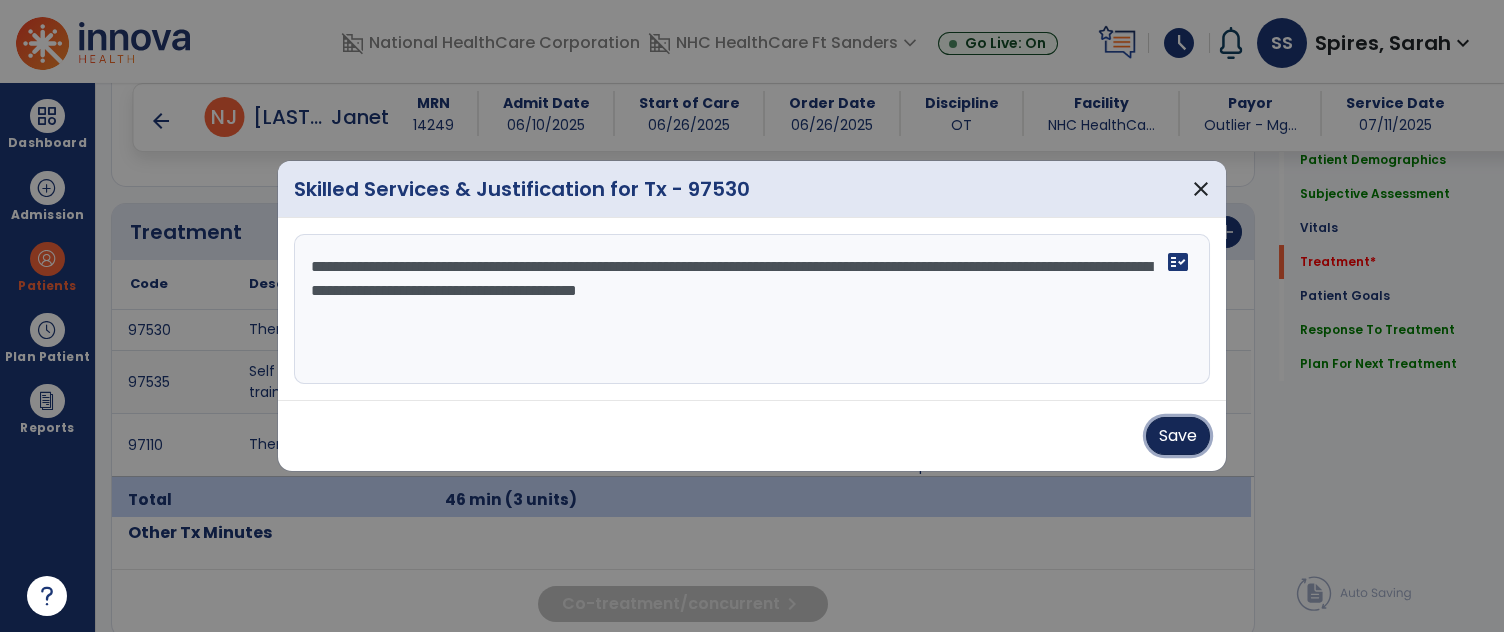 click on "Save" at bounding box center [1178, 436] 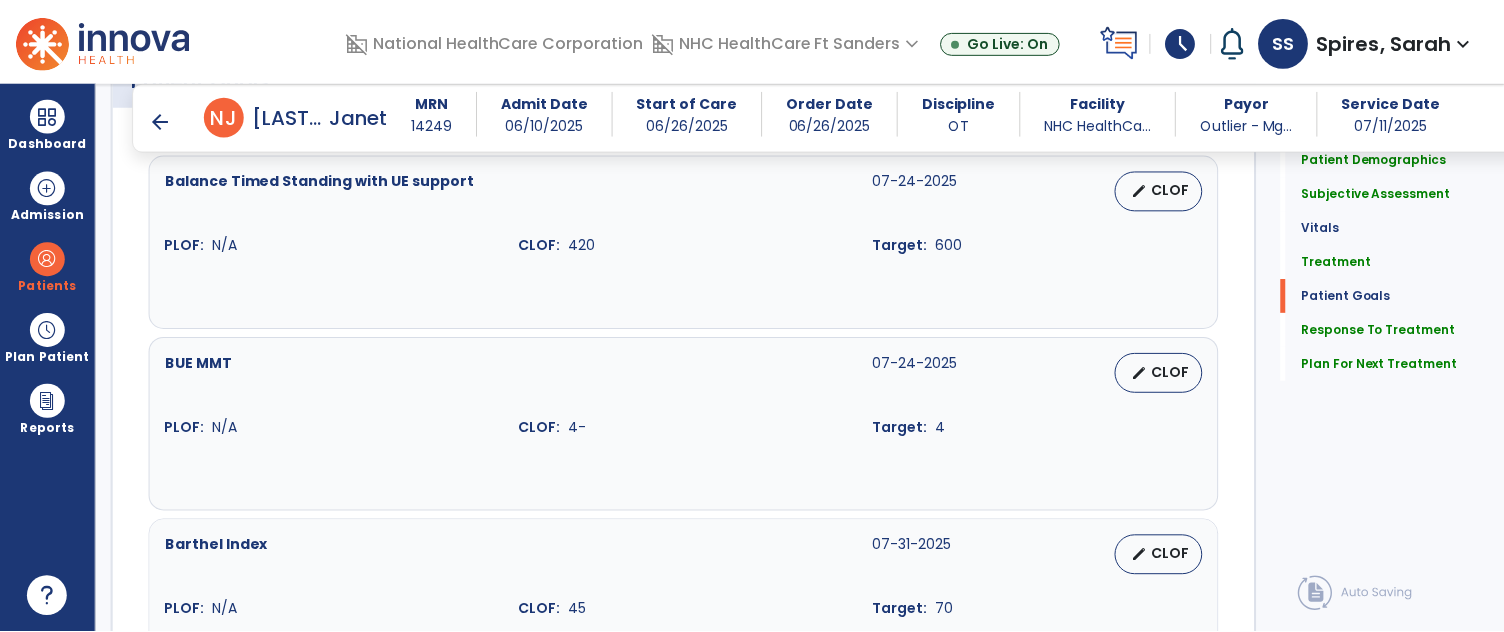 scroll, scrollTop: 1658, scrollLeft: 0, axis: vertical 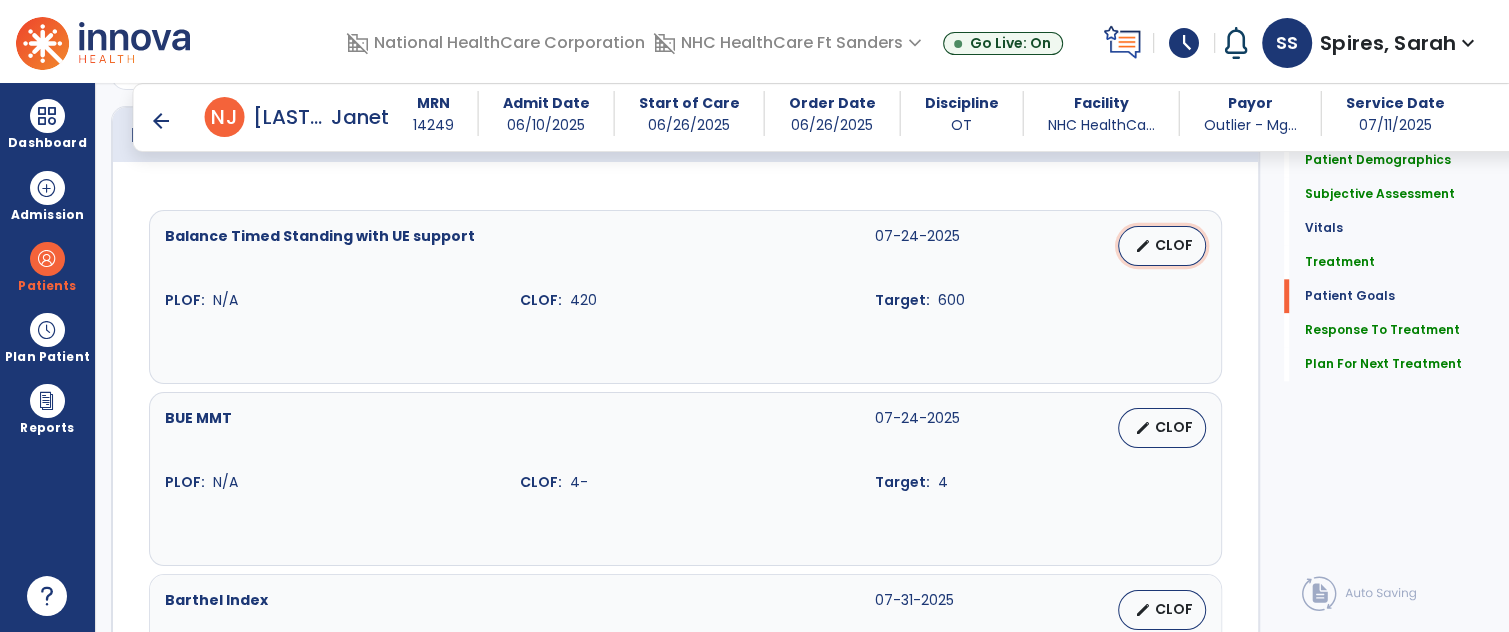 click on "edit   CLOF" at bounding box center (1162, 246) 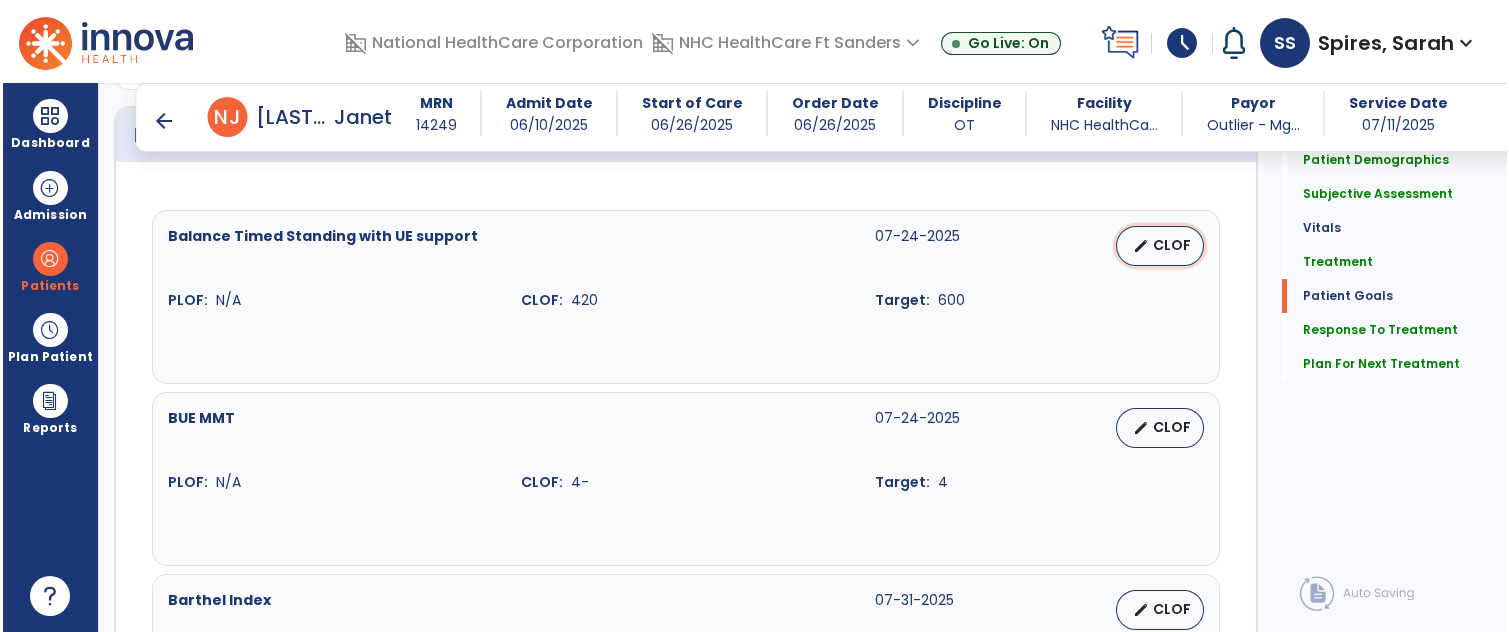 scroll, scrollTop: 1658, scrollLeft: 0, axis: vertical 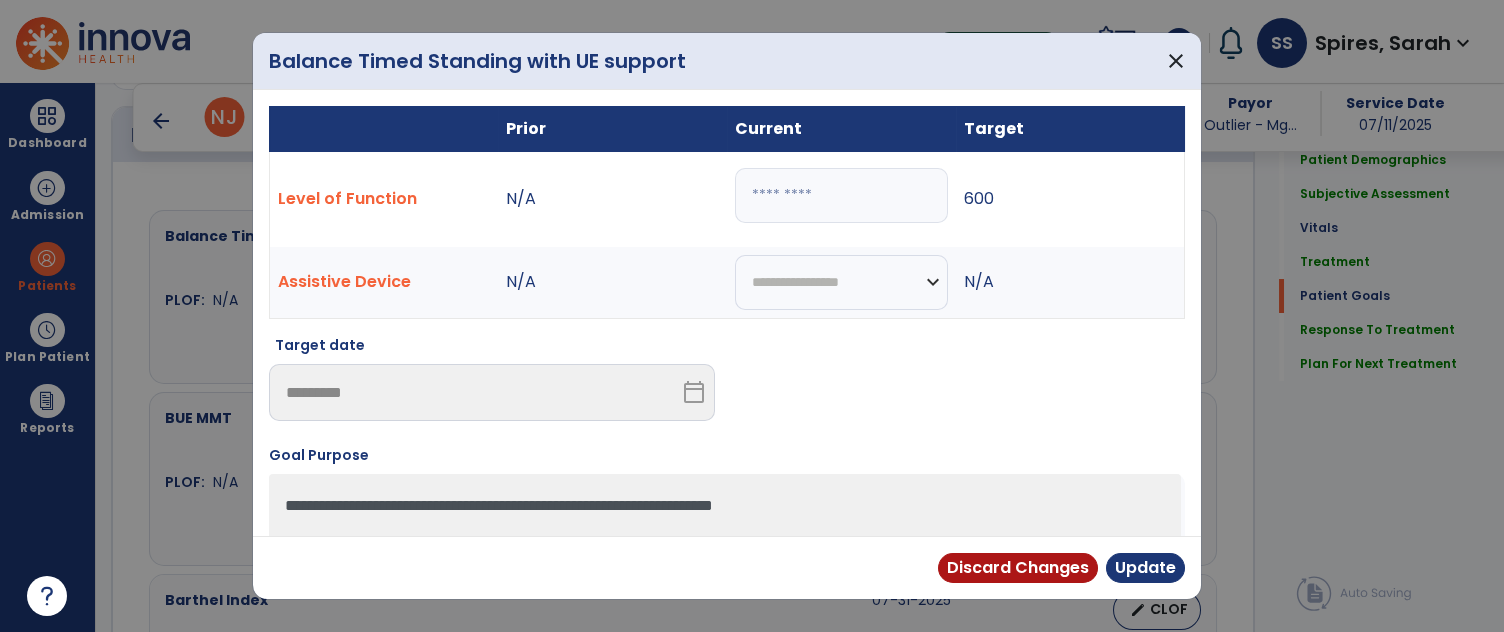 click on "***" at bounding box center [841, 195] 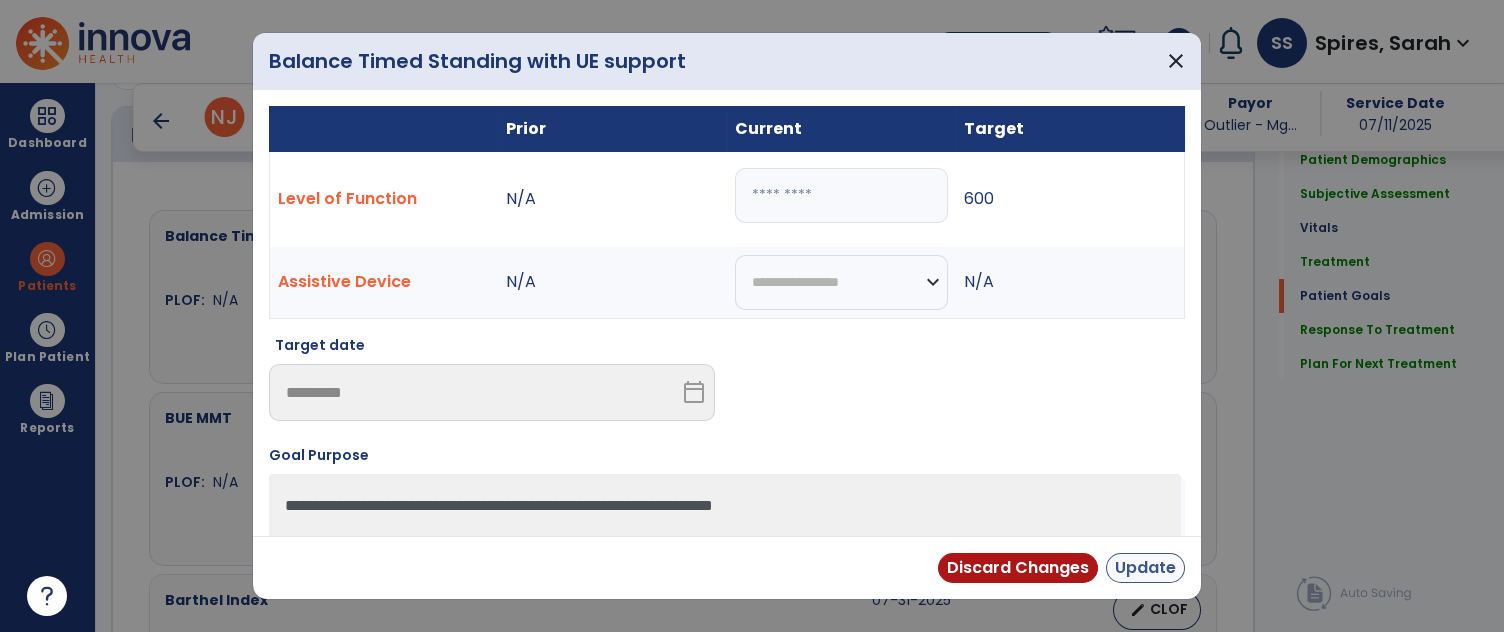 type on "***" 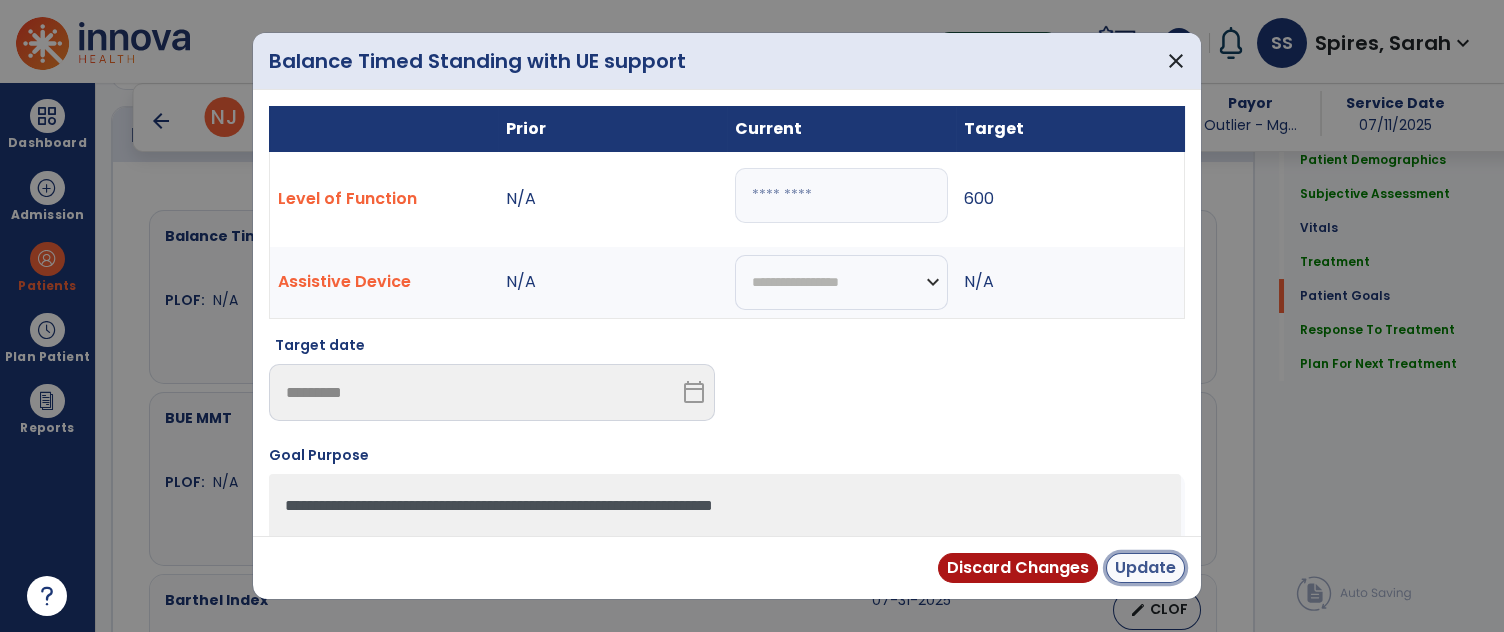 click on "Update" at bounding box center [1145, 568] 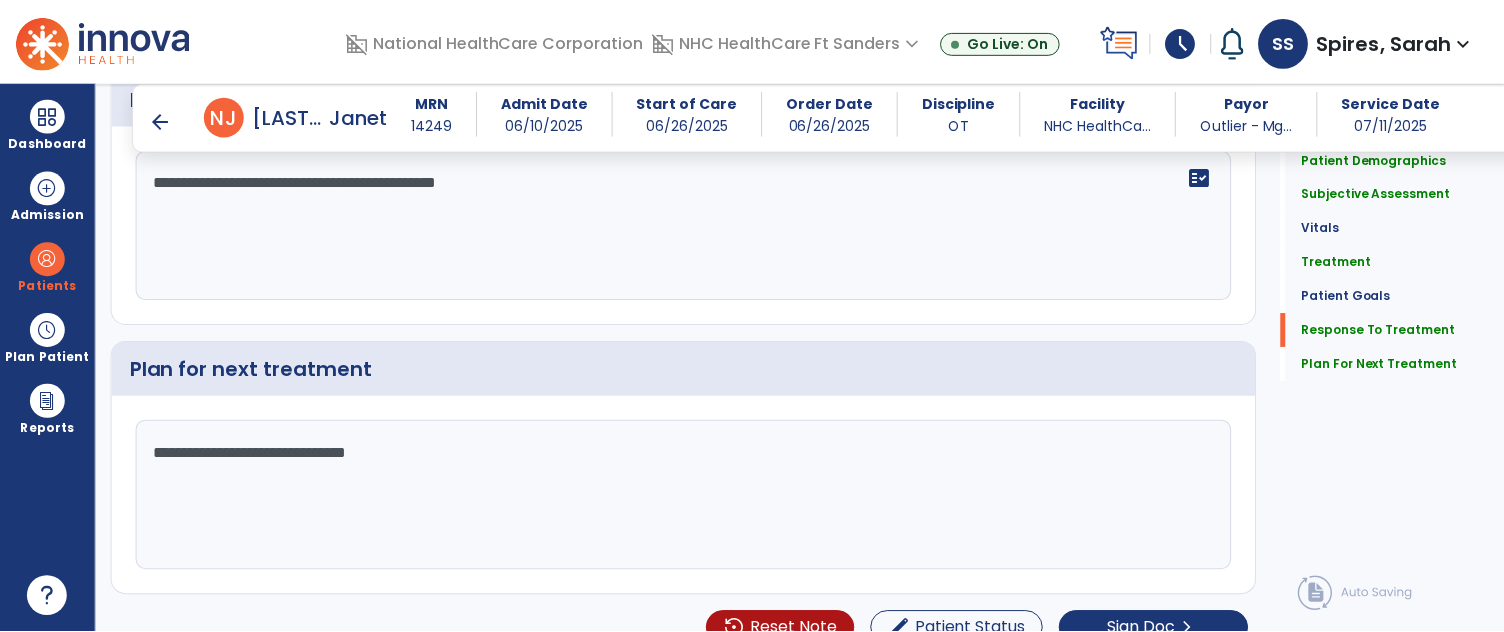 scroll, scrollTop: 2644, scrollLeft: 0, axis: vertical 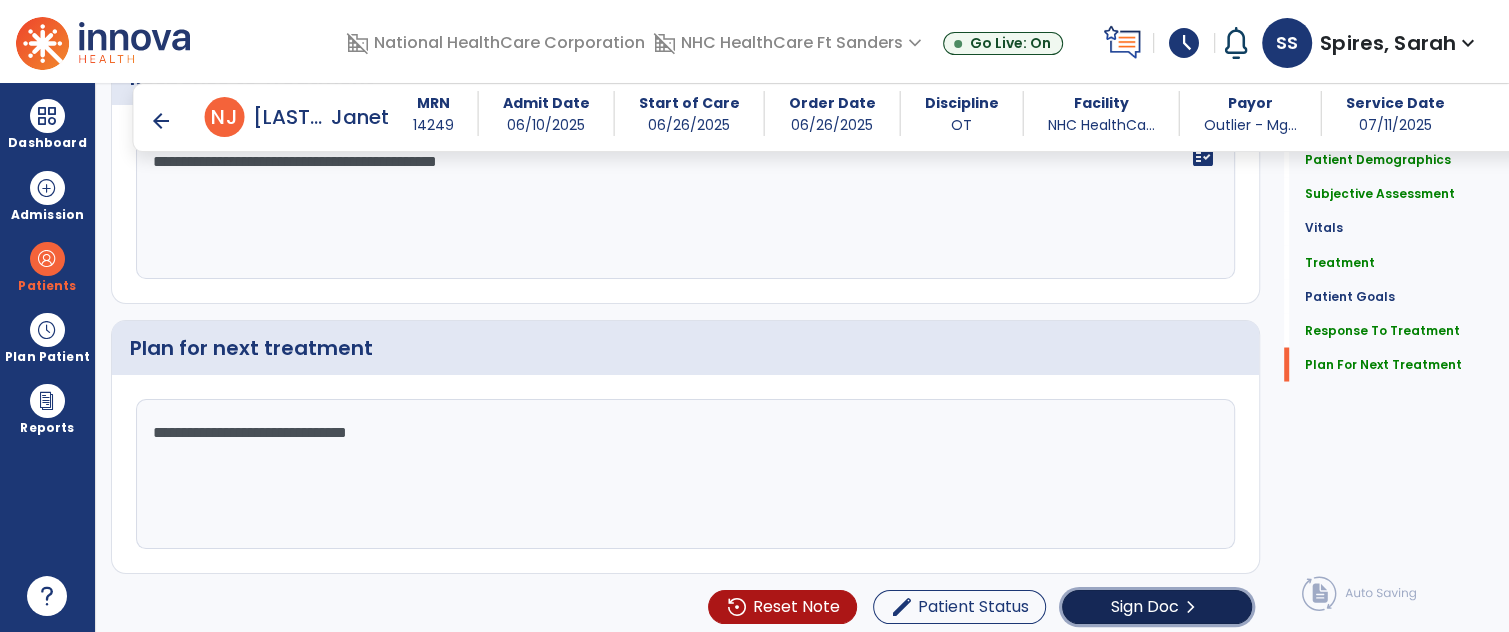 click on "Sign Doc" 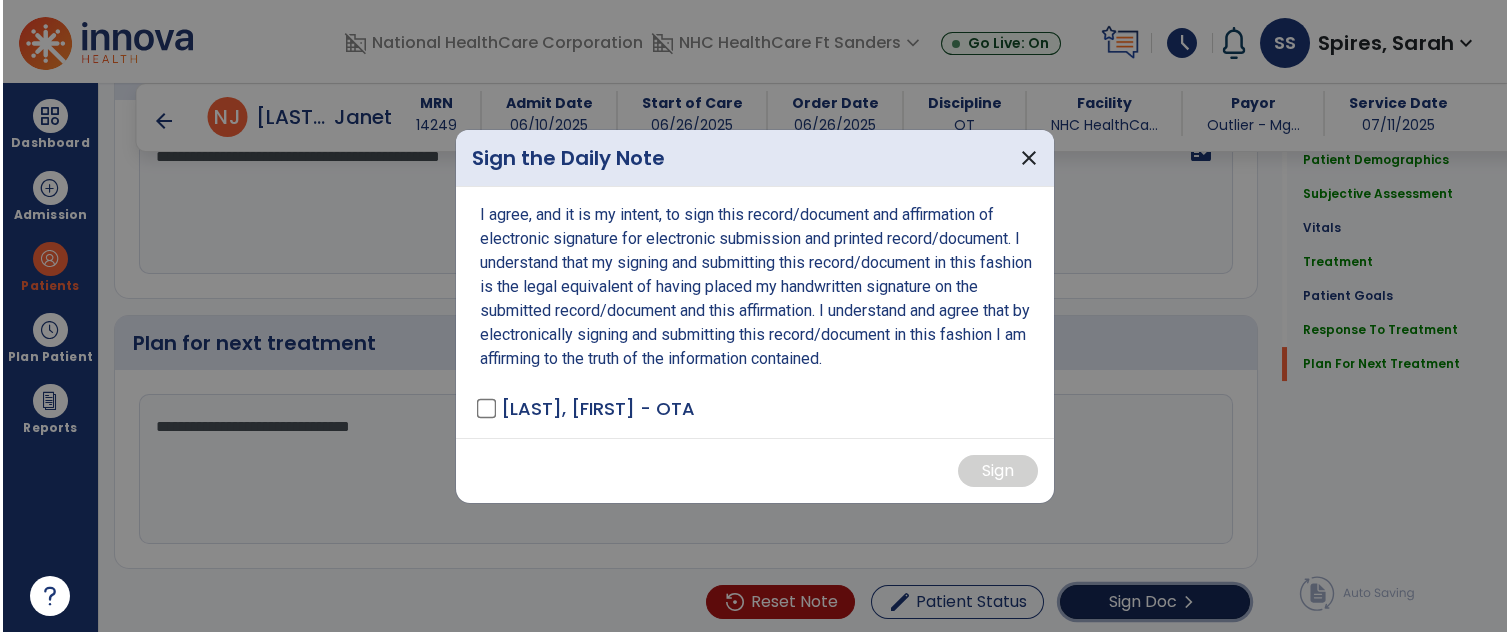 scroll, scrollTop: 2644, scrollLeft: 0, axis: vertical 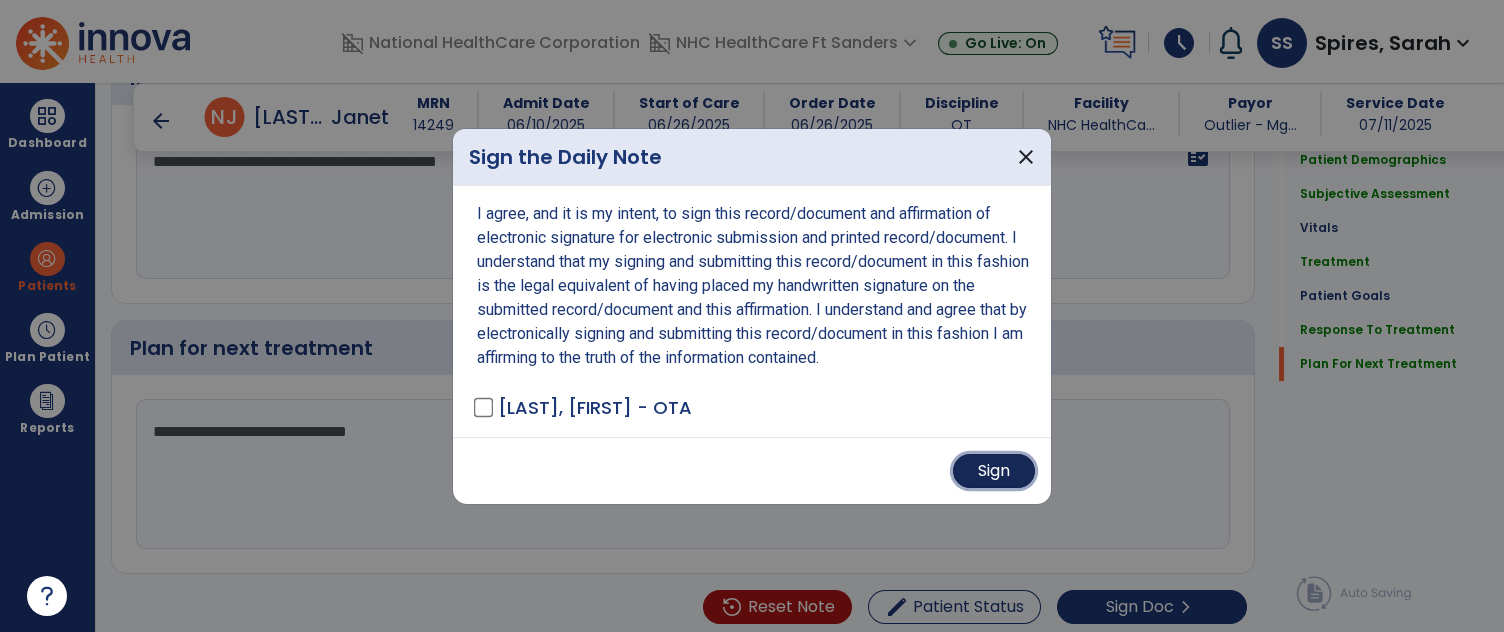 click on "Sign" at bounding box center [994, 471] 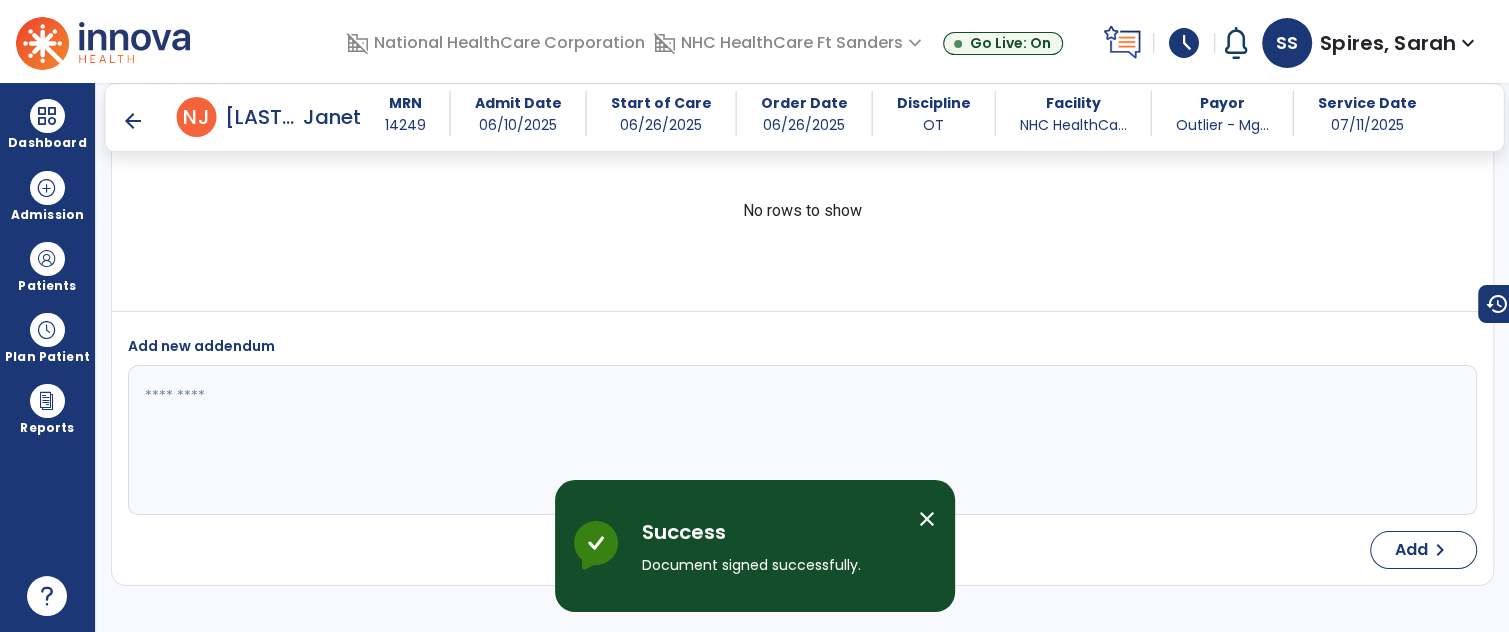 scroll, scrollTop: 3744, scrollLeft: 0, axis: vertical 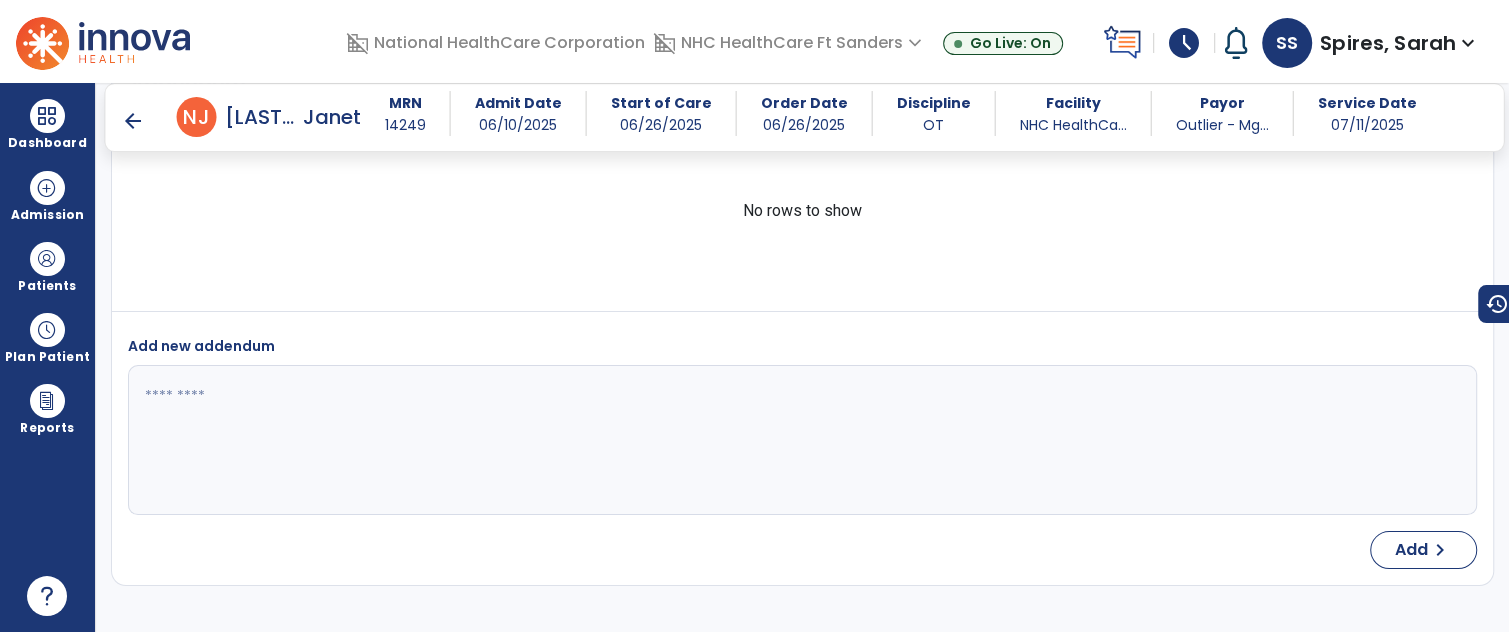 click on "arrow_back" at bounding box center (133, 121) 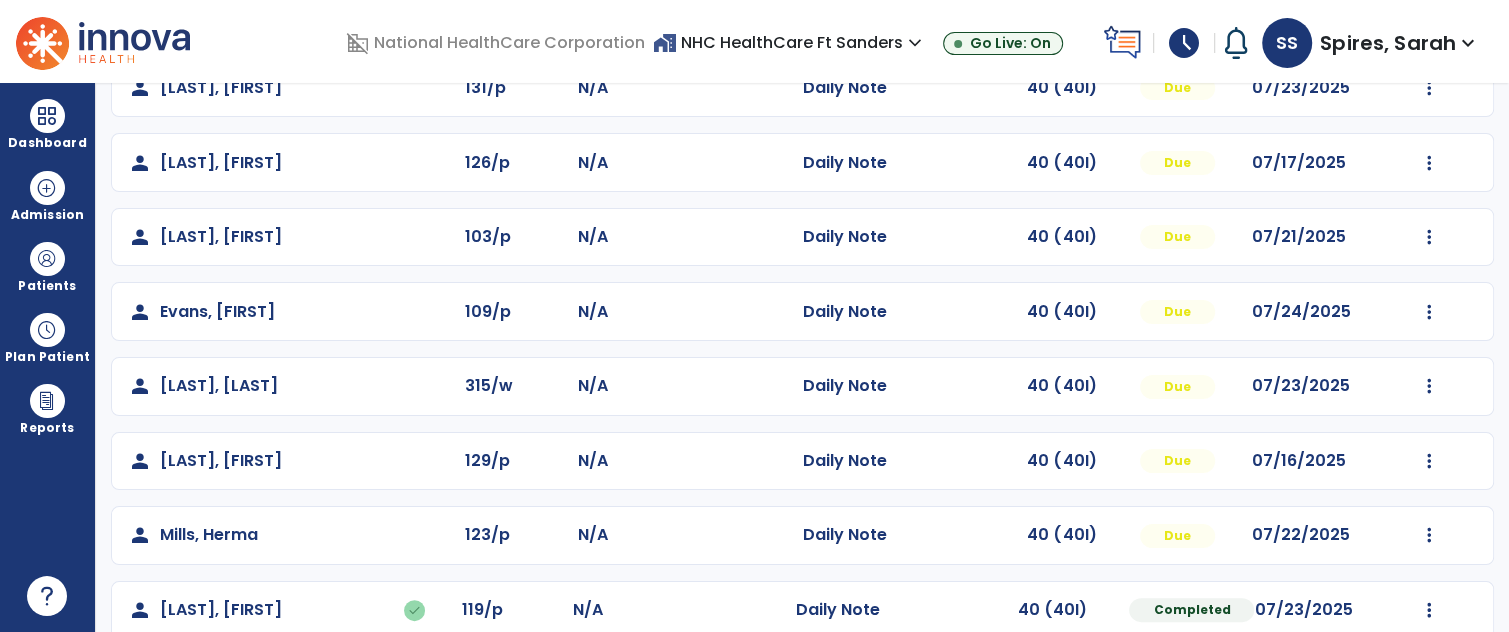 scroll, scrollTop: 201, scrollLeft: 0, axis: vertical 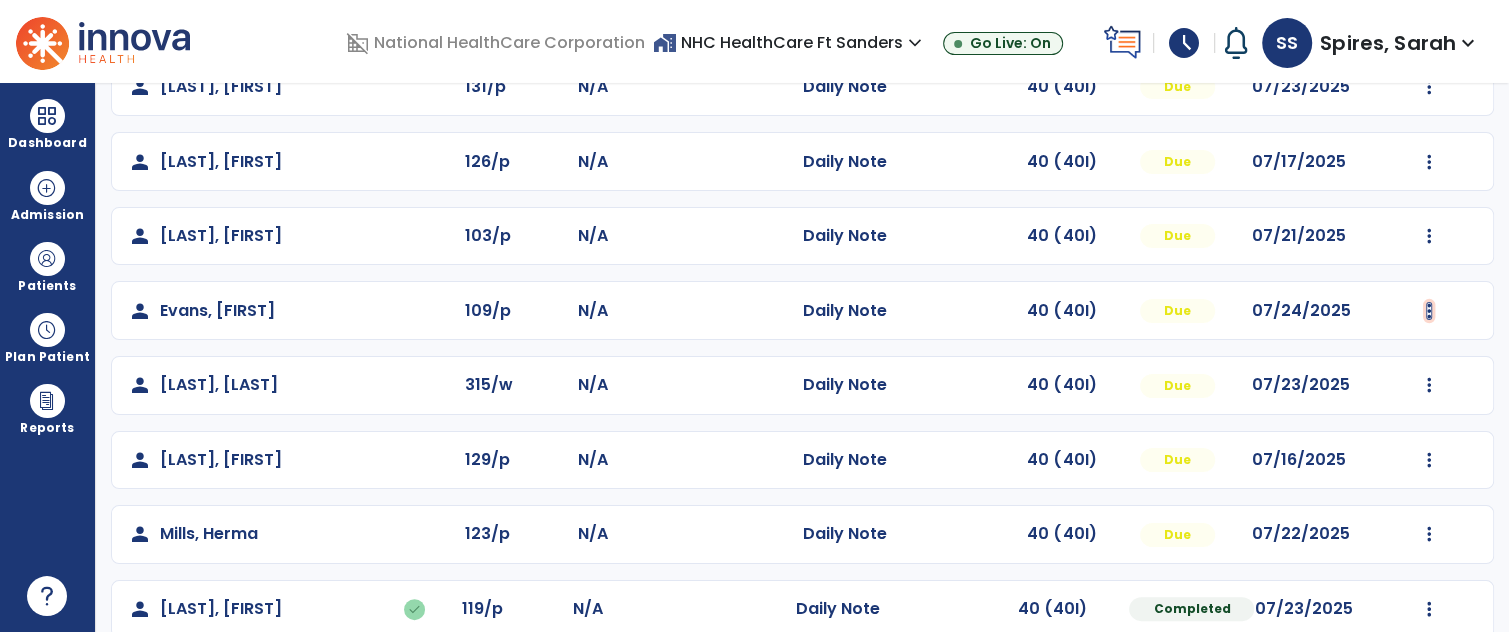 click at bounding box center [1429, 87] 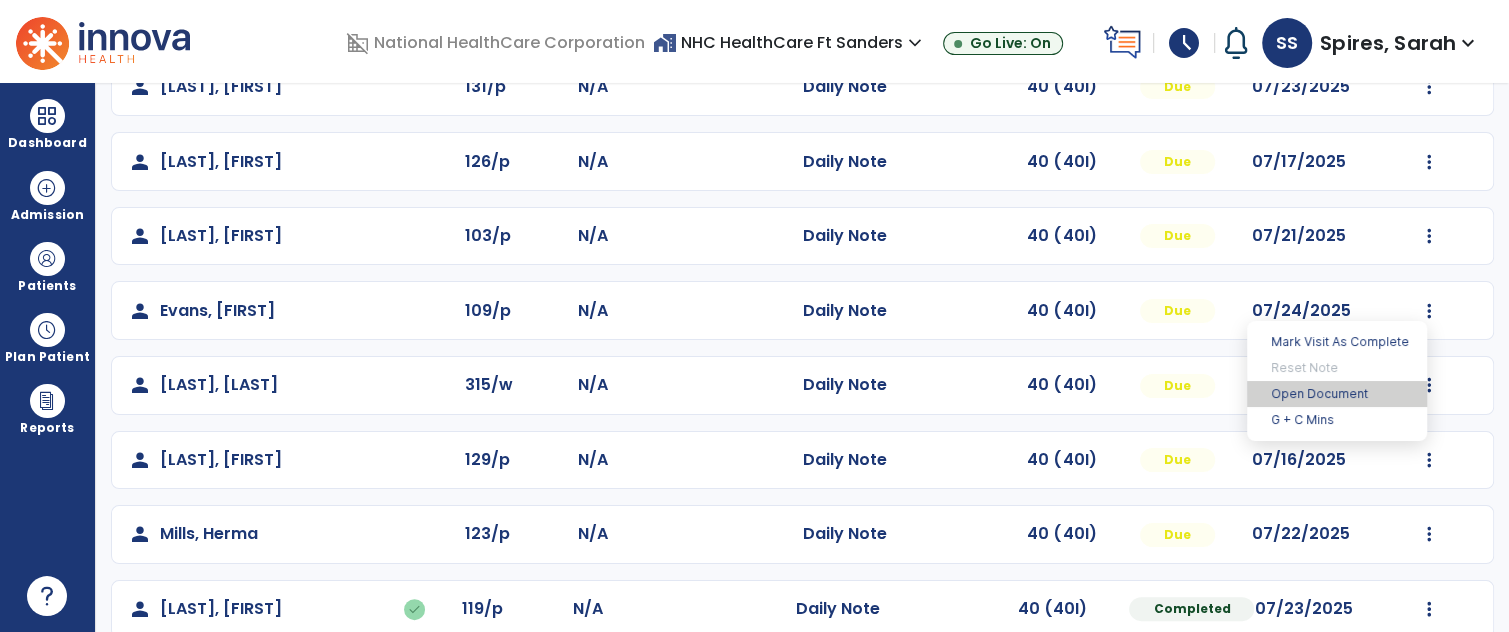 click on "Open Document" at bounding box center [1337, 394] 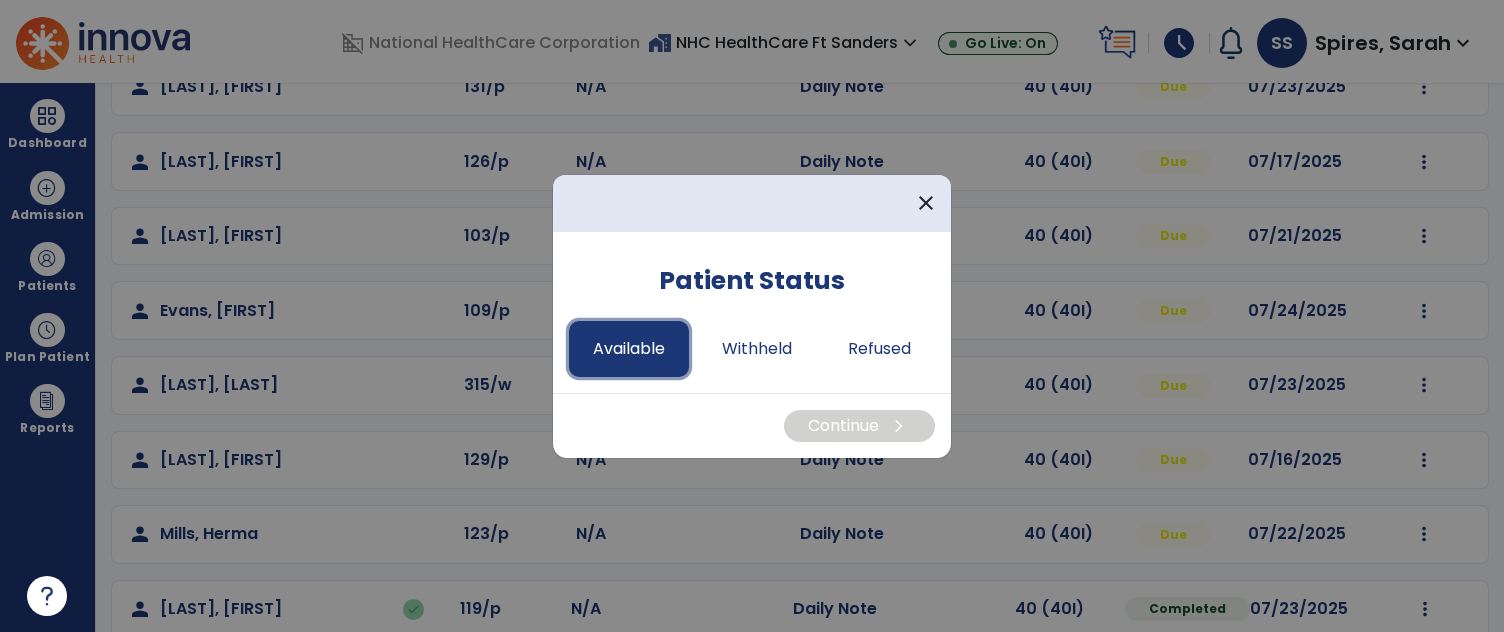 click on "Available" at bounding box center (629, 349) 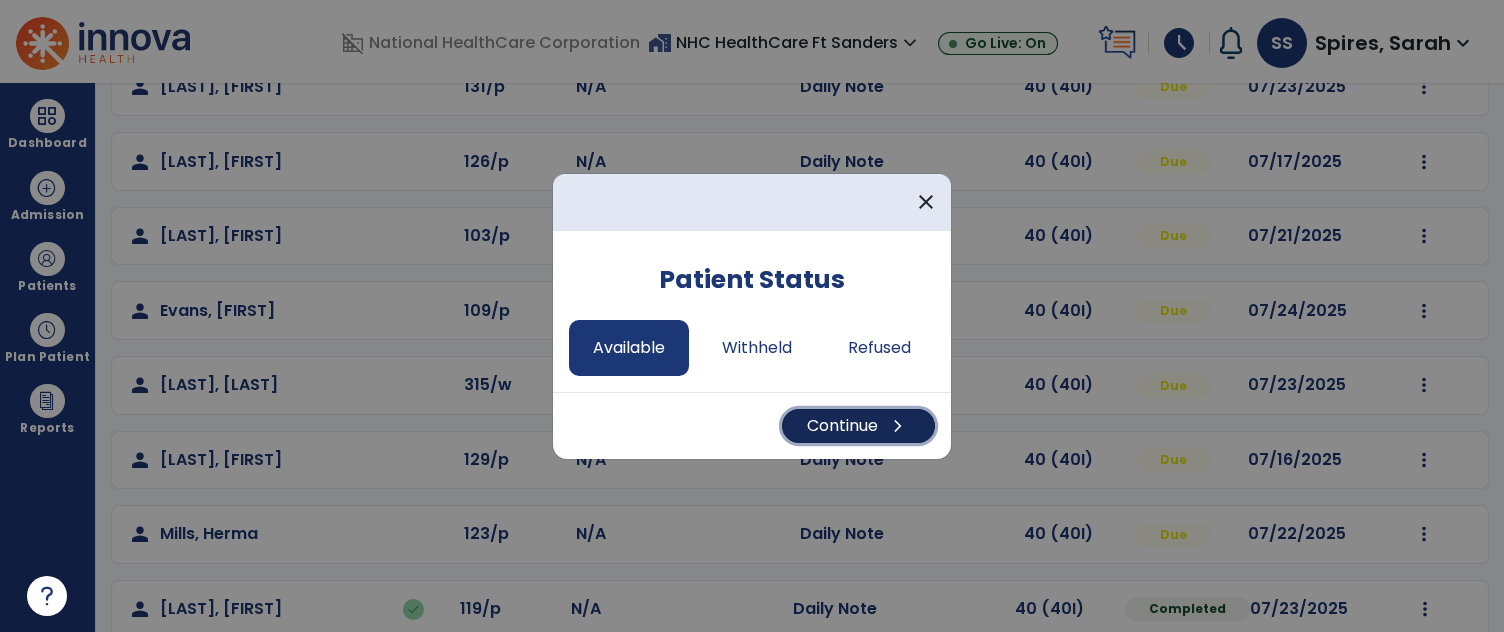 click on "Continue   chevron_right" at bounding box center [858, 426] 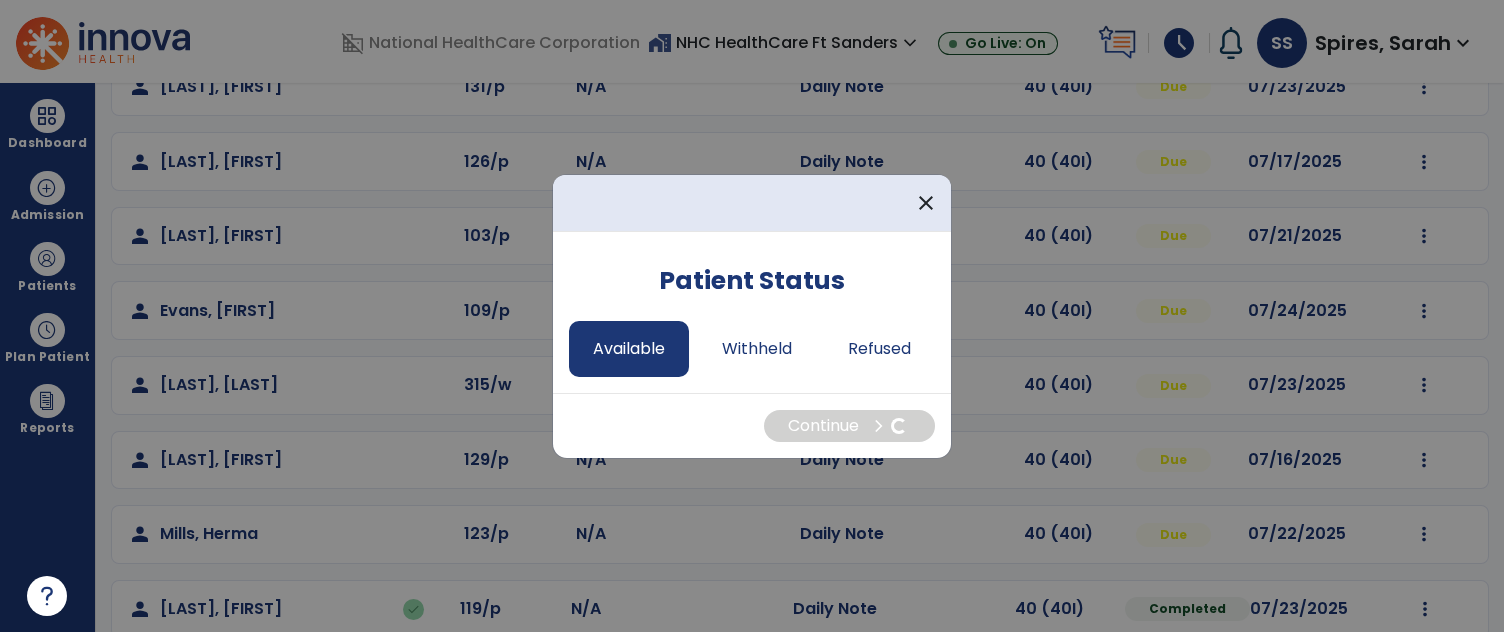 select on "*" 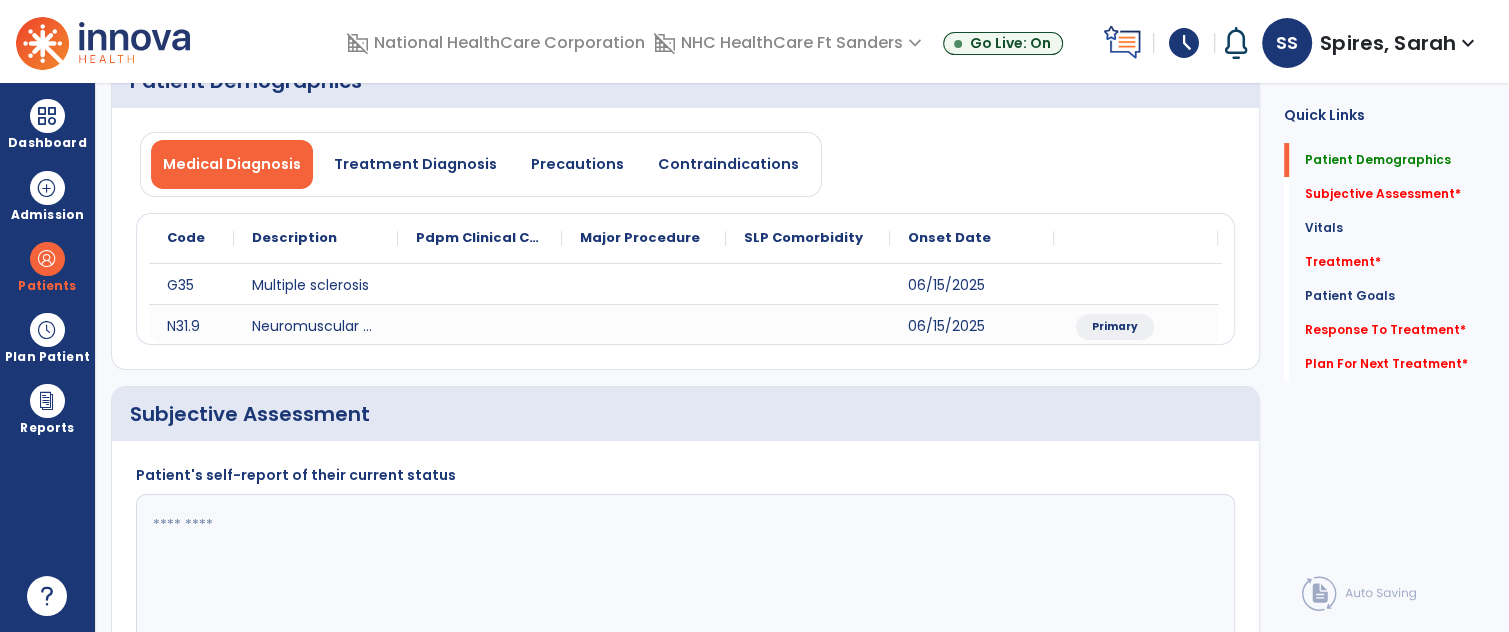 scroll, scrollTop: 282, scrollLeft: 0, axis: vertical 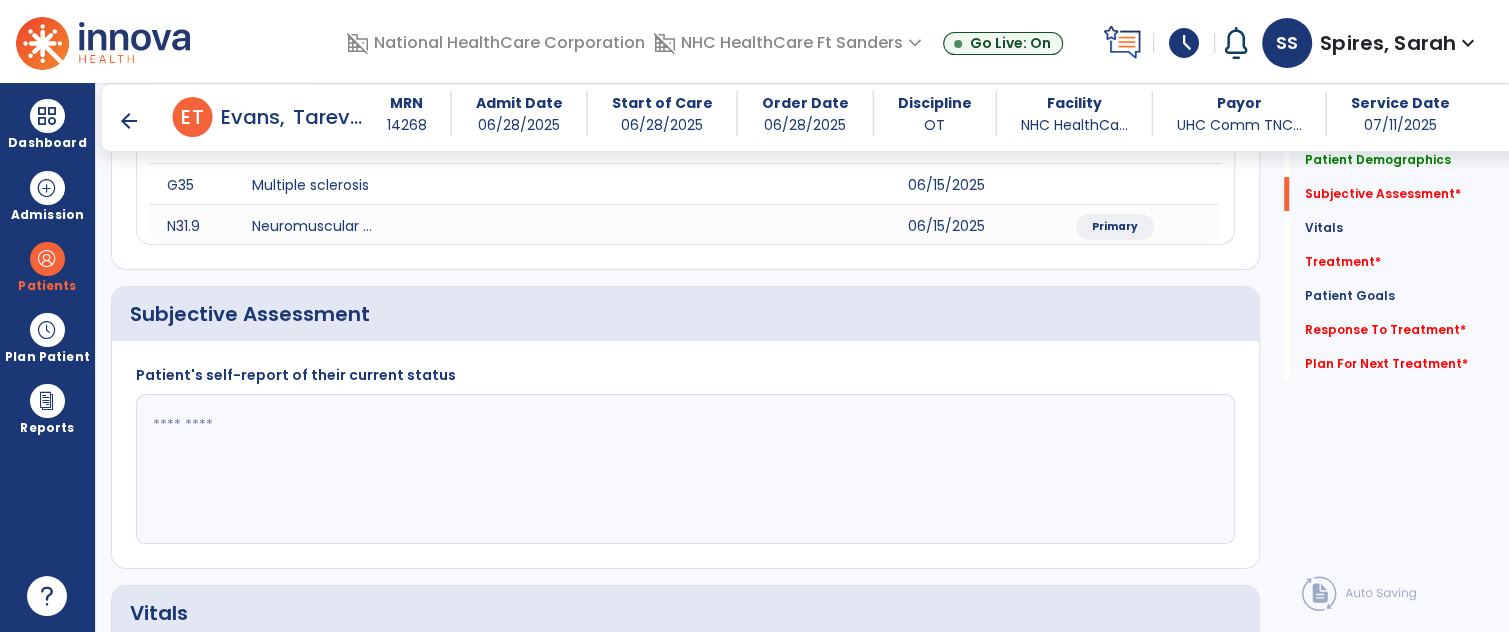 click 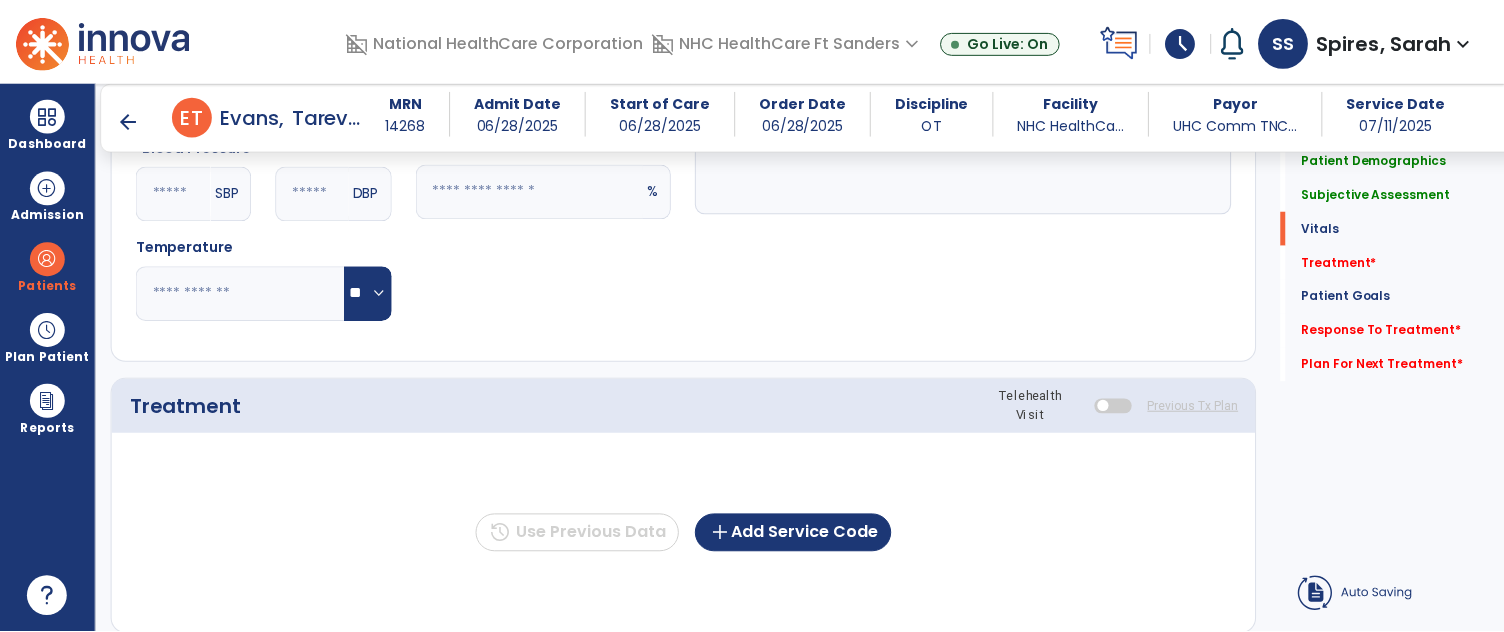 scroll, scrollTop: 931, scrollLeft: 0, axis: vertical 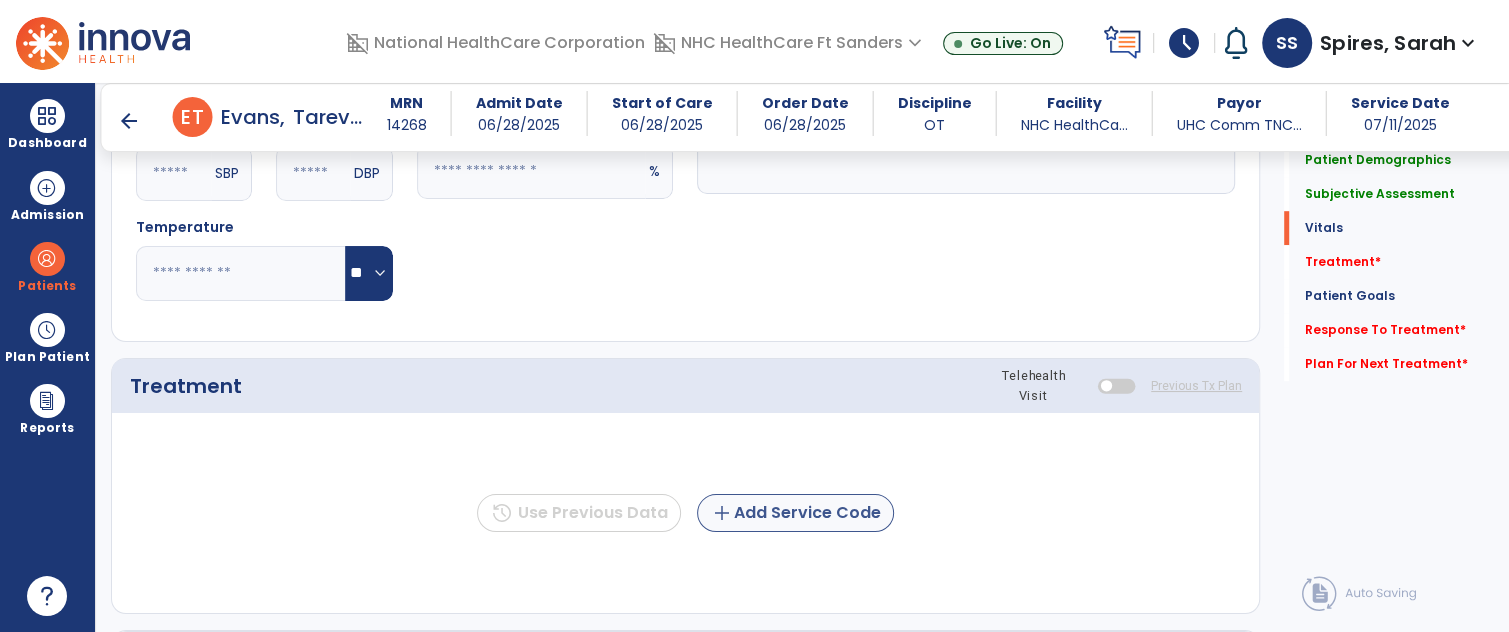 type on "**********" 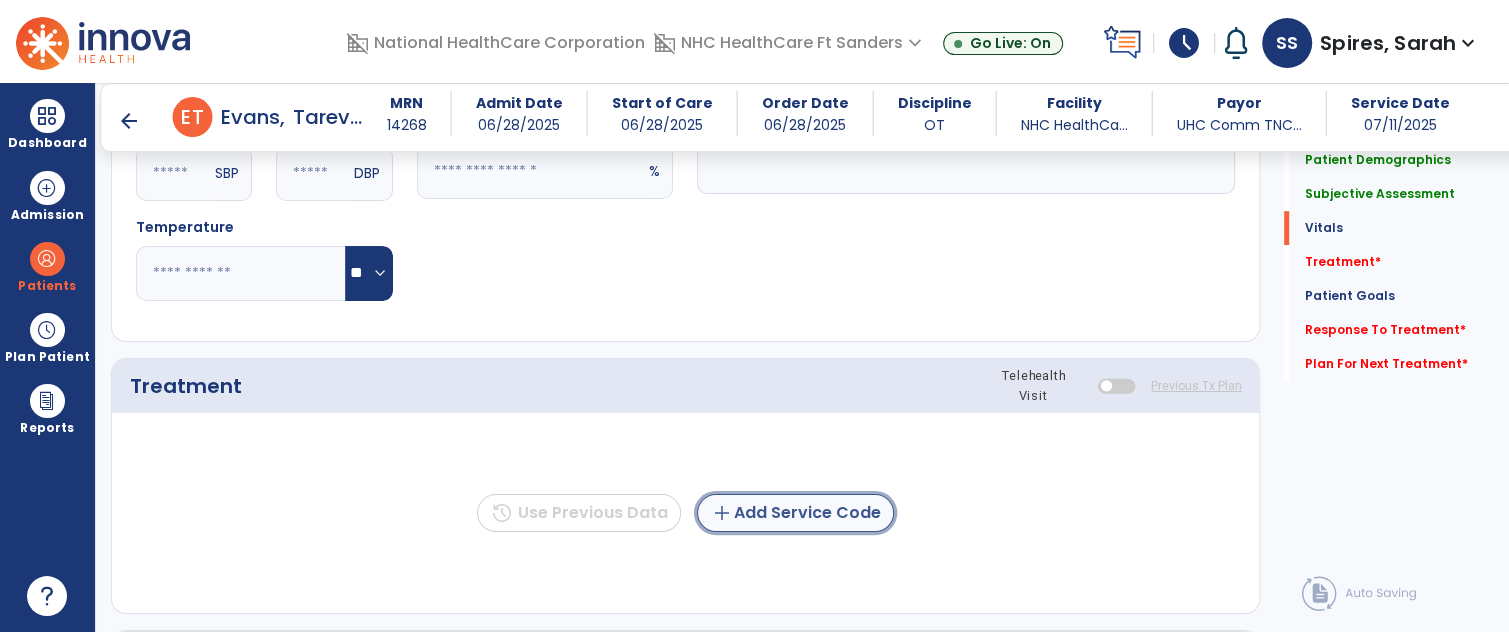 click on "add  Add Service Code" 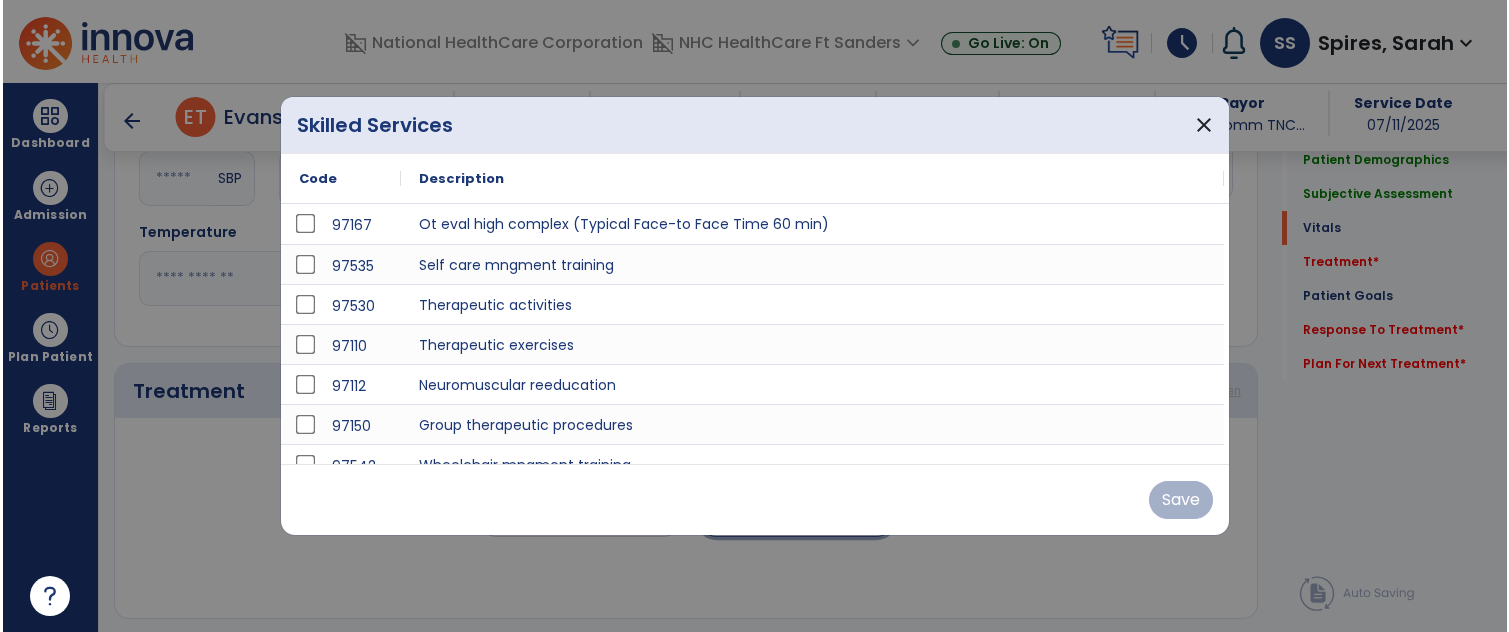 scroll, scrollTop: 931, scrollLeft: 0, axis: vertical 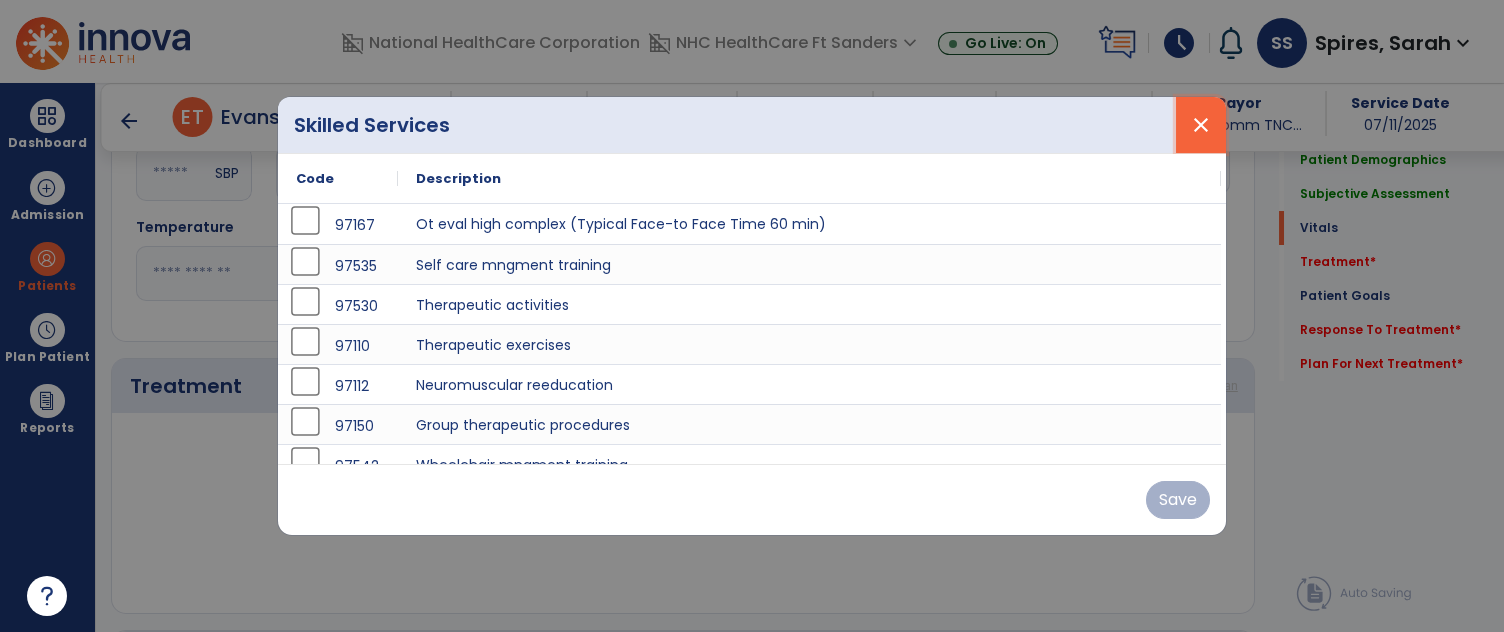 click on "close" at bounding box center (1201, 125) 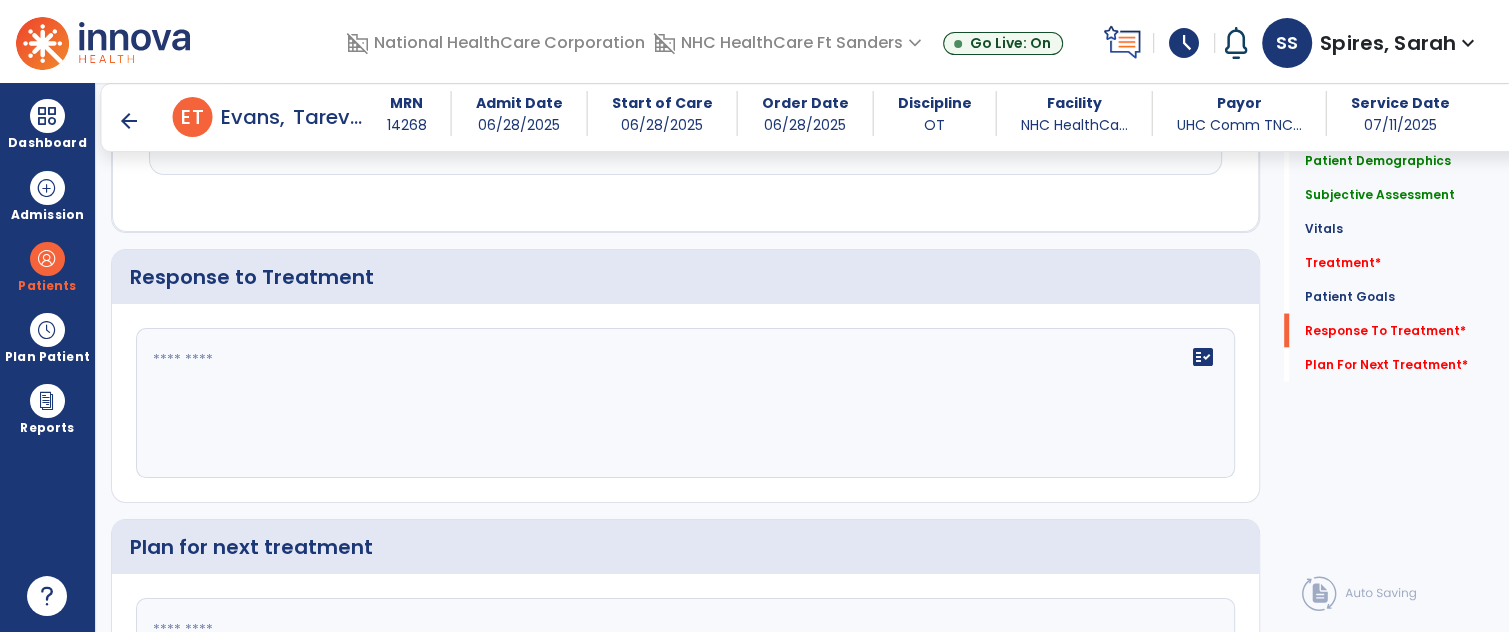 scroll, scrollTop: 2819, scrollLeft: 0, axis: vertical 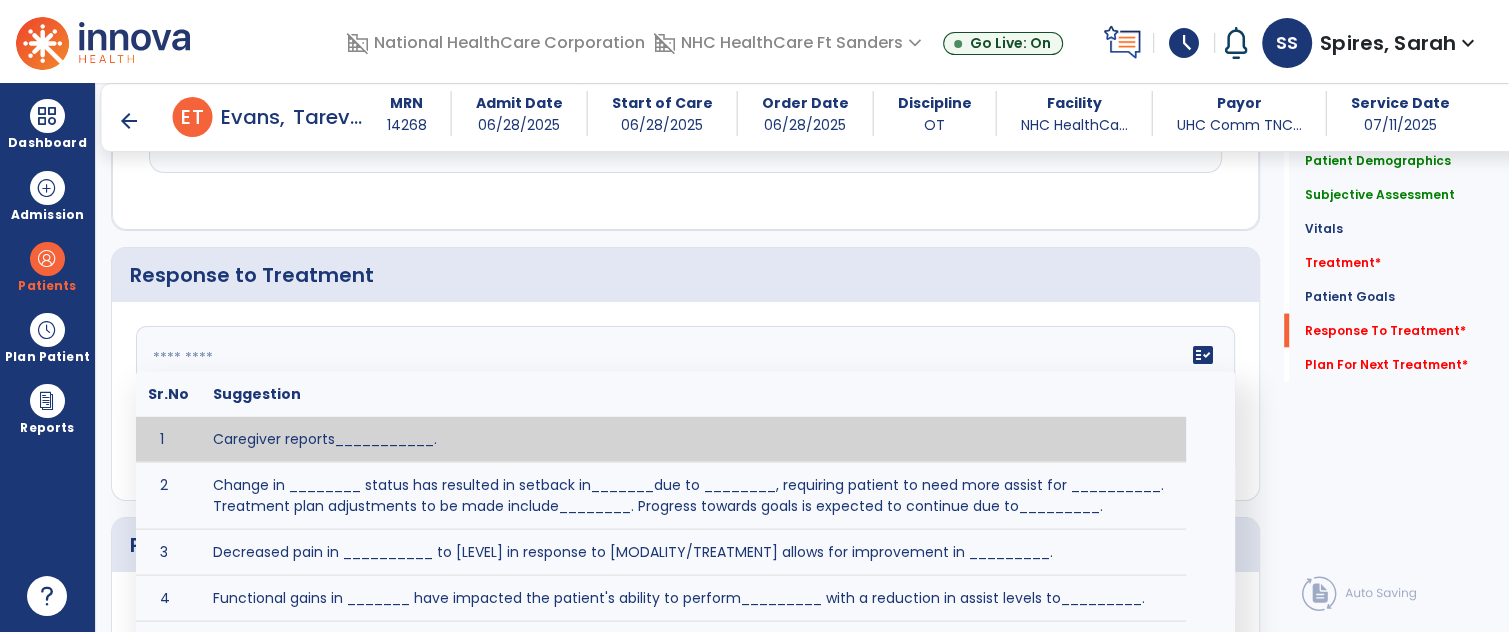 click on "fact_check  Sr.No Suggestion 1 Caregiver reports___________. 2 Change in ________ status has resulted in setback in_______due to ________, requiring patient to need more assist for __________.   Treatment plan adjustments to be made include________.  Progress towards goals is expected to continue due to_________. 3 Decreased pain in __________ to [LEVEL] in response to [MODALITY/TREATMENT] allows for improvement in _________. 4 Functional gains in _______ have impacted the patient's ability to perform_________ with a reduction in assist levels to_________. 5 Functional progress this week has been significant due to__________. 6 Gains in ________ have improved the patient's ability to perform ______with decreased levels of assist to___________. 7 Improvement in ________allows patient to tolerate higher levels of challenges in_________. 8 Pain in [AREA] has decreased to [LEVEL] in response to [TREATMENT/MODALITY], allowing fore ease in completing__________. 9 10 11 12 13 14 15 16 17 18 19 20 21" 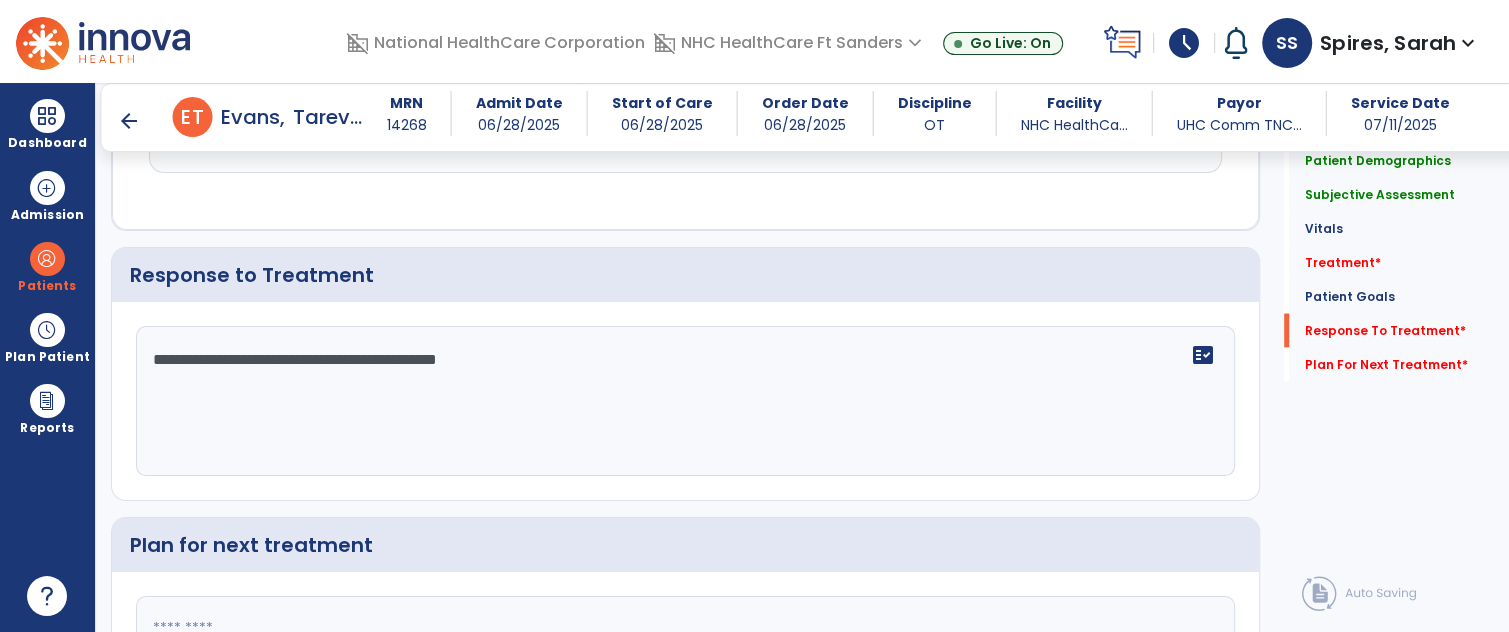 type on "**********" 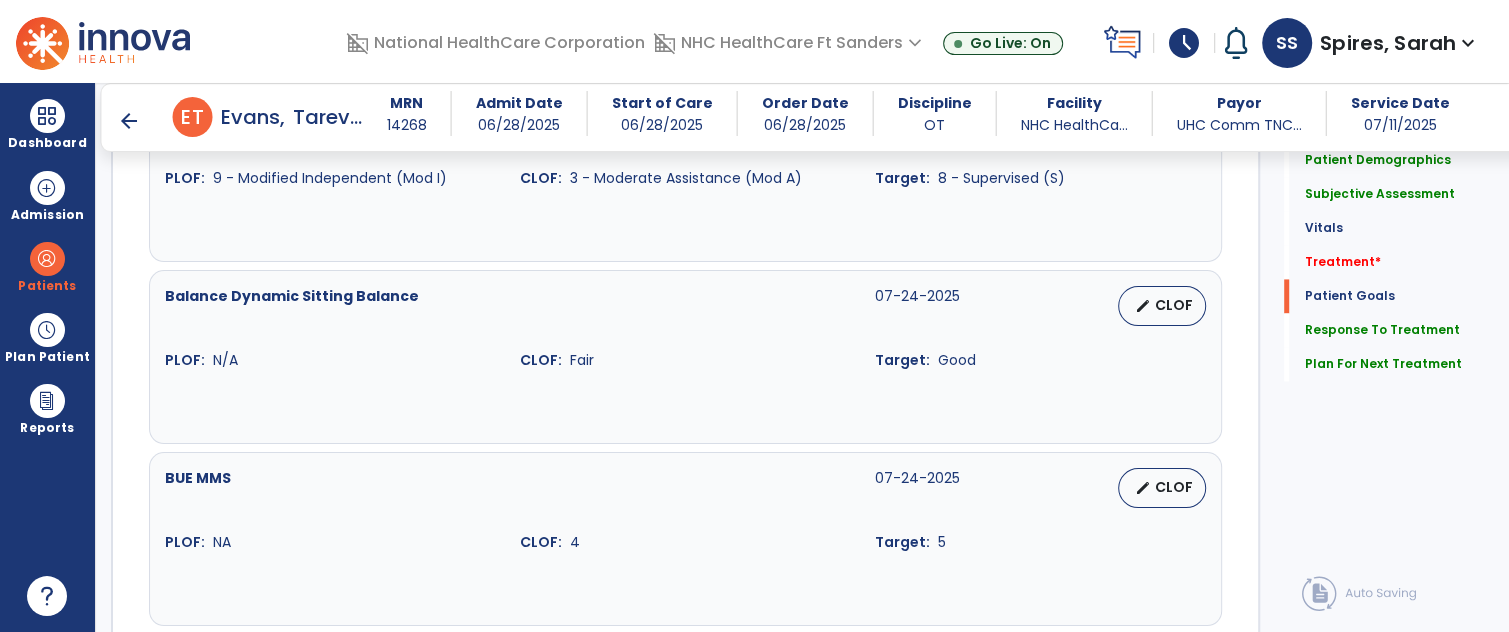 scroll, scrollTop: 2183, scrollLeft: 0, axis: vertical 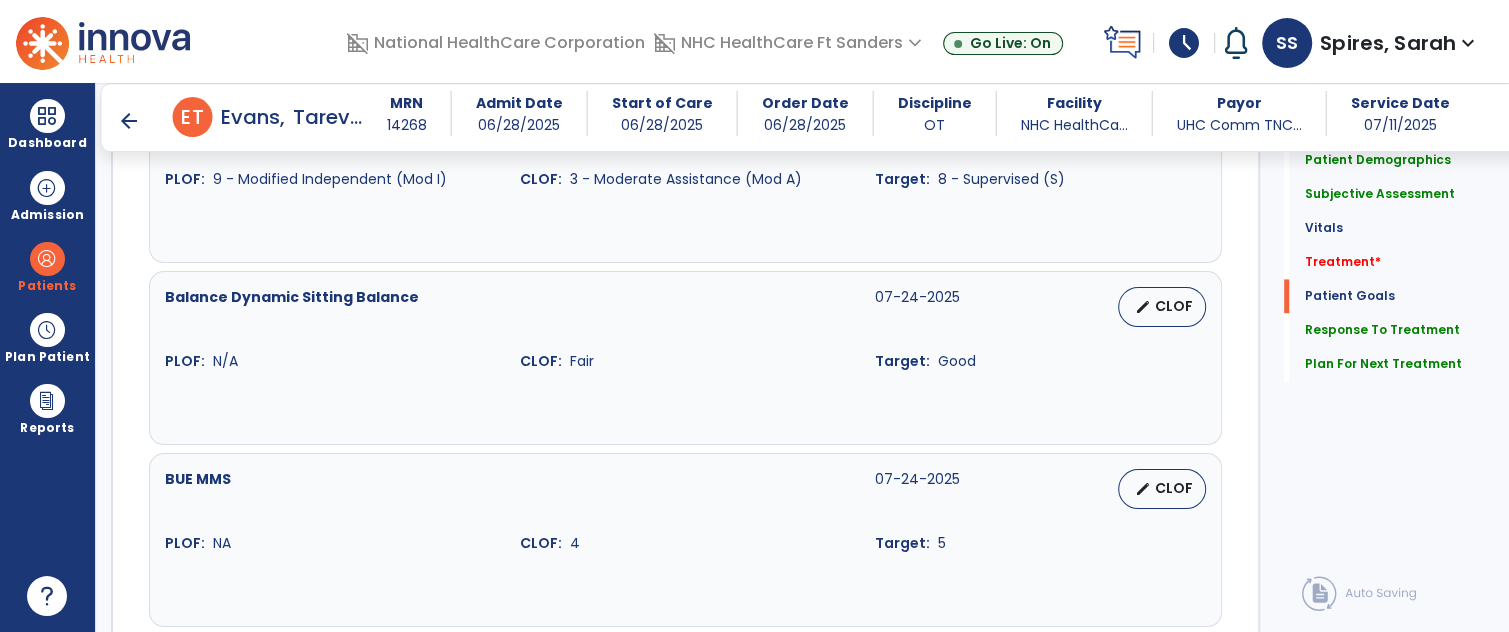 type on "**********" 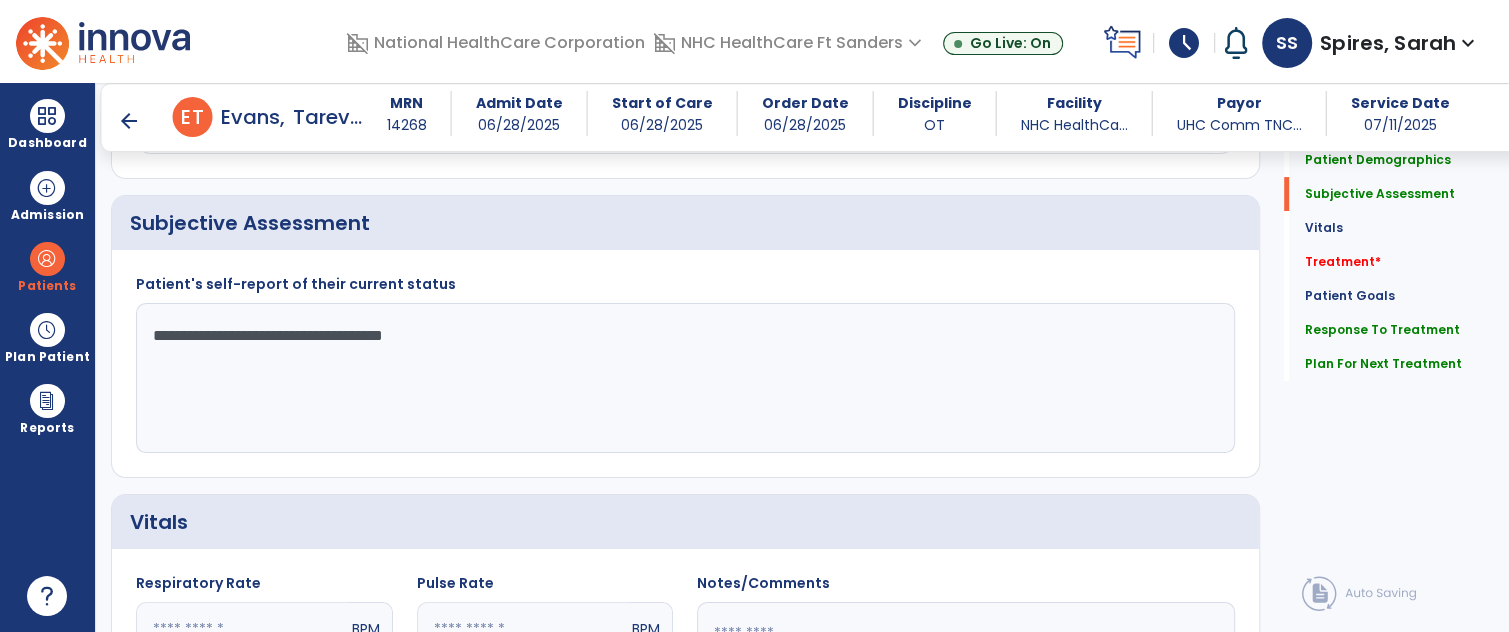 scroll, scrollTop: 0, scrollLeft: 0, axis: both 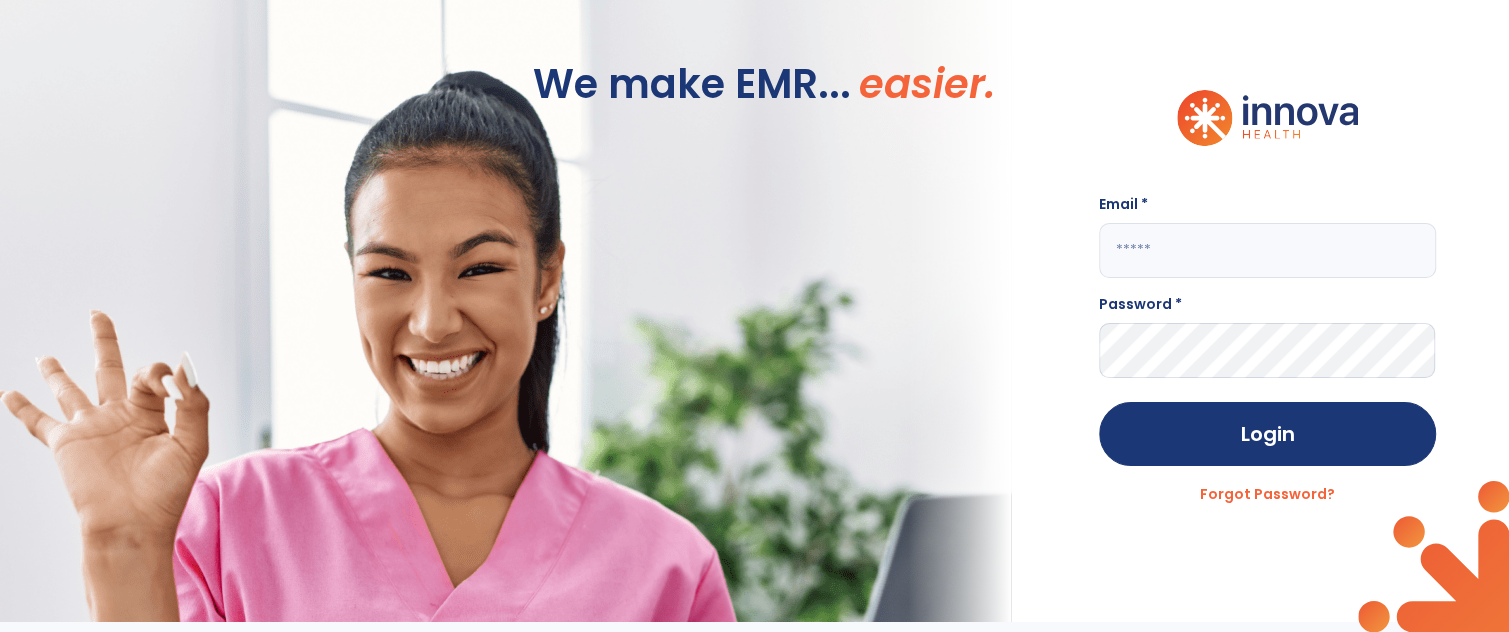 type on "**********" 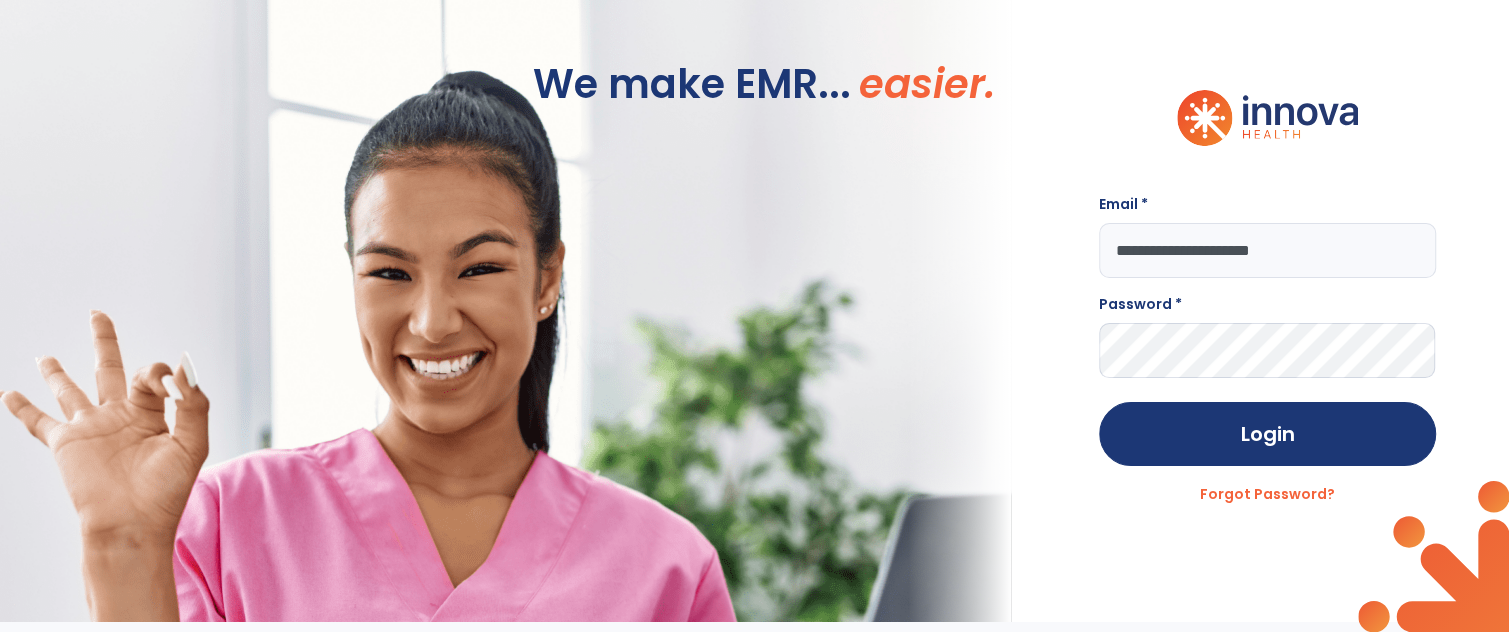 scroll, scrollTop: 0, scrollLeft: 0, axis: both 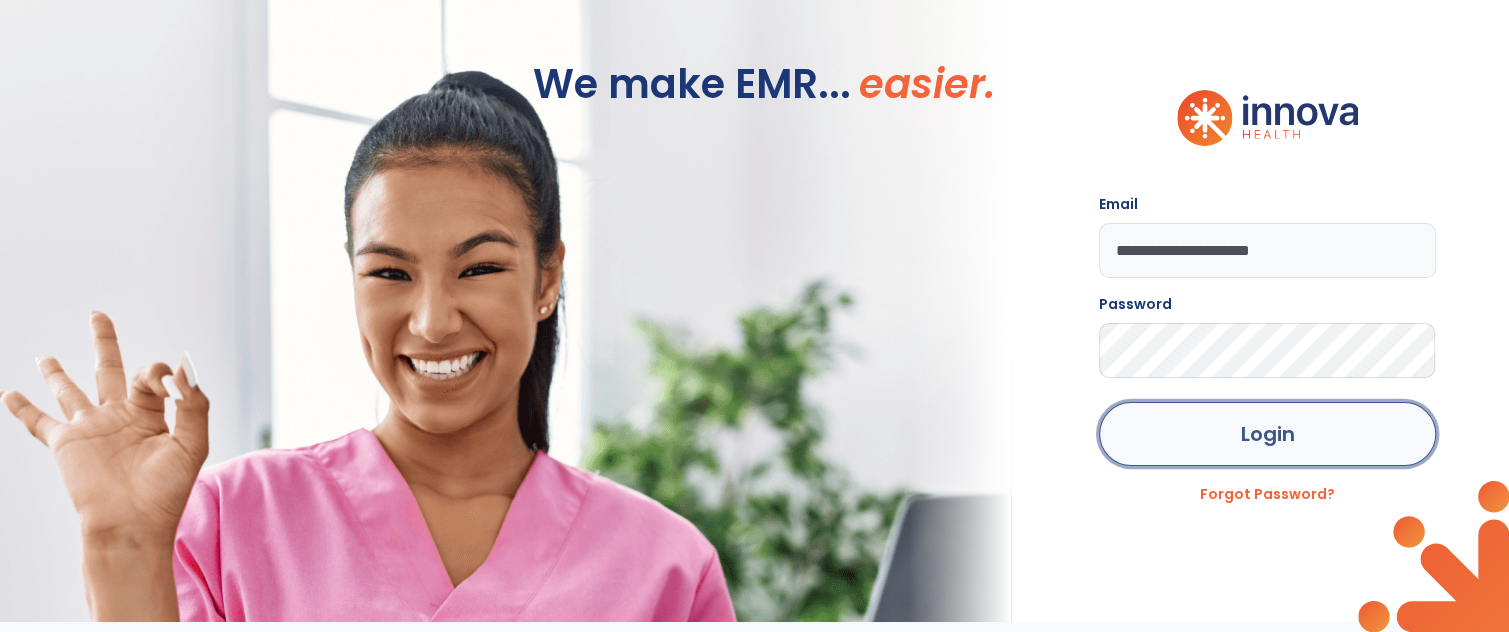 click on "Login" 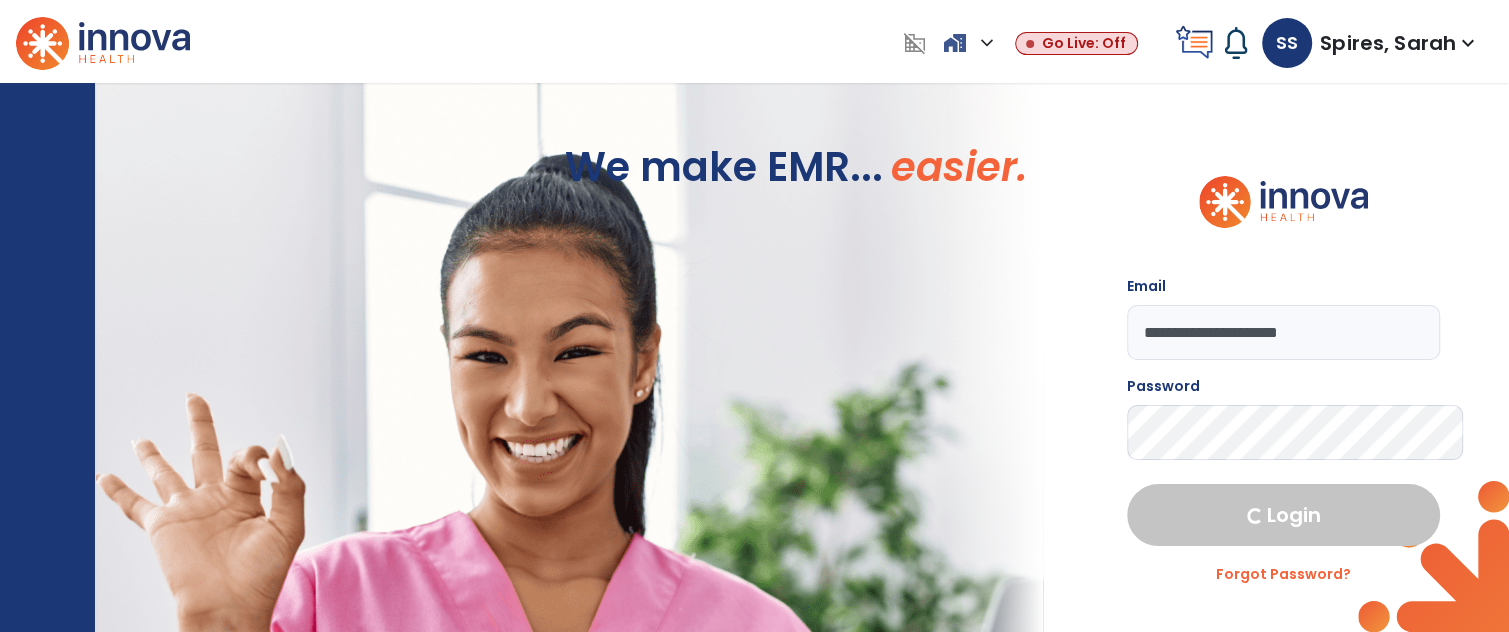 select on "****" 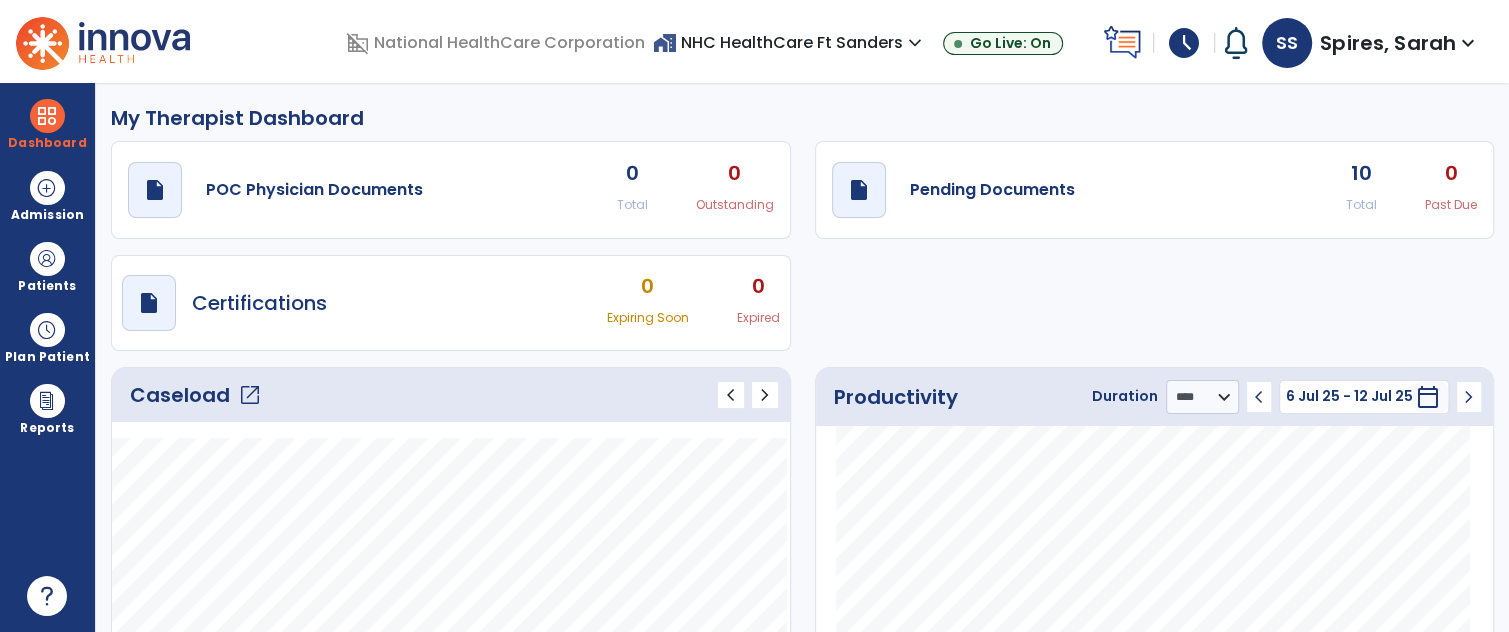 click on "open_in_new" 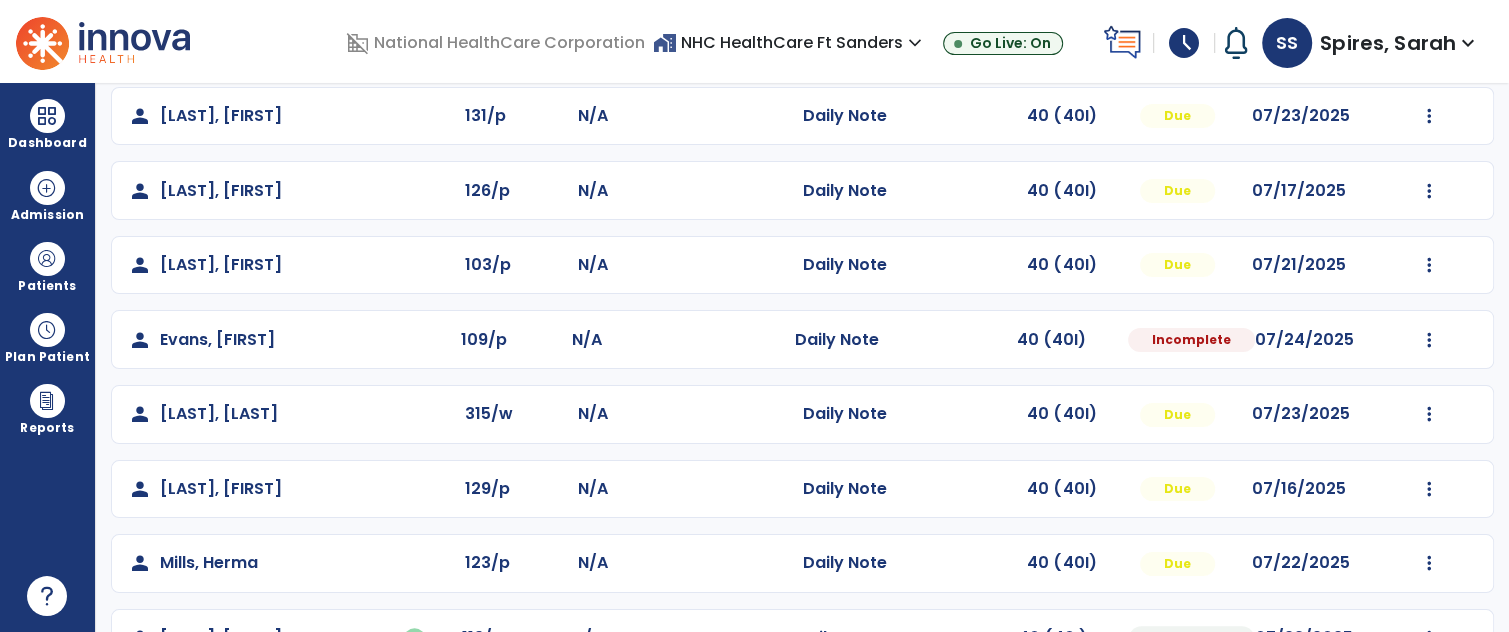 scroll, scrollTop: 246, scrollLeft: 0, axis: vertical 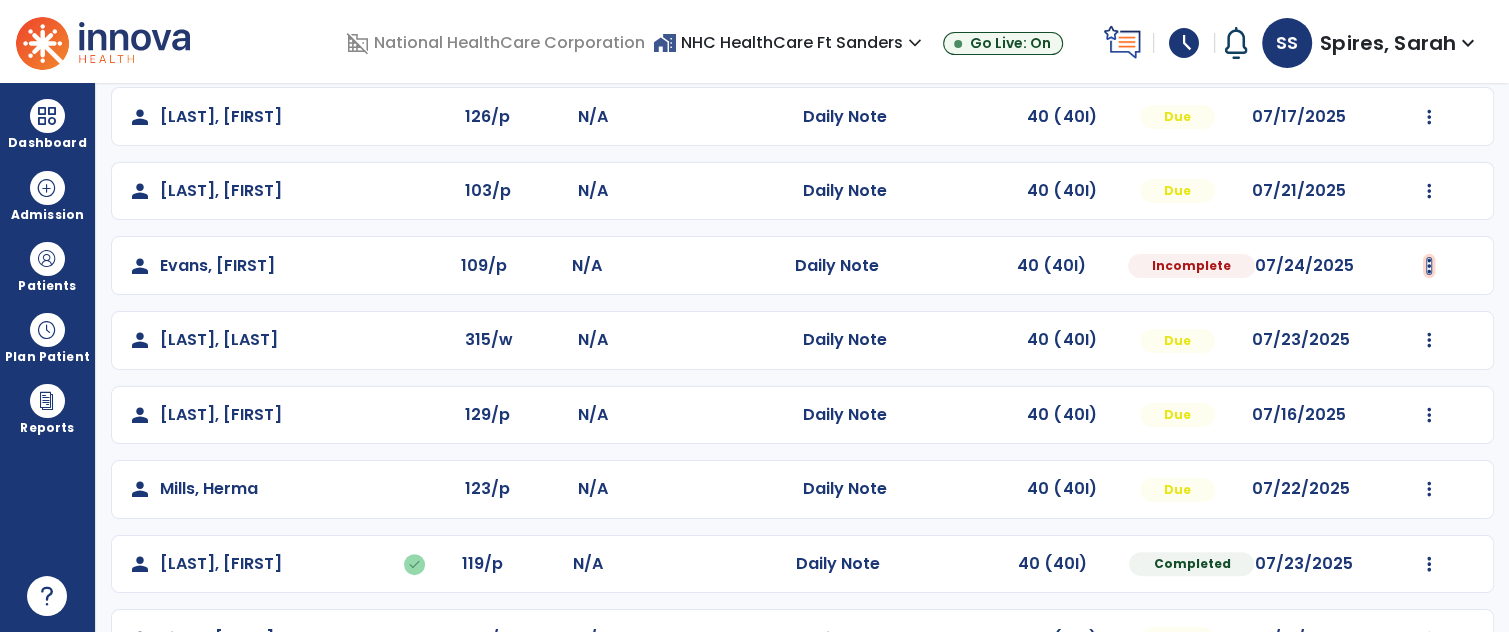 click at bounding box center [1429, 42] 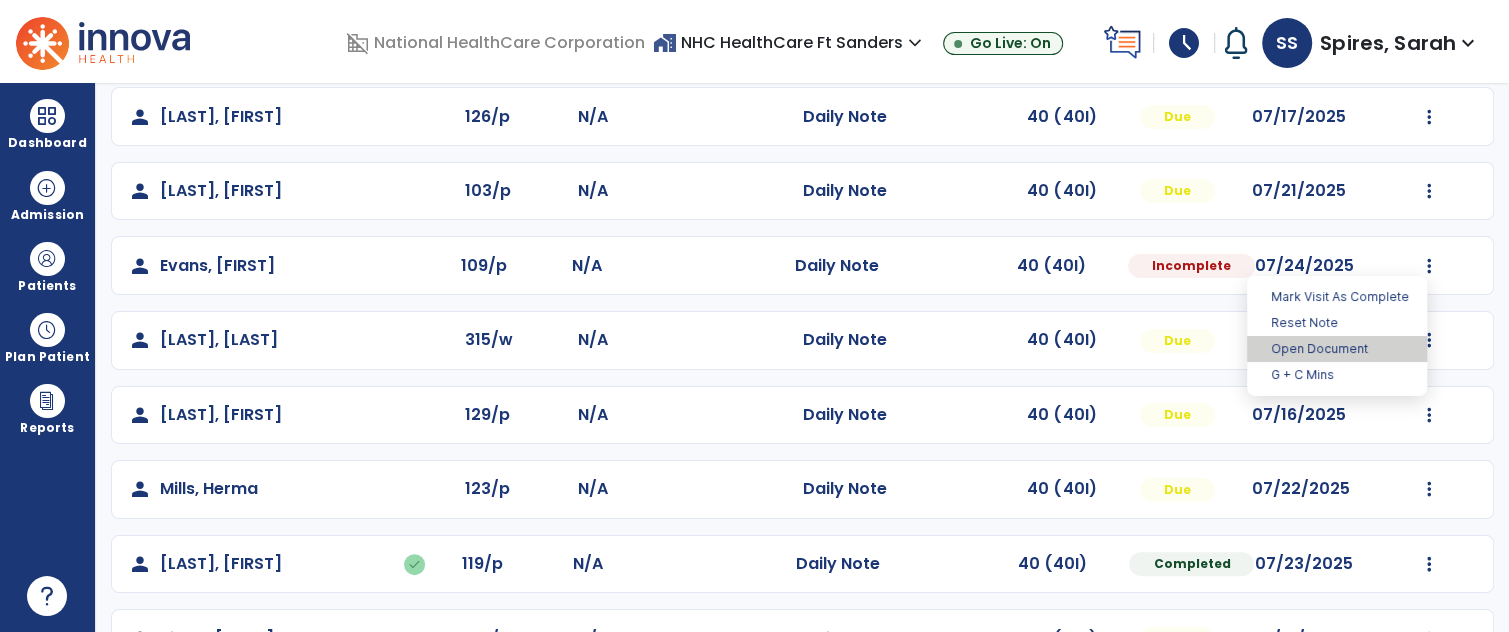 click on "Open Document" at bounding box center [1337, 349] 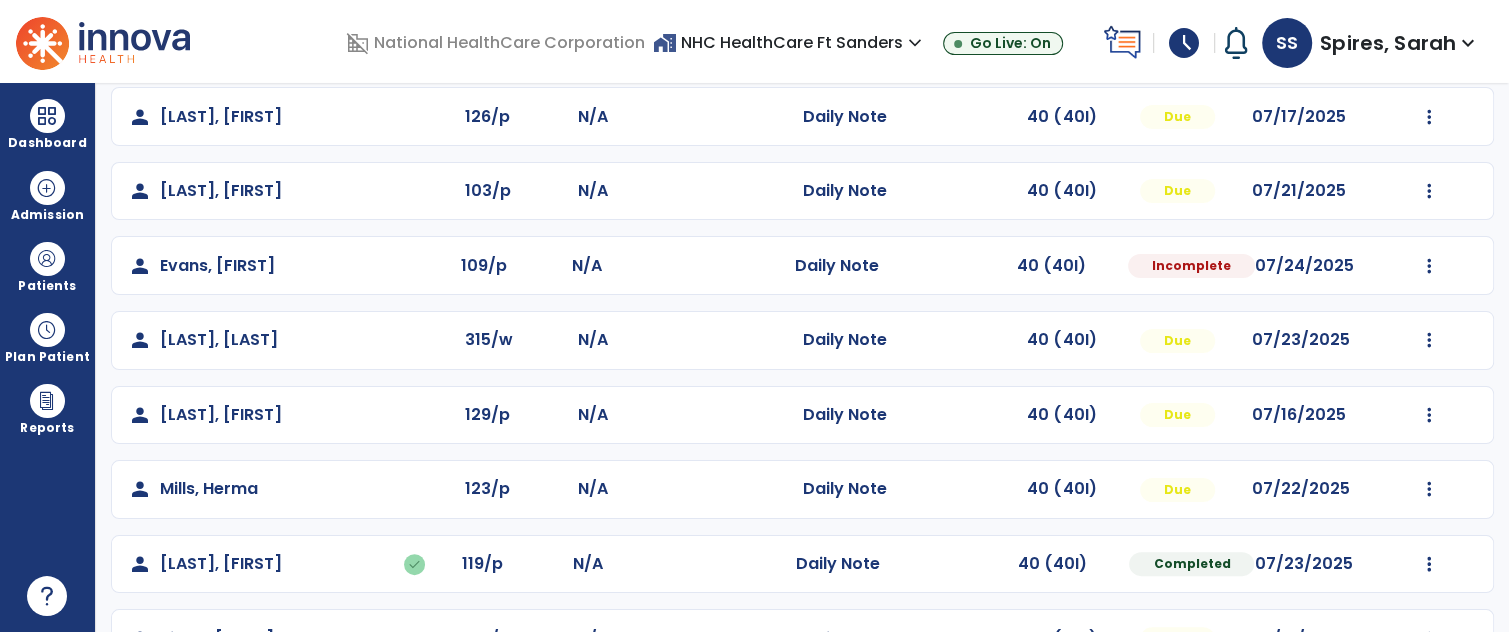select on "*" 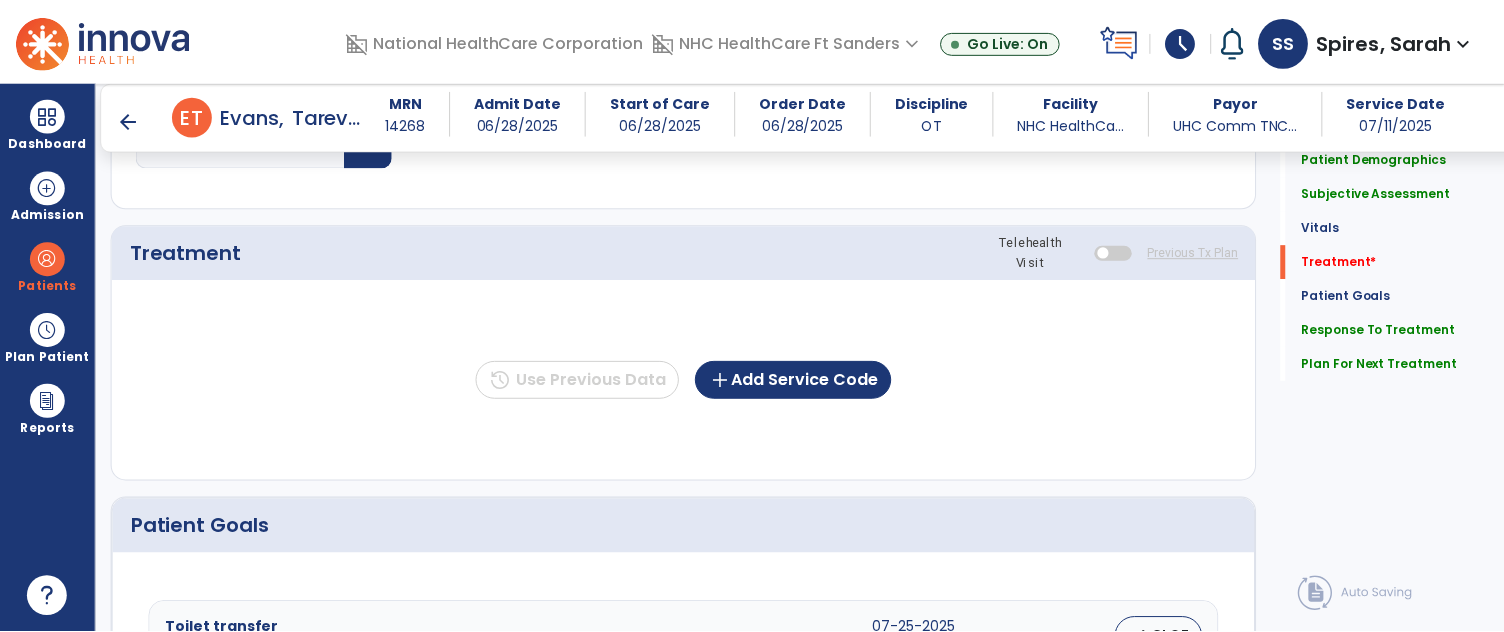 scroll, scrollTop: 1062, scrollLeft: 0, axis: vertical 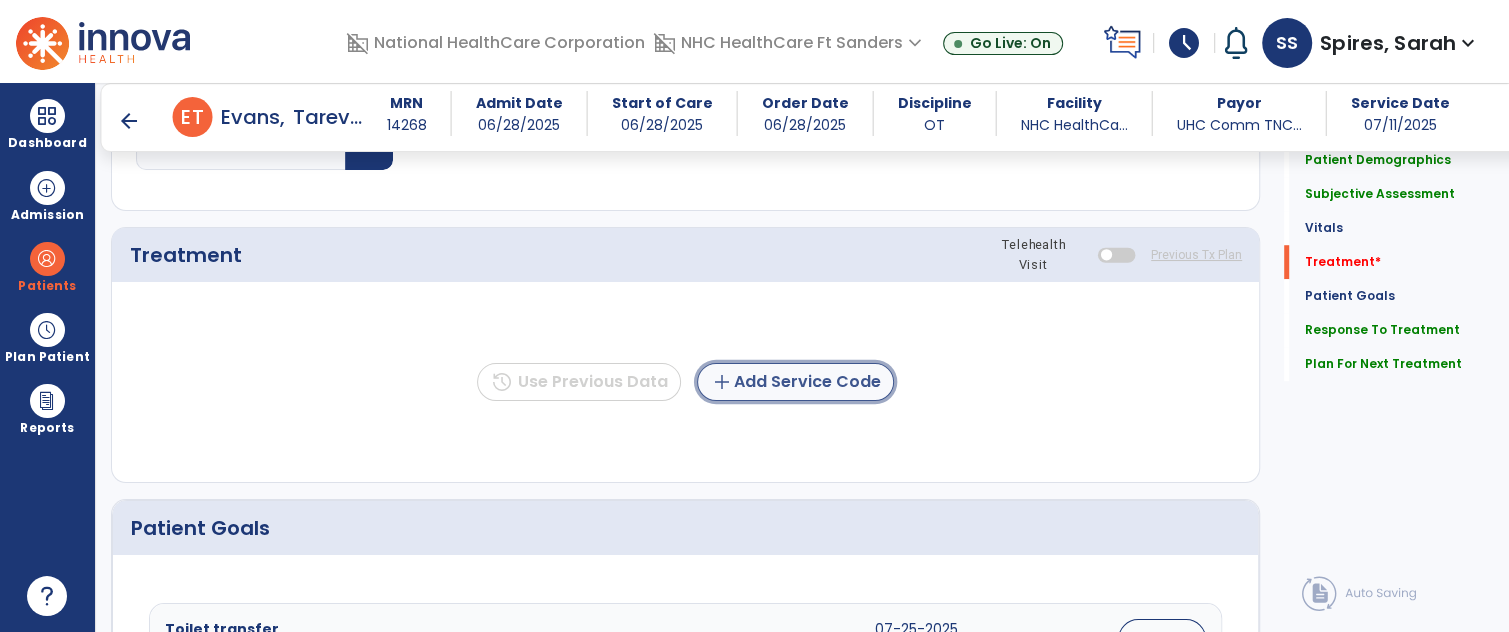 click on "add  Add Service Code" 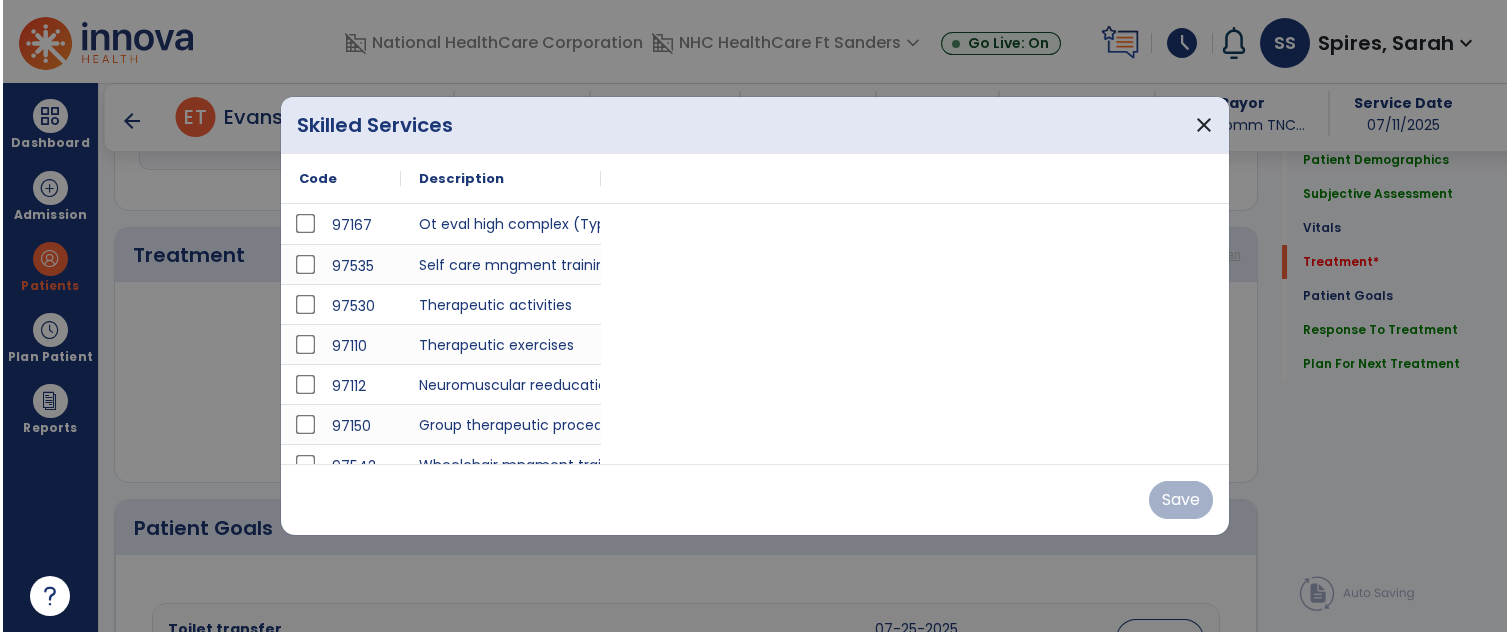 scroll, scrollTop: 1062, scrollLeft: 0, axis: vertical 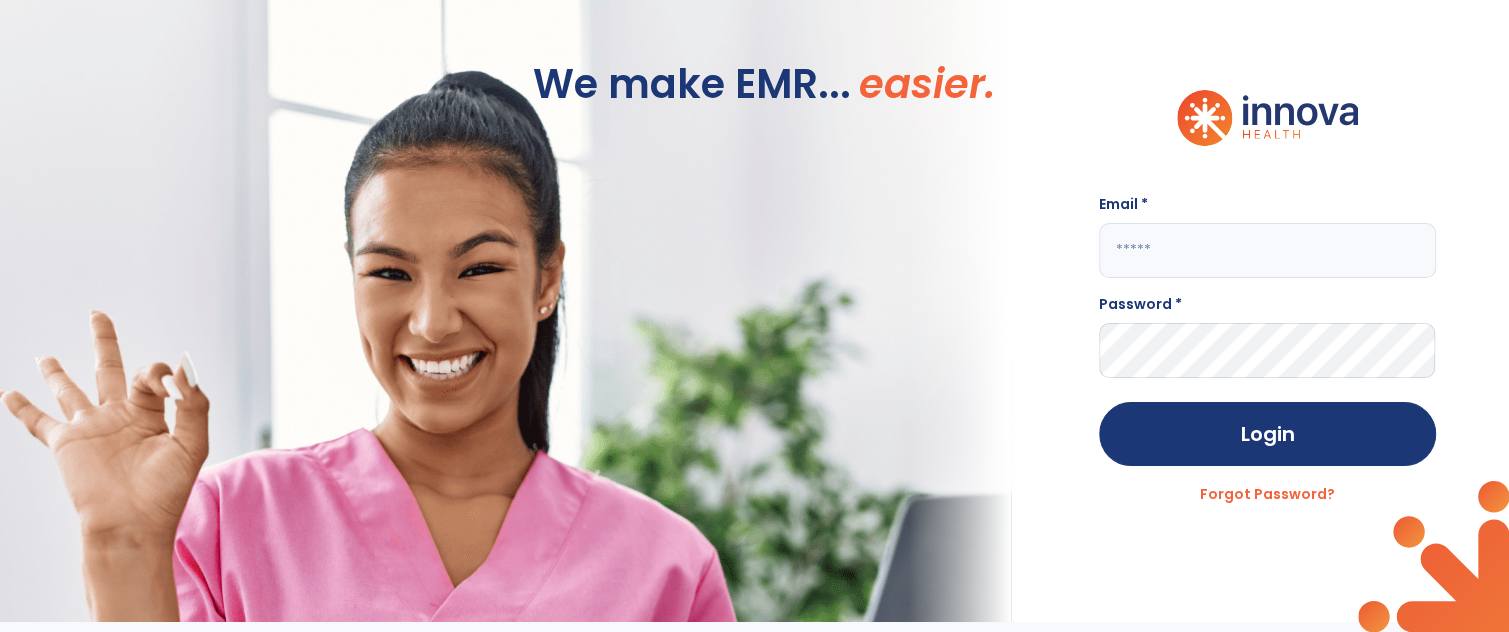 type on "**********" 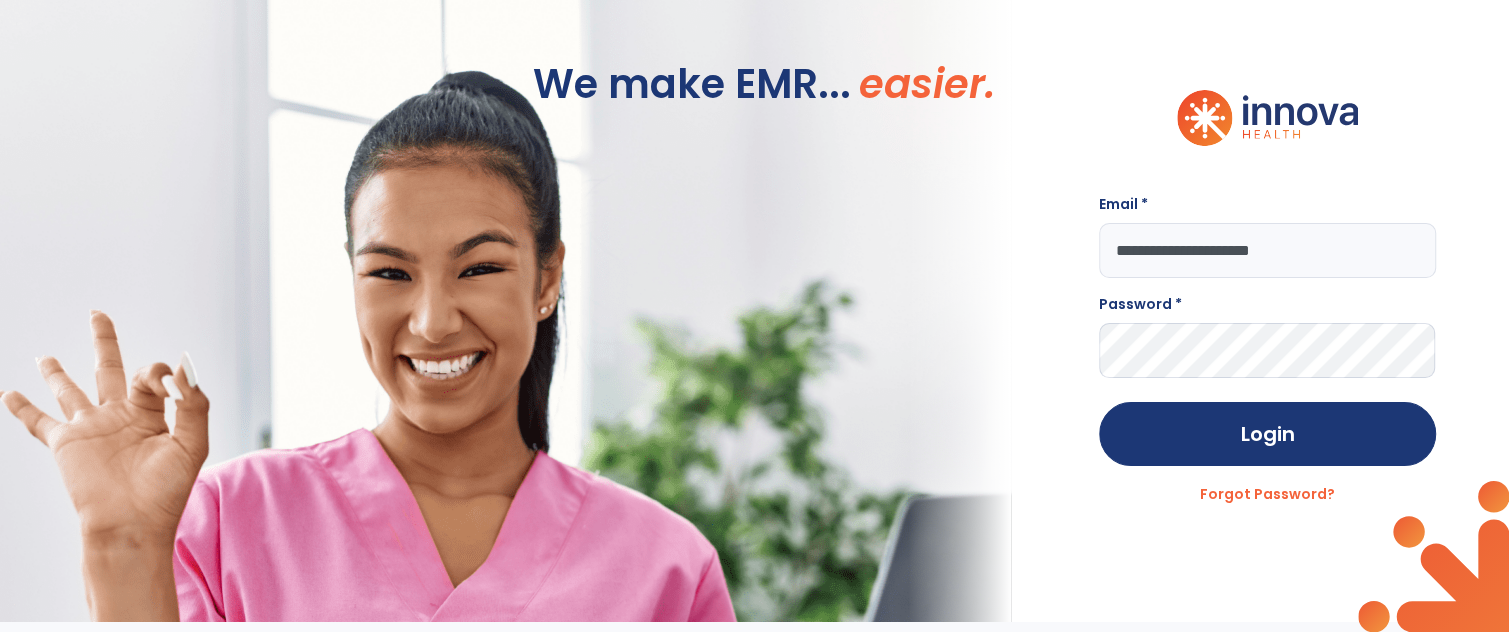 scroll, scrollTop: 0, scrollLeft: 0, axis: both 